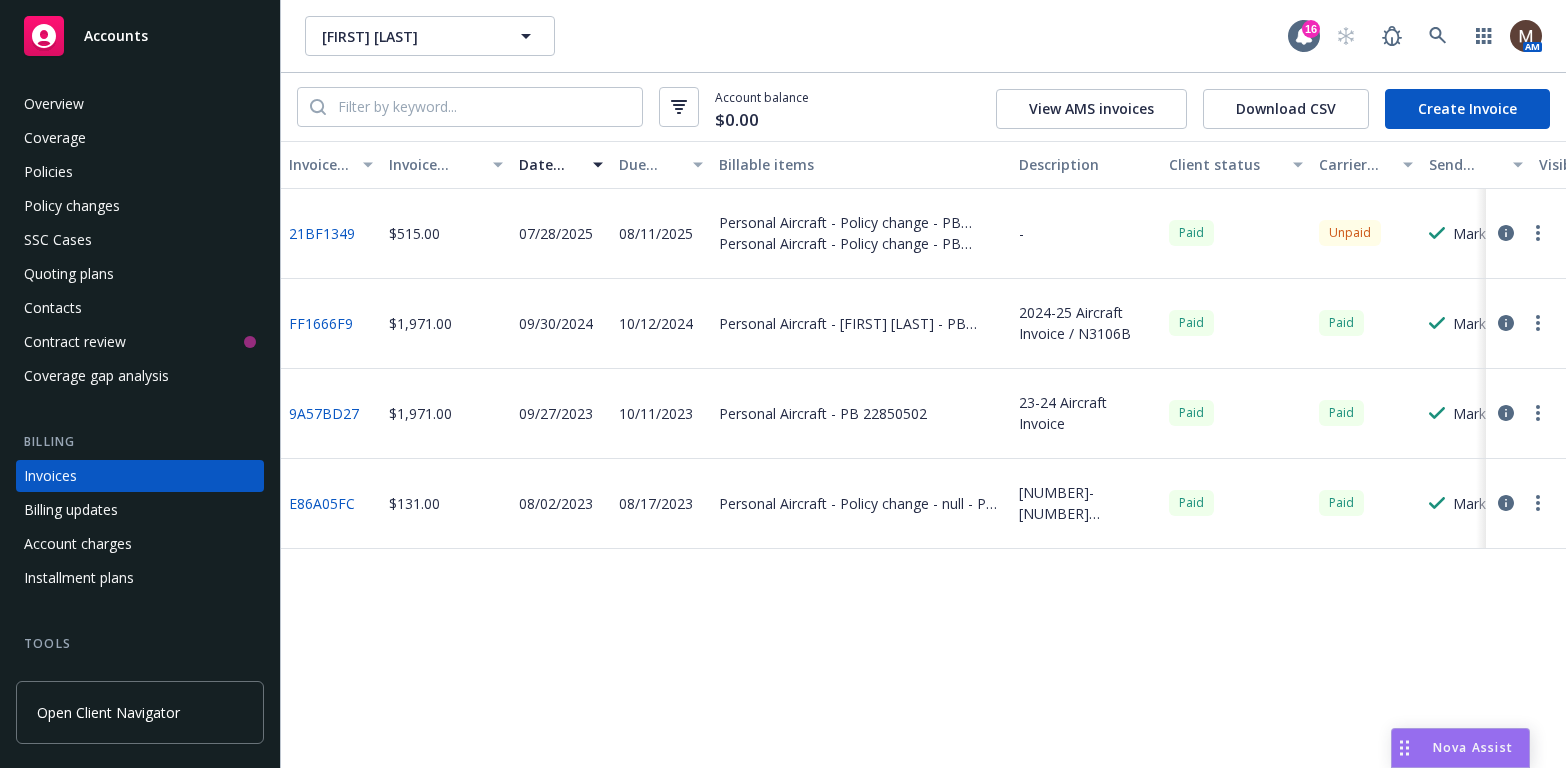 scroll, scrollTop: 0, scrollLeft: 0, axis: both 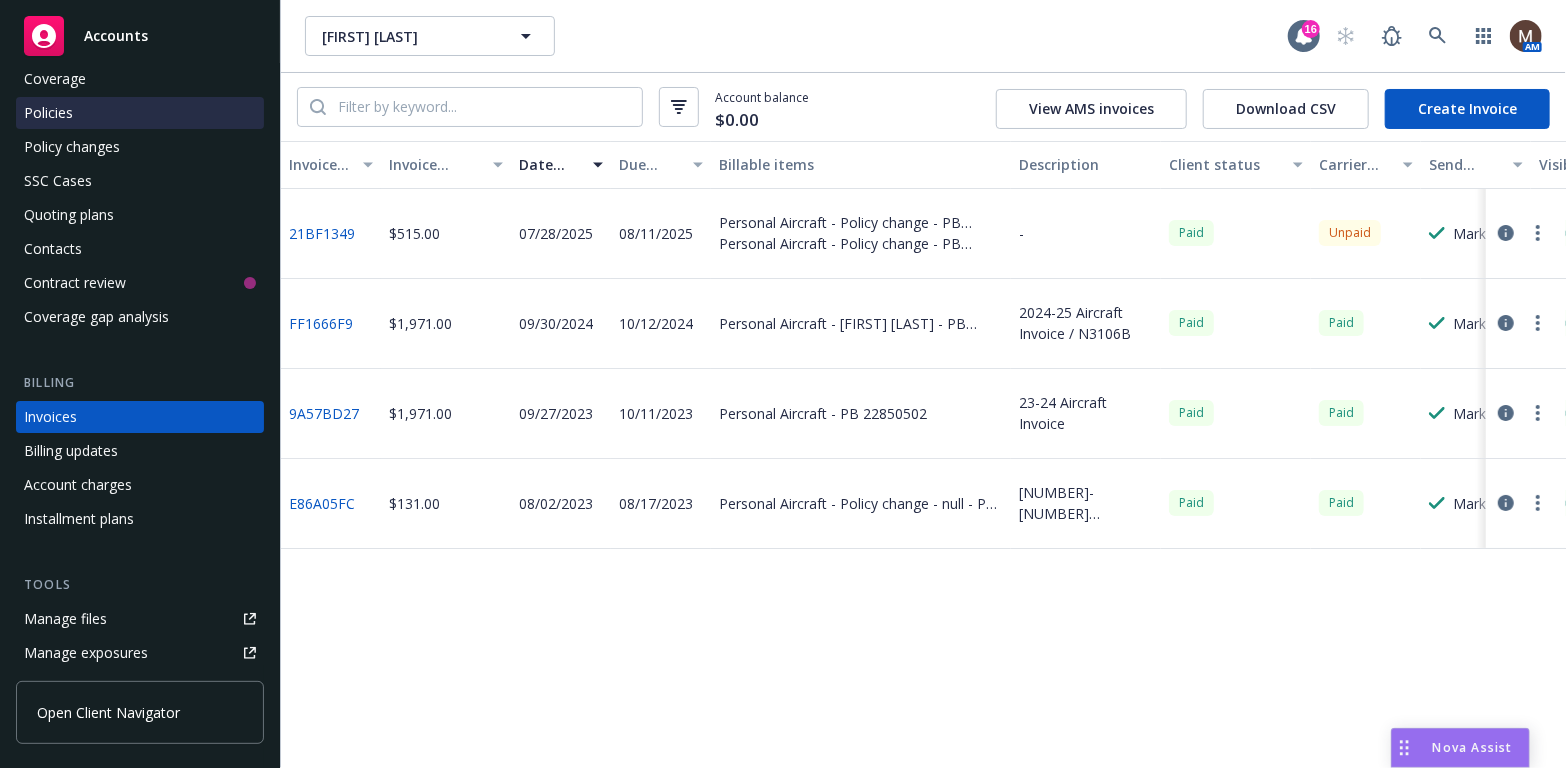 click on "Policies" at bounding box center (48, 113) 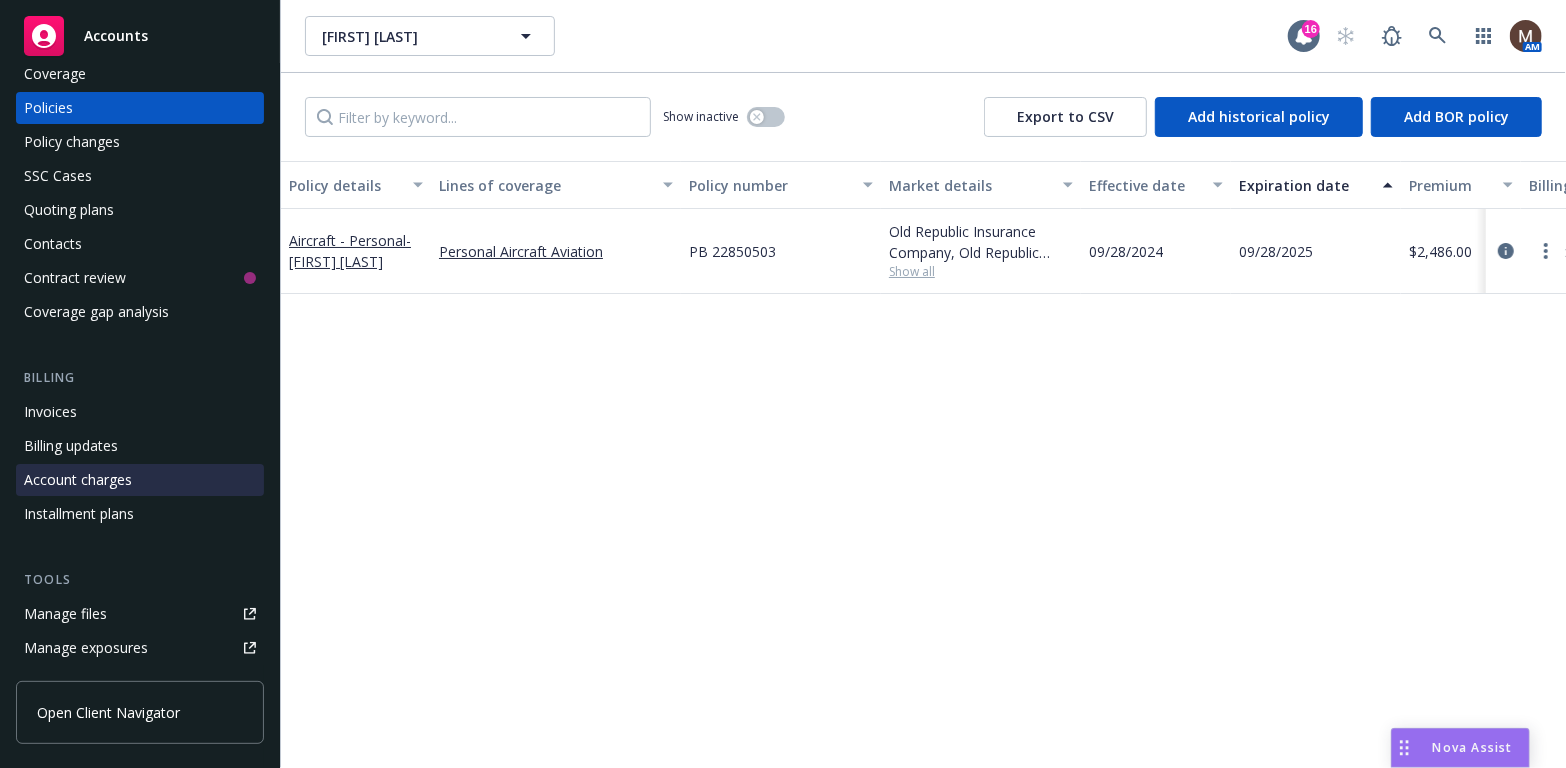 scroll, scrollTop: 100, scrollLeft: 0, axis: vertical 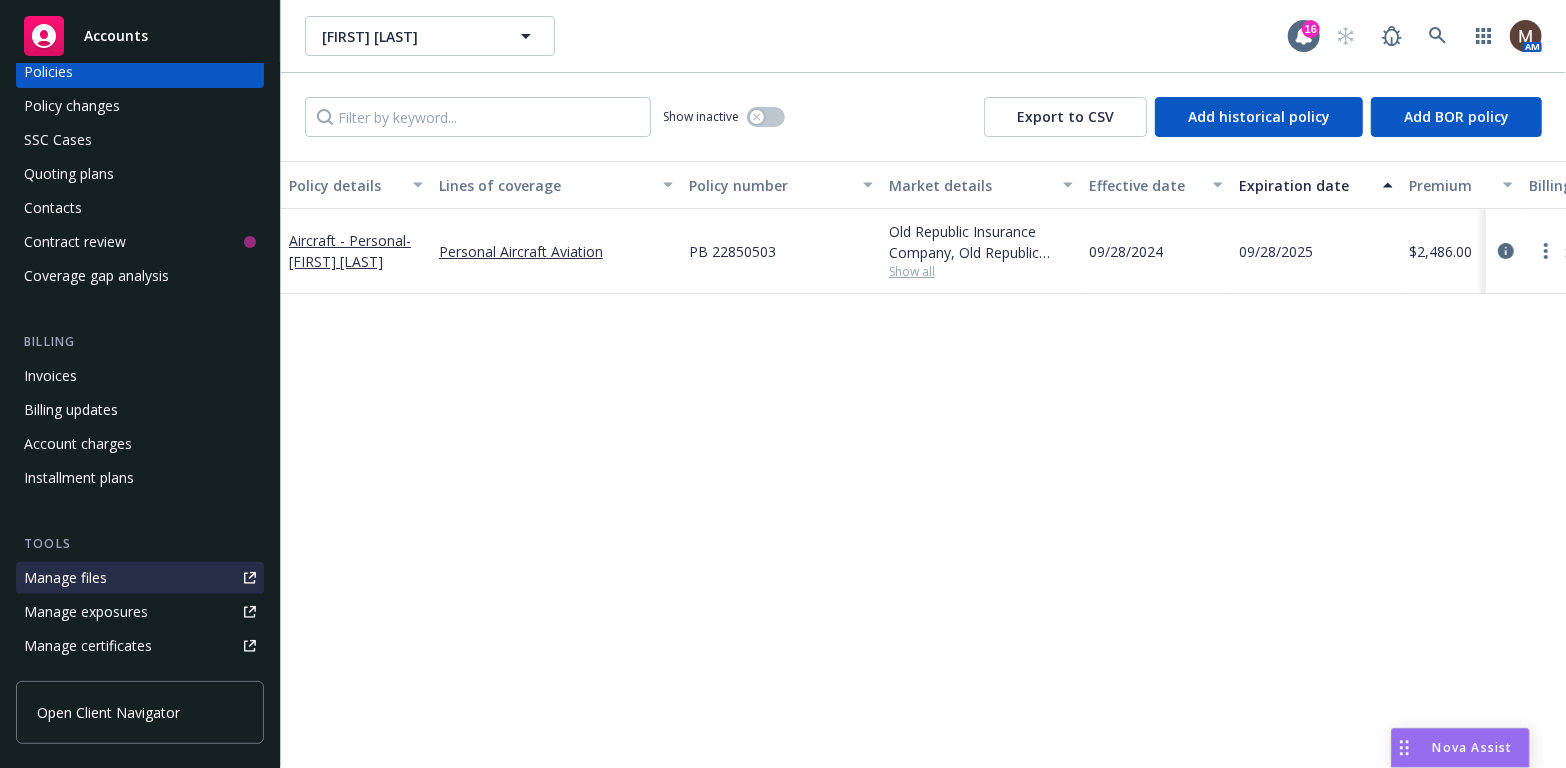 click on "Manage files" at bounding box center (140, 578) 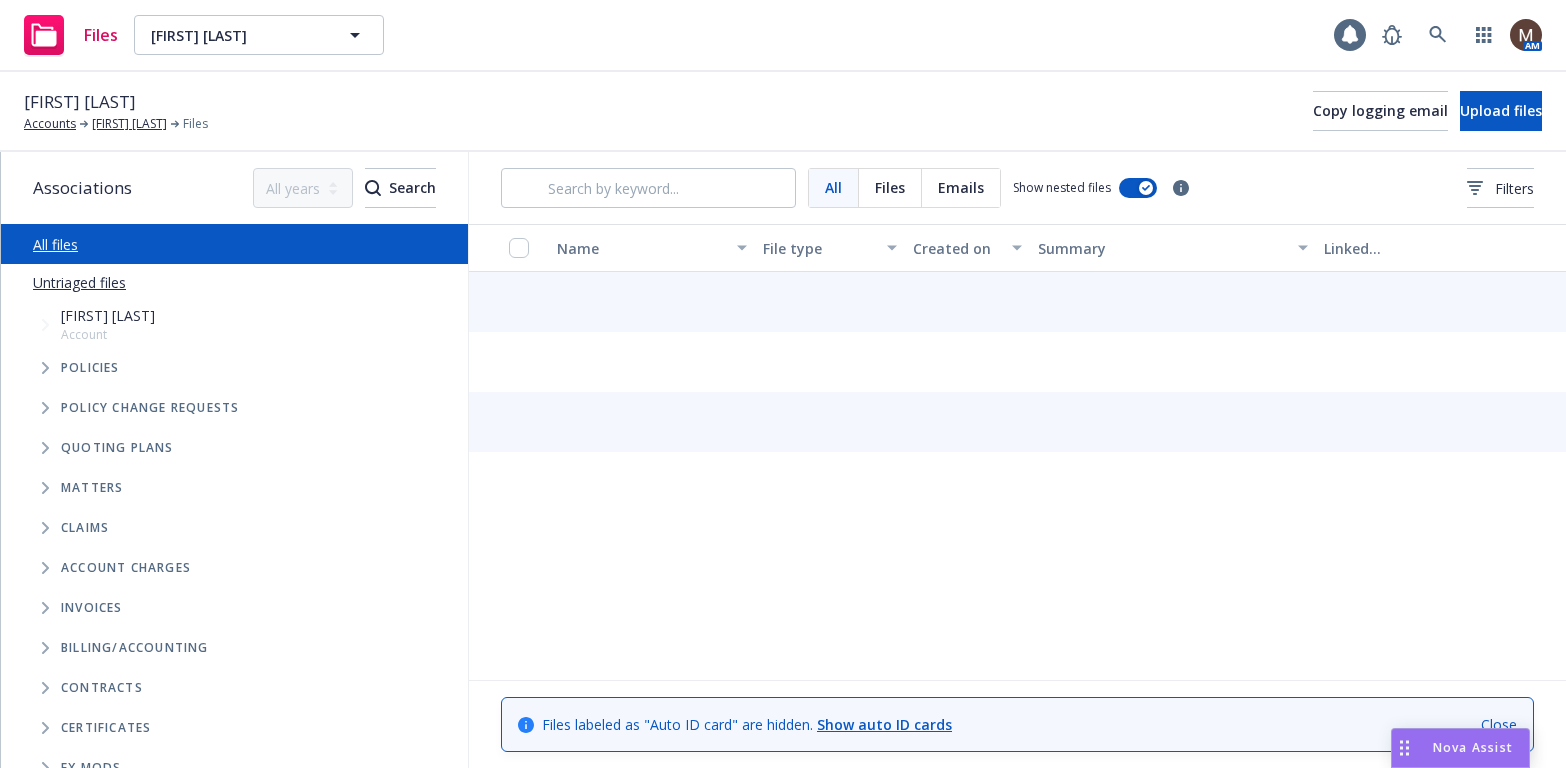 scroll, scrollTop: 0, scrollLeft: 0, axis: both 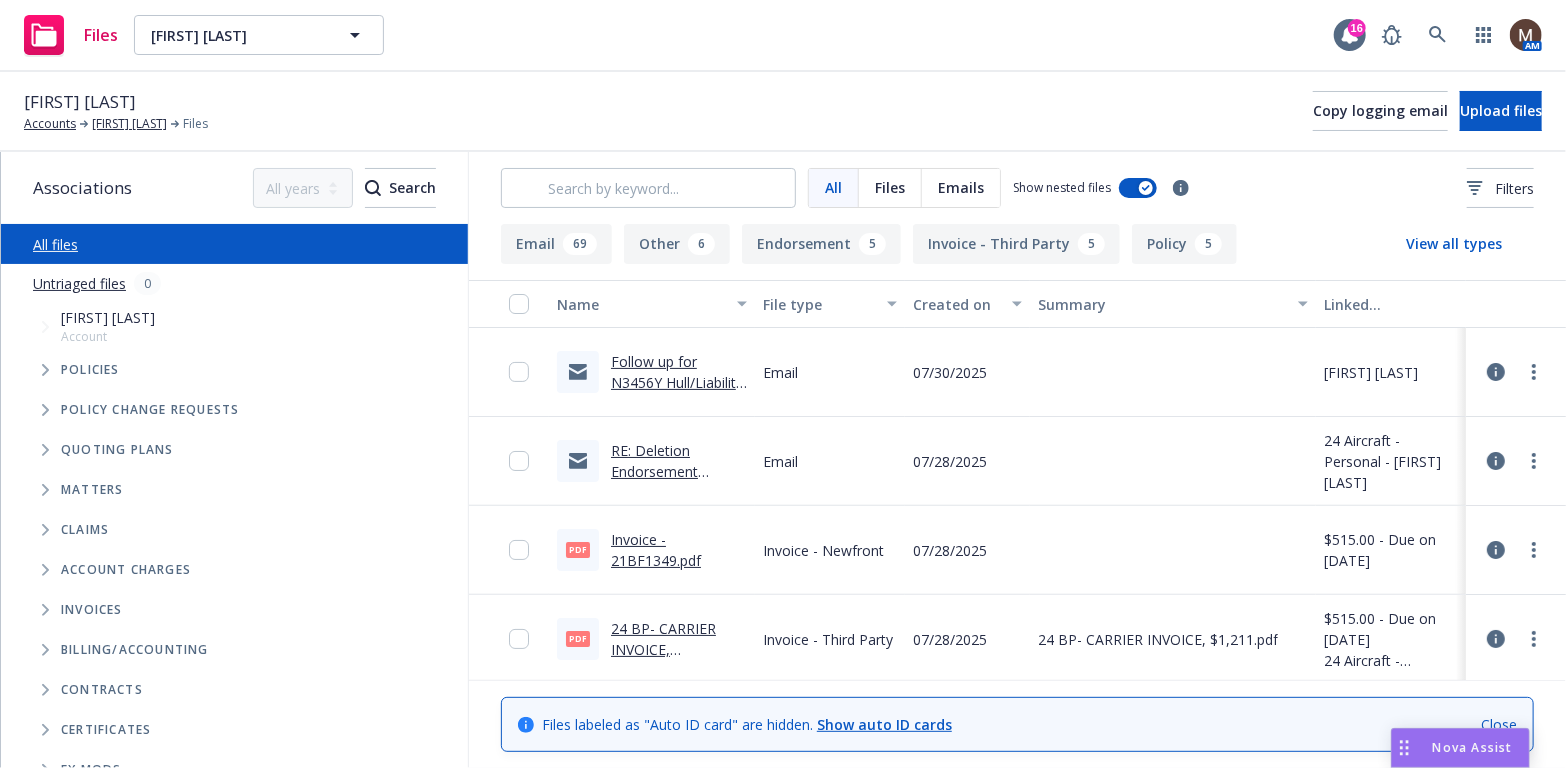 click on "RE: Deletion Endorsement (N3106B) and INVOICE  / Michael Gold" at bounding box center [668, 492] 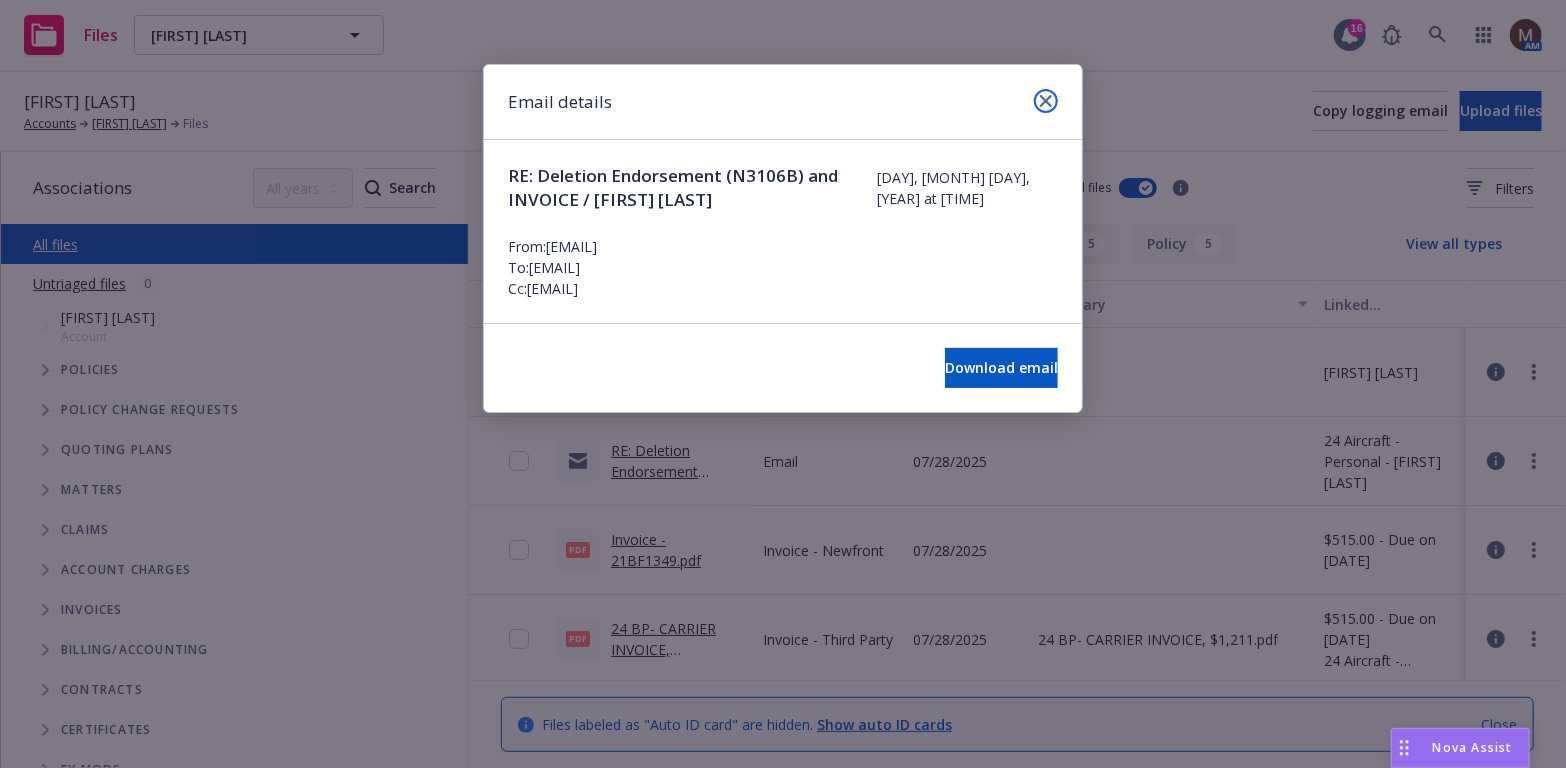 click 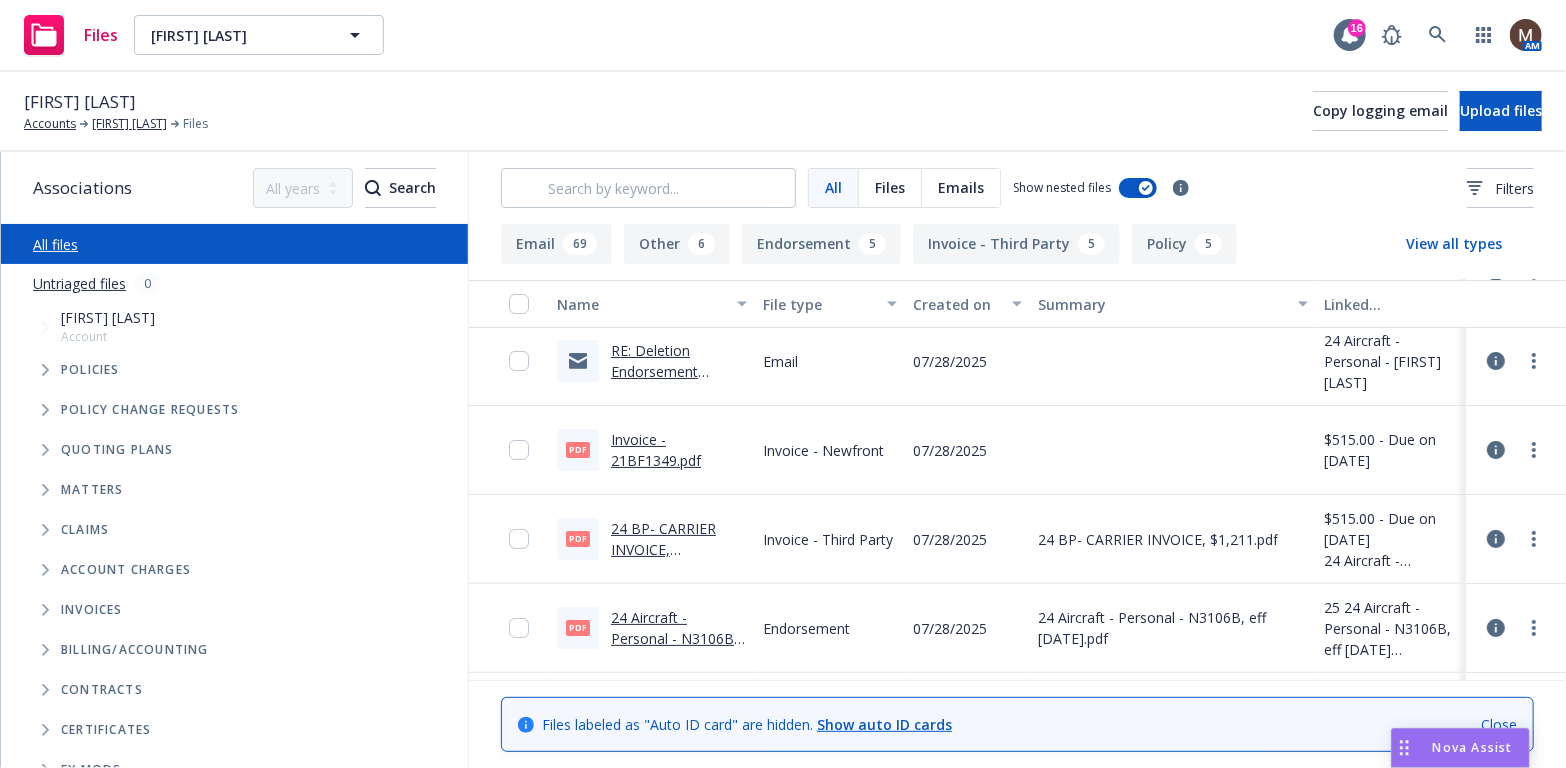 scroll, scrollTop: 0, scrollLeft: 0, axis: both 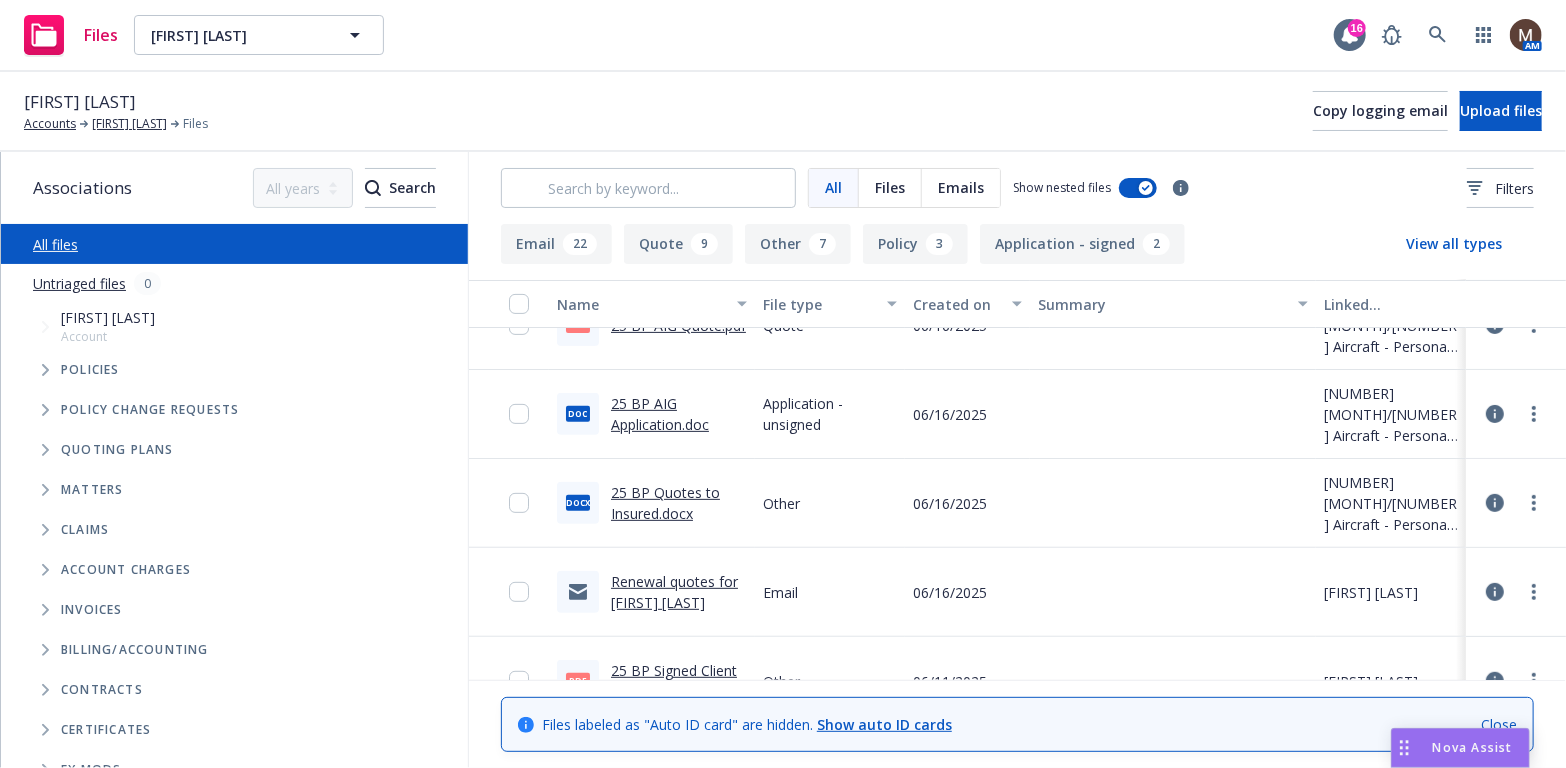 click on "Renewal quotes for [FIRST] [LAST]" at bounding box center (674, 592) 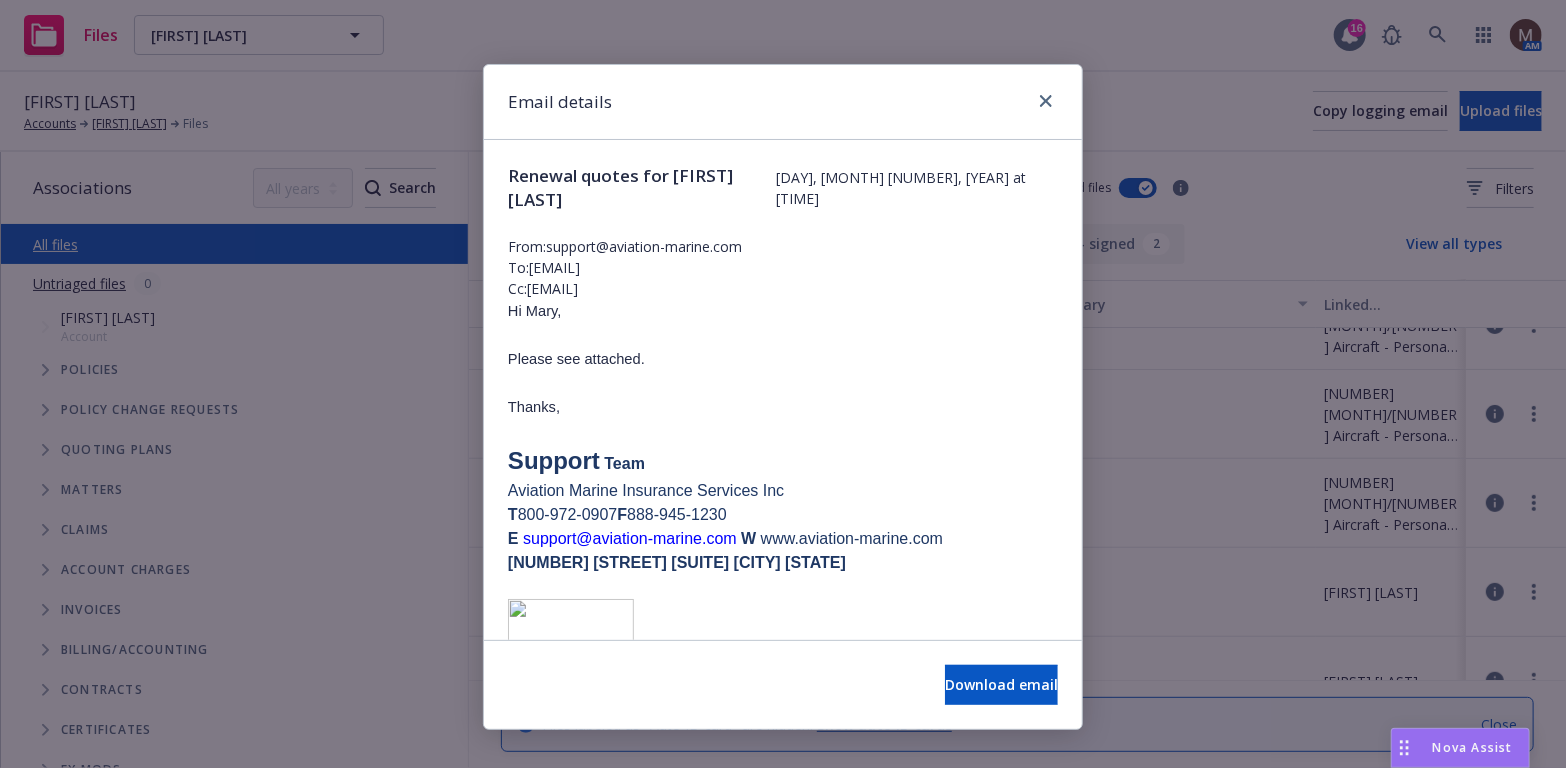 drag, startPoint x: 800, startPoint y: 175, endPoint x: 489, endPoint y: 170, distance: 311.0402 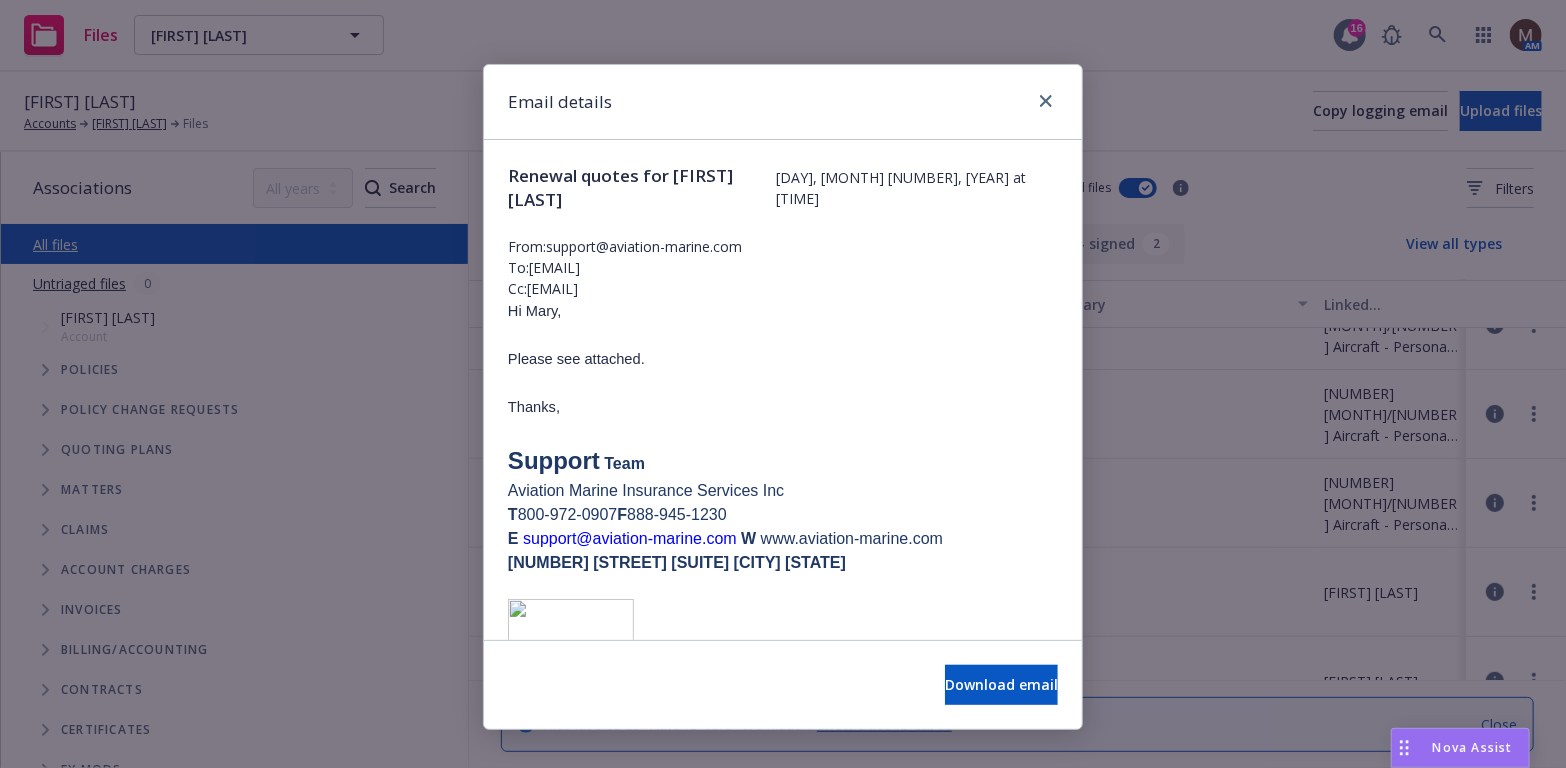 click on "Renewal quotes for [FIRST] [LAST] [DAY], [MONTH] [NUMBER], [YEAR] at [TIME] From:  [EMAIL] To:  [EMAIL] Cc:  [EMAIL]
Hi [NAME],
Please see attached.
Thanks,
Support
Team
Aviation Marine Insurance Services Inc
T  [PHONE]  F  [PHONE]
E   [EMAIL]
W   www.aviation-marine.com
[NUMBER]
[STREET] [SUITE] [CITY] [STATE]
This message and its content is the exclusive property of Aviation Marine Insurance Services, Inc. Any unauthorized copying, disclosure or distribution of the material in this communication is strictly forbidden.
This message is confidential and may contain privileged information and intended only for the person(s) to which it is addressed. If you are not the intended recipient, please notify the sender immediately and delete. Nothing in this message should be interpreted
as a digital or electronic signature." at bounding box center [783, 597] 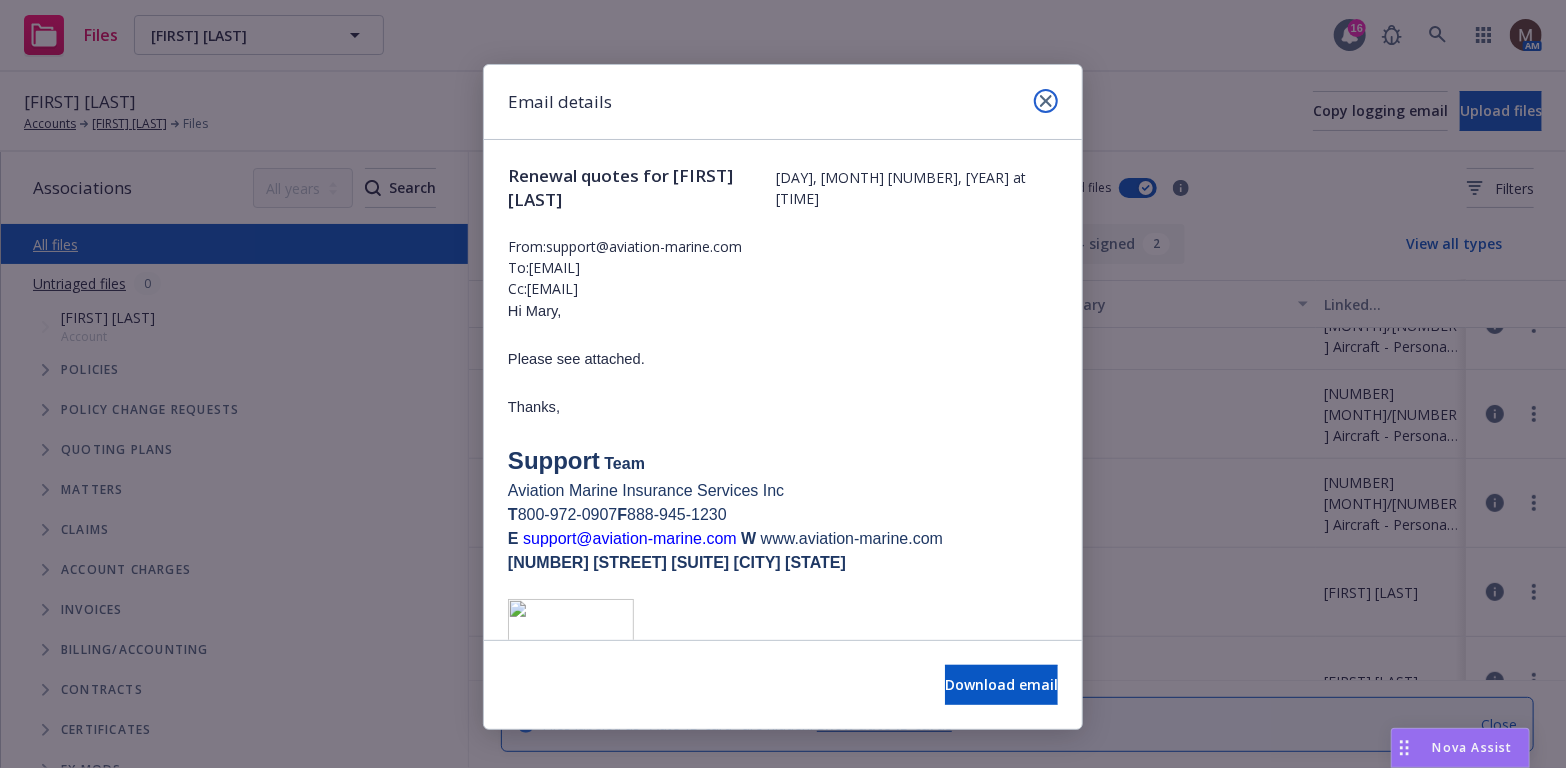 drag, startPoint x: 1036, startPoint y: 95, endPoint x: 1027, endPoint y: 102, distance: 11.401754 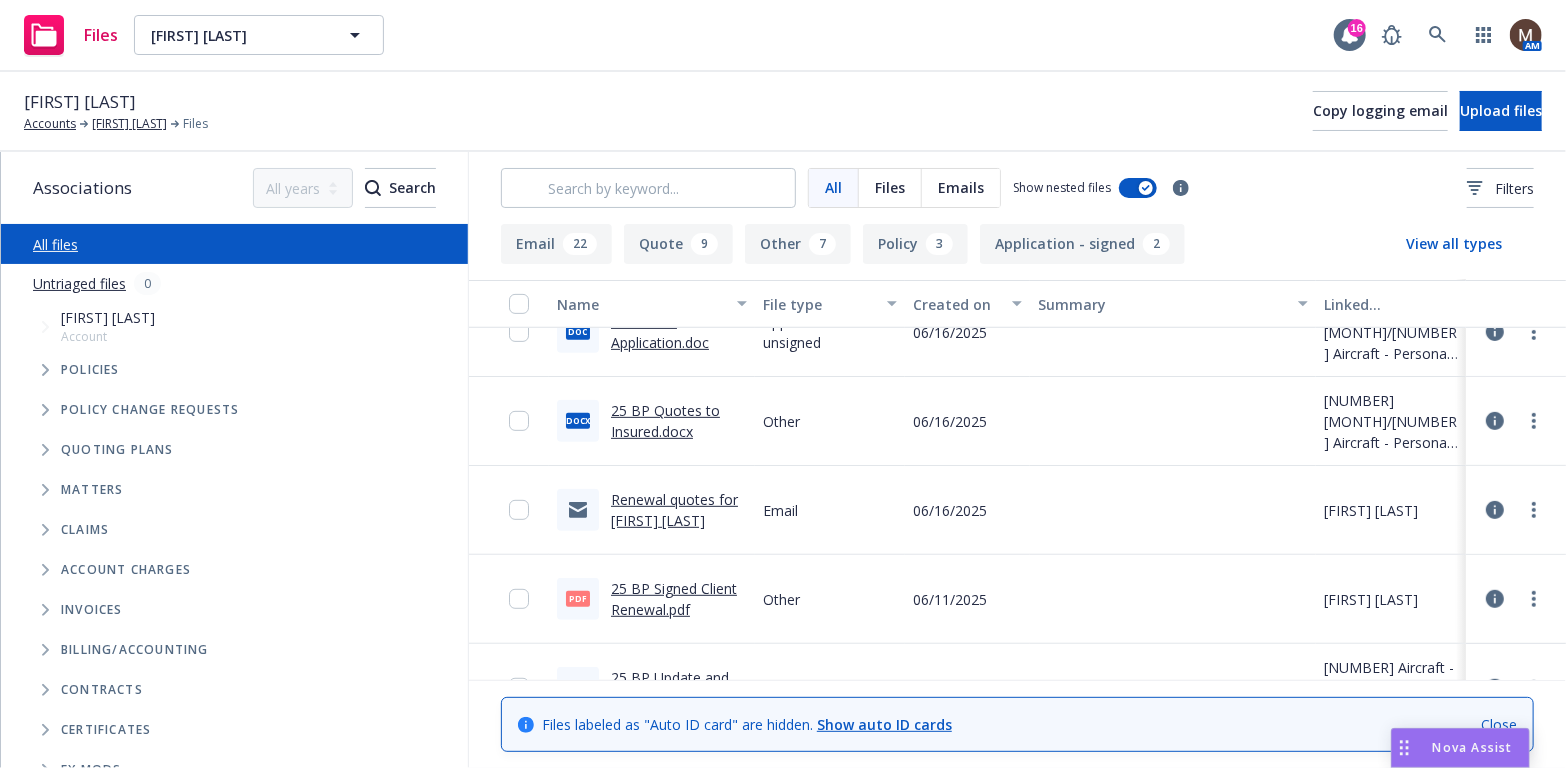 scroll, scrollTop: 500, scrollLeft: 0, axis: vertical 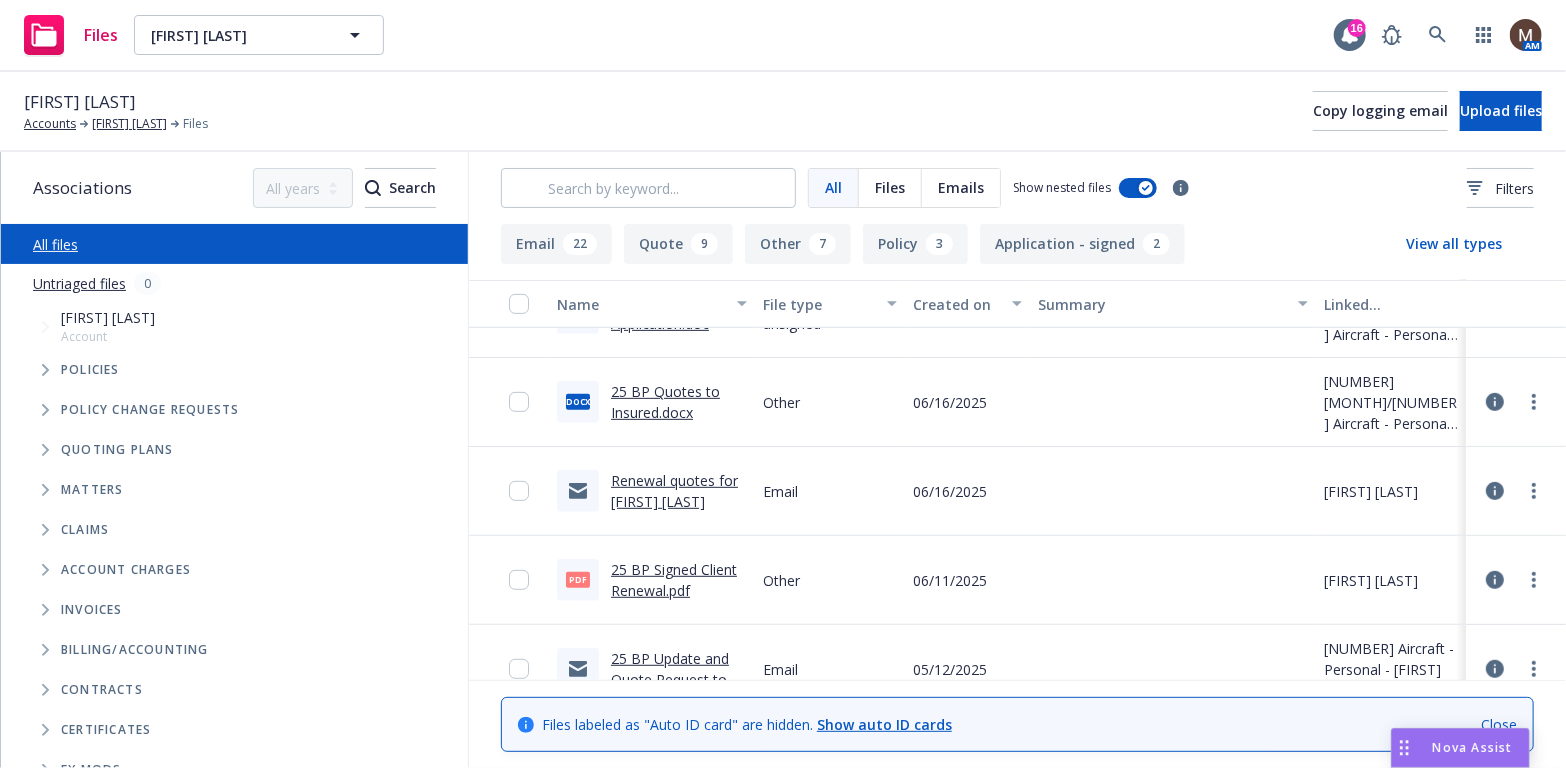 click on "25 BP Signed Client Renewal.pdf" at bounding box center (674, 580) 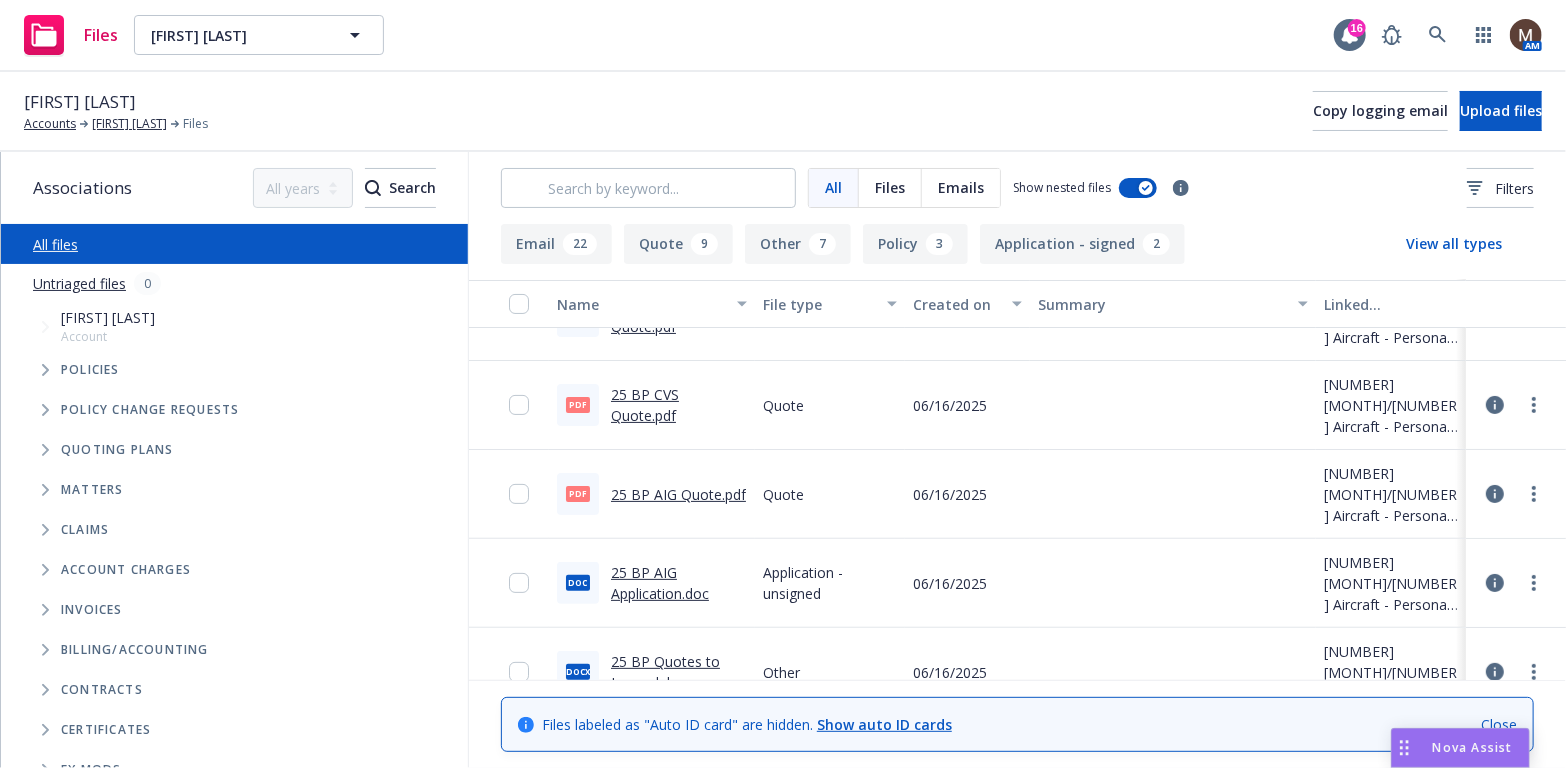 scroll, scrollTop: 200, scrollLeft: 0, axis: vertical 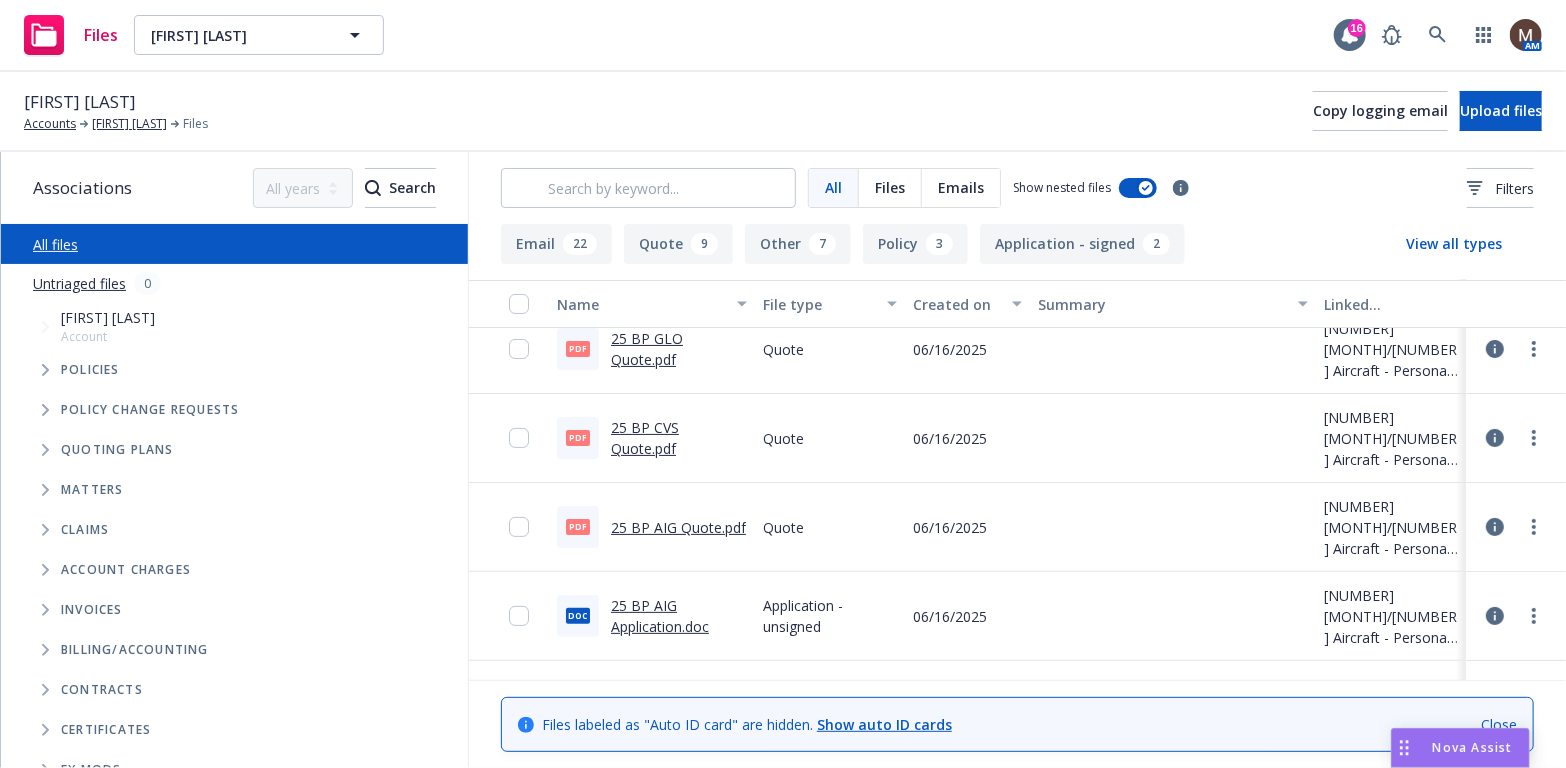 drag, startPoint x: 681, startPoint y: 521, endPoint x: 807, endPoint y: 521, distance: 126 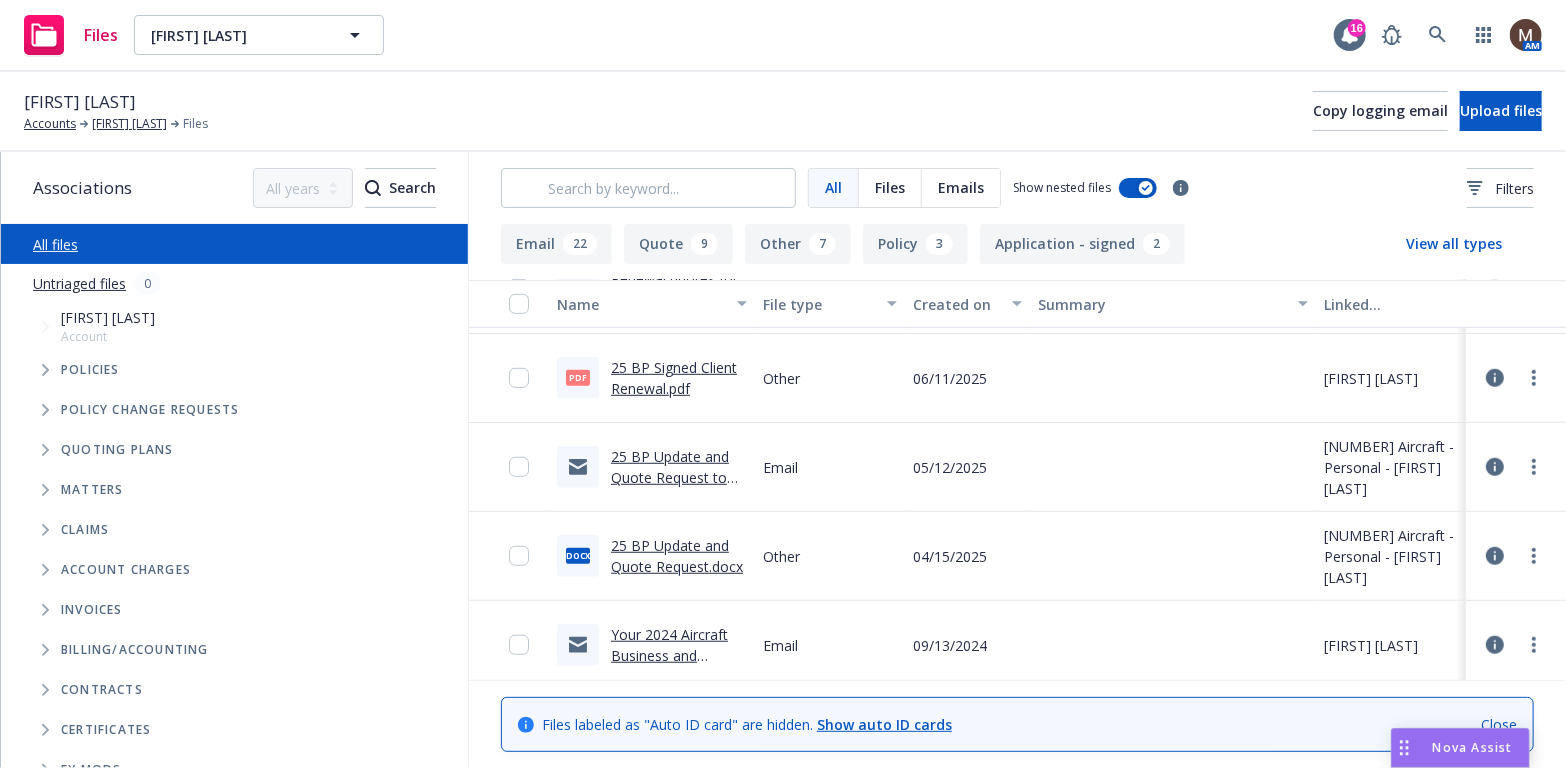 scroll, scrollTop: 800, scrollLeft: 0, axis: vertical 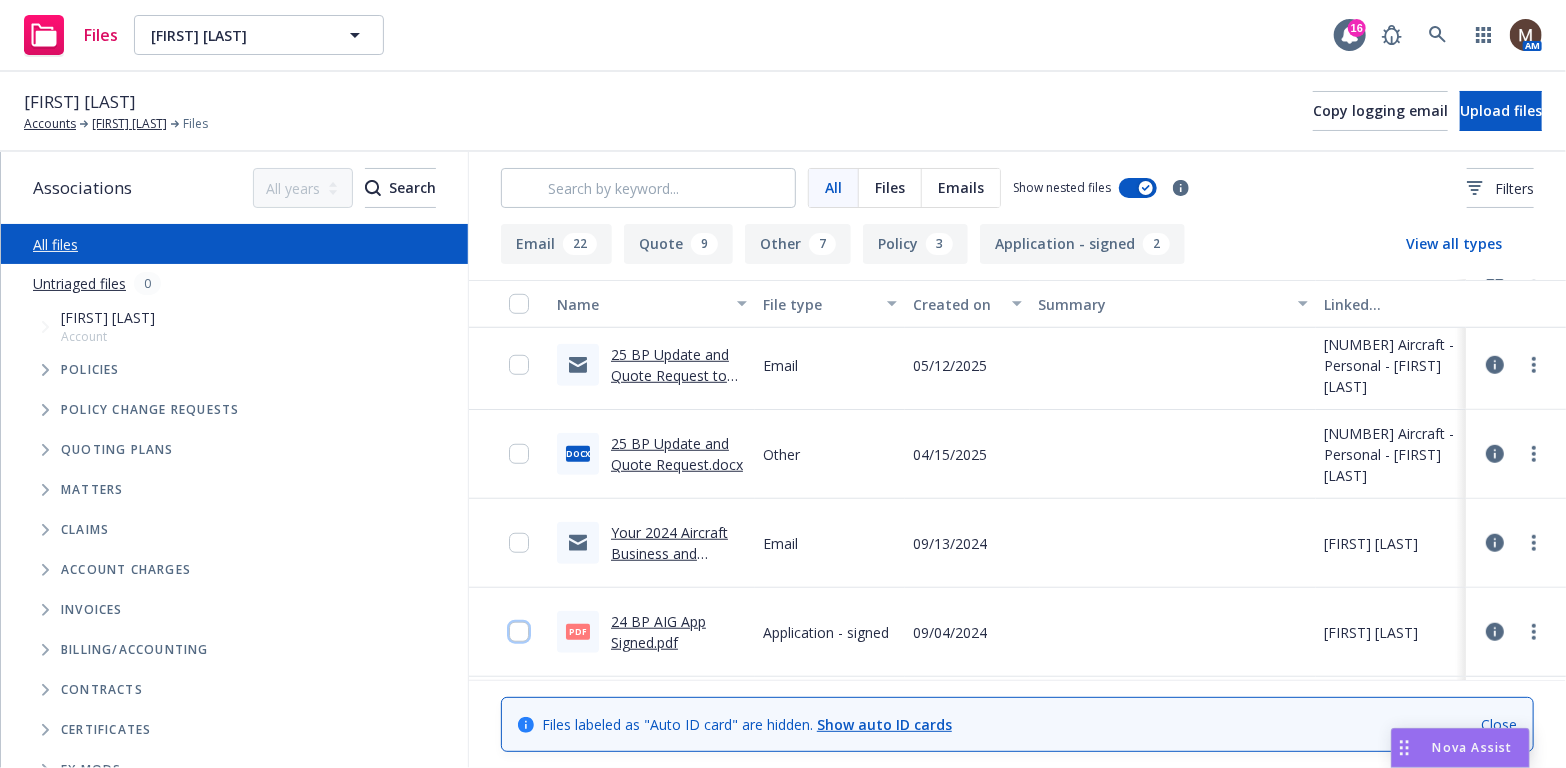 click at bounding box center [519, 632] 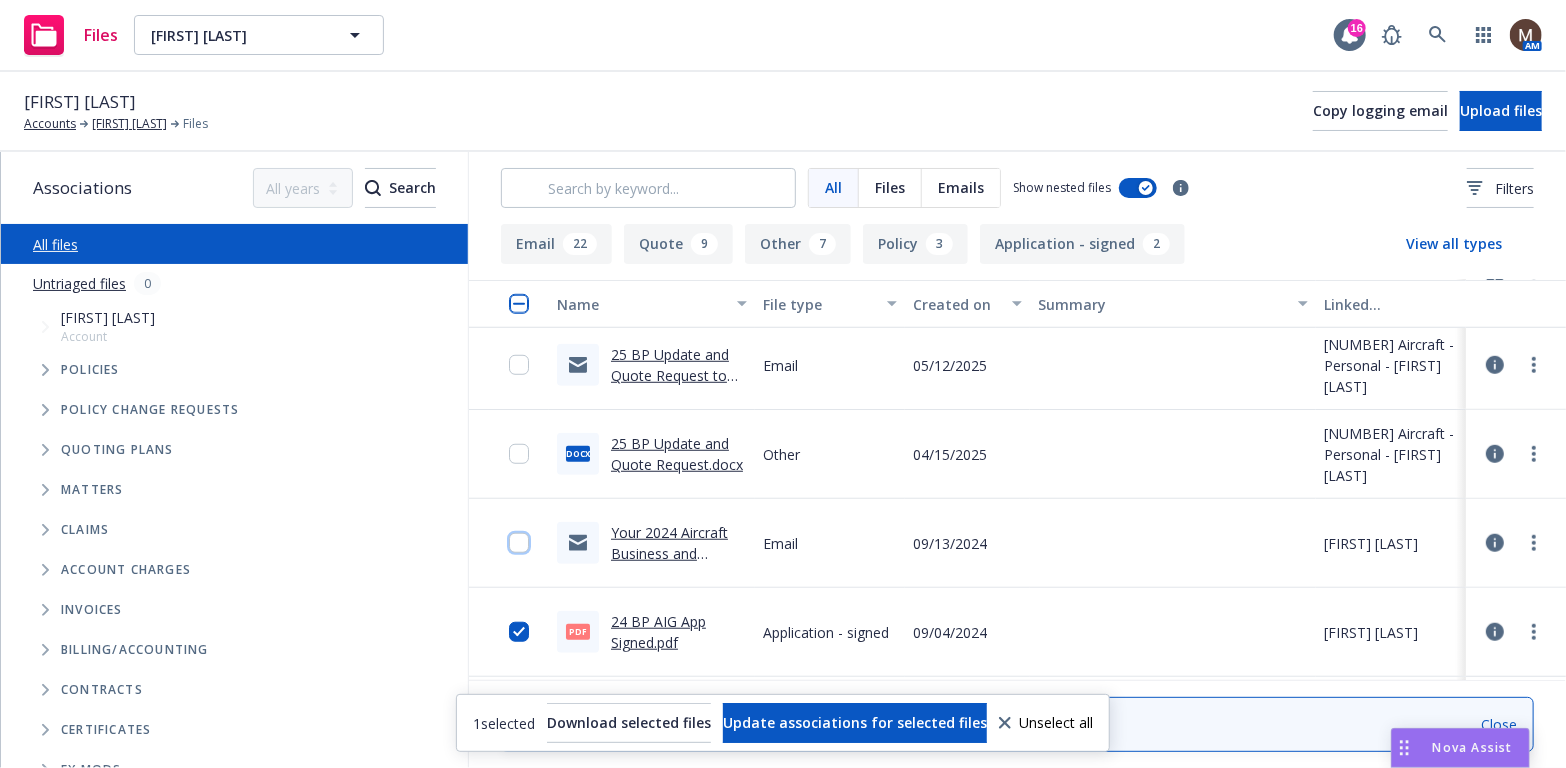 click at bounding box center (519, 543) 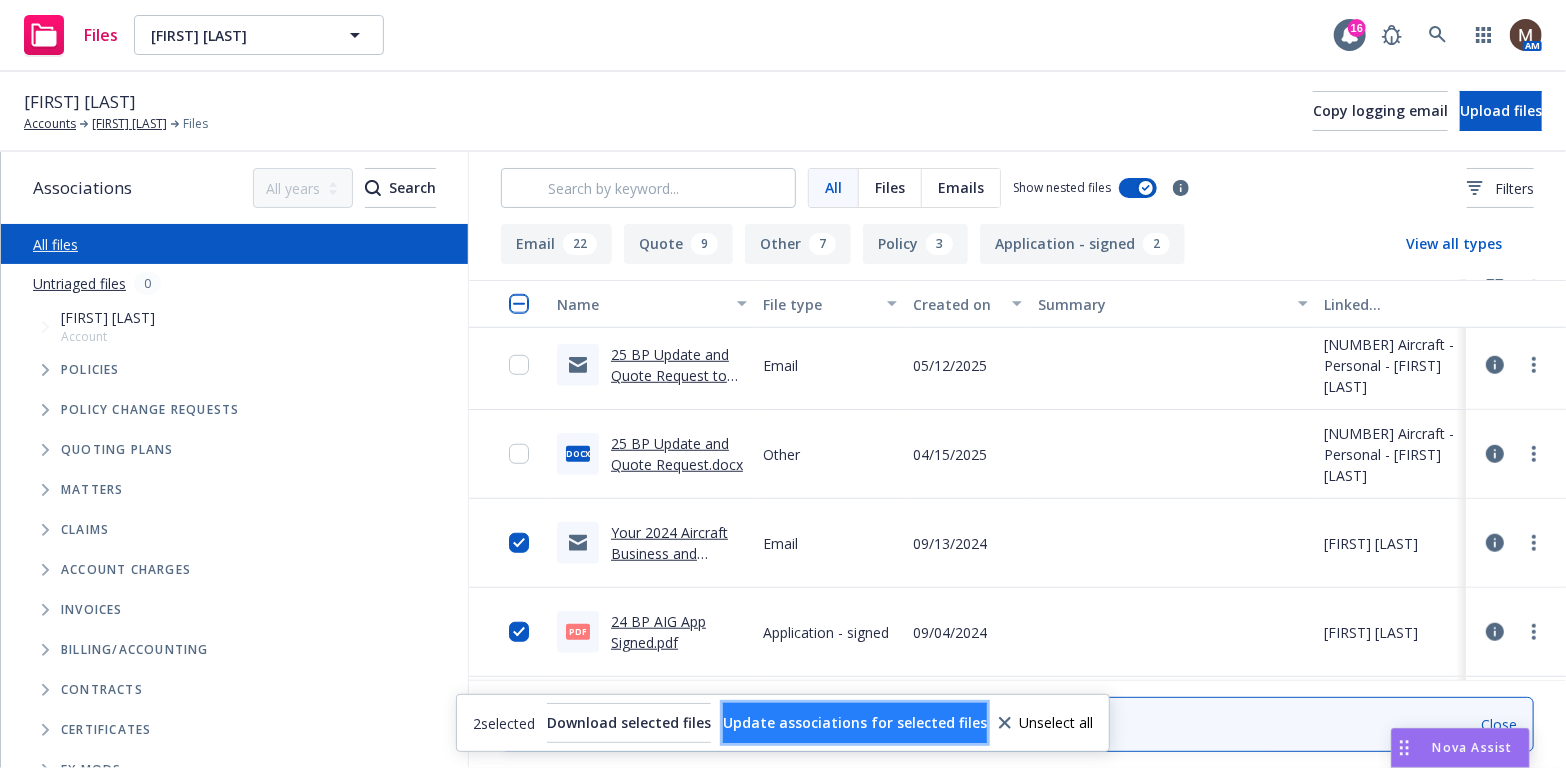 click on "Update associations for selected files" at bounding box center [855, 723] 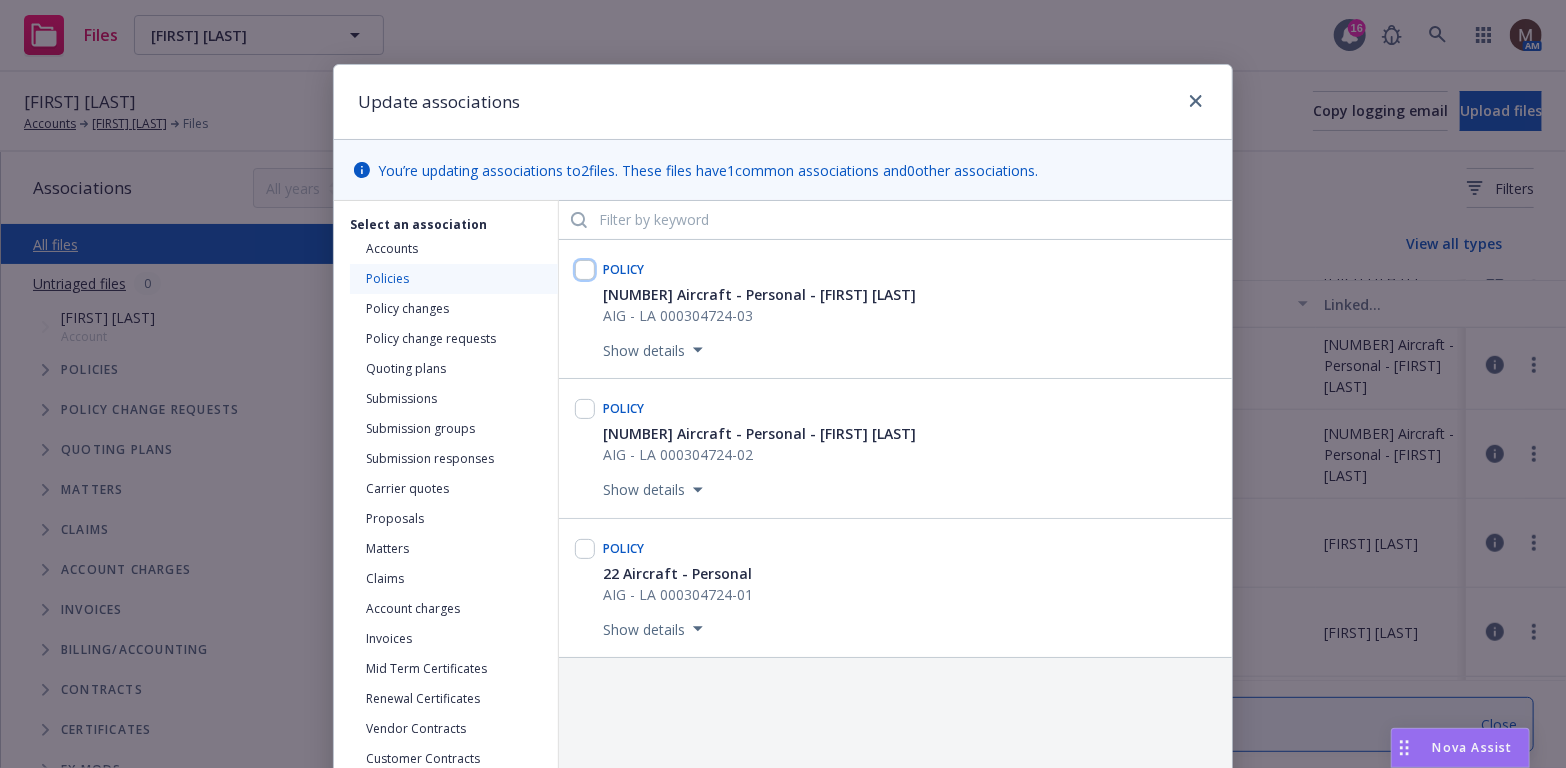 click at bounding box center [585, 270] 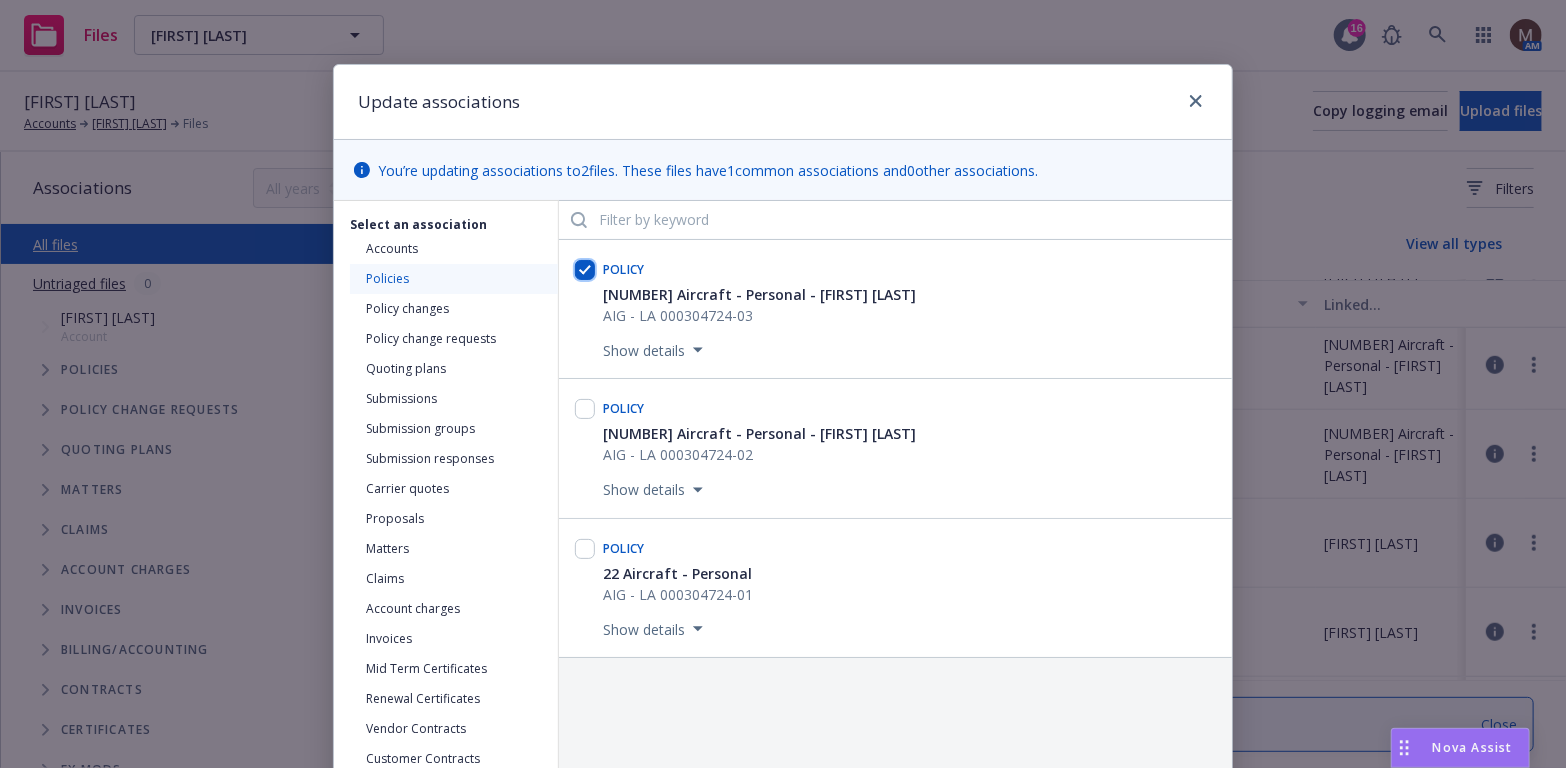 checkbox on "true" 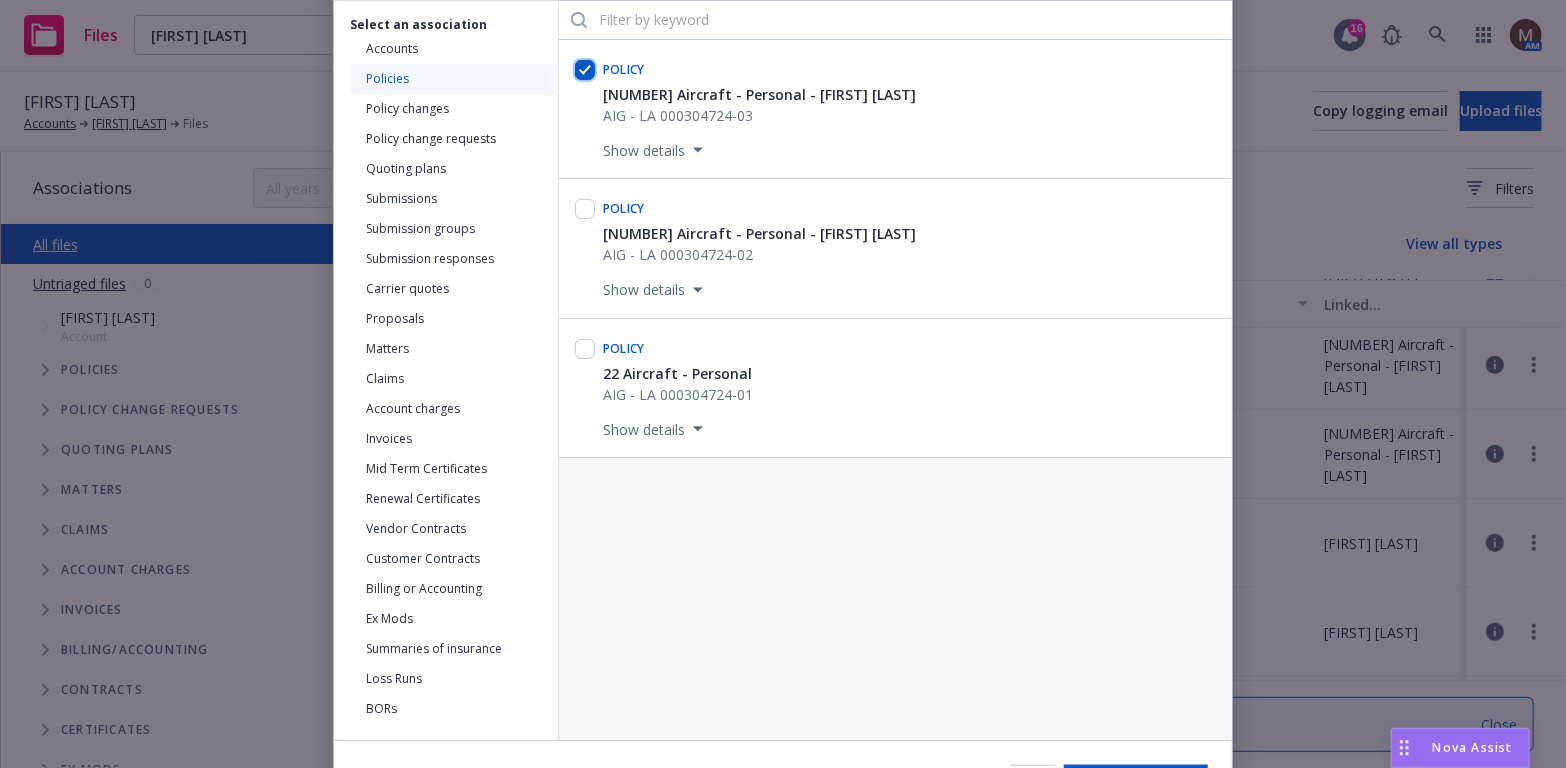 scroll, scrollTop: 300, scrollLeft: 0, axis: vertical 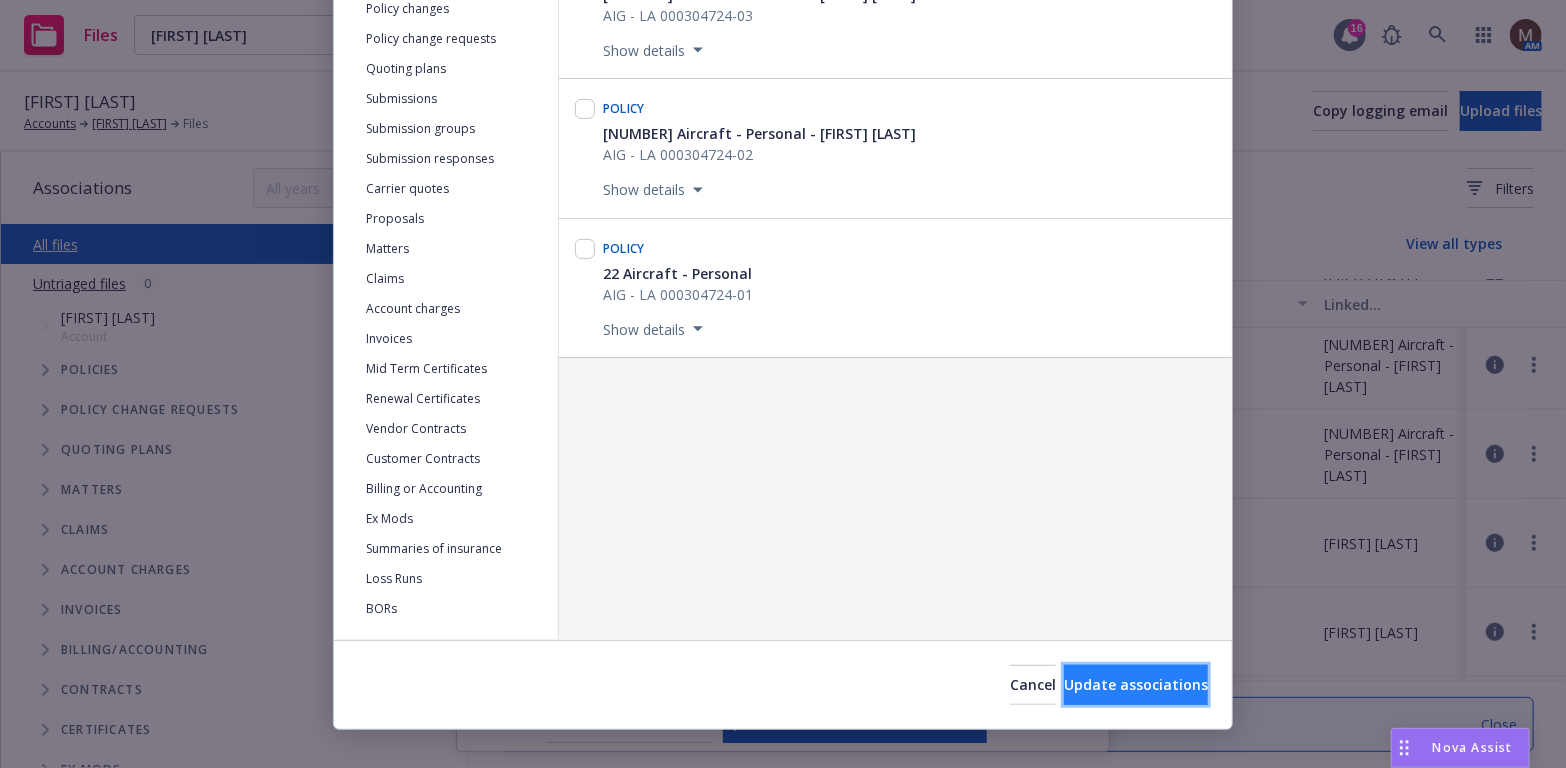 click on "Update associations" at bounding box center [1136, 684] 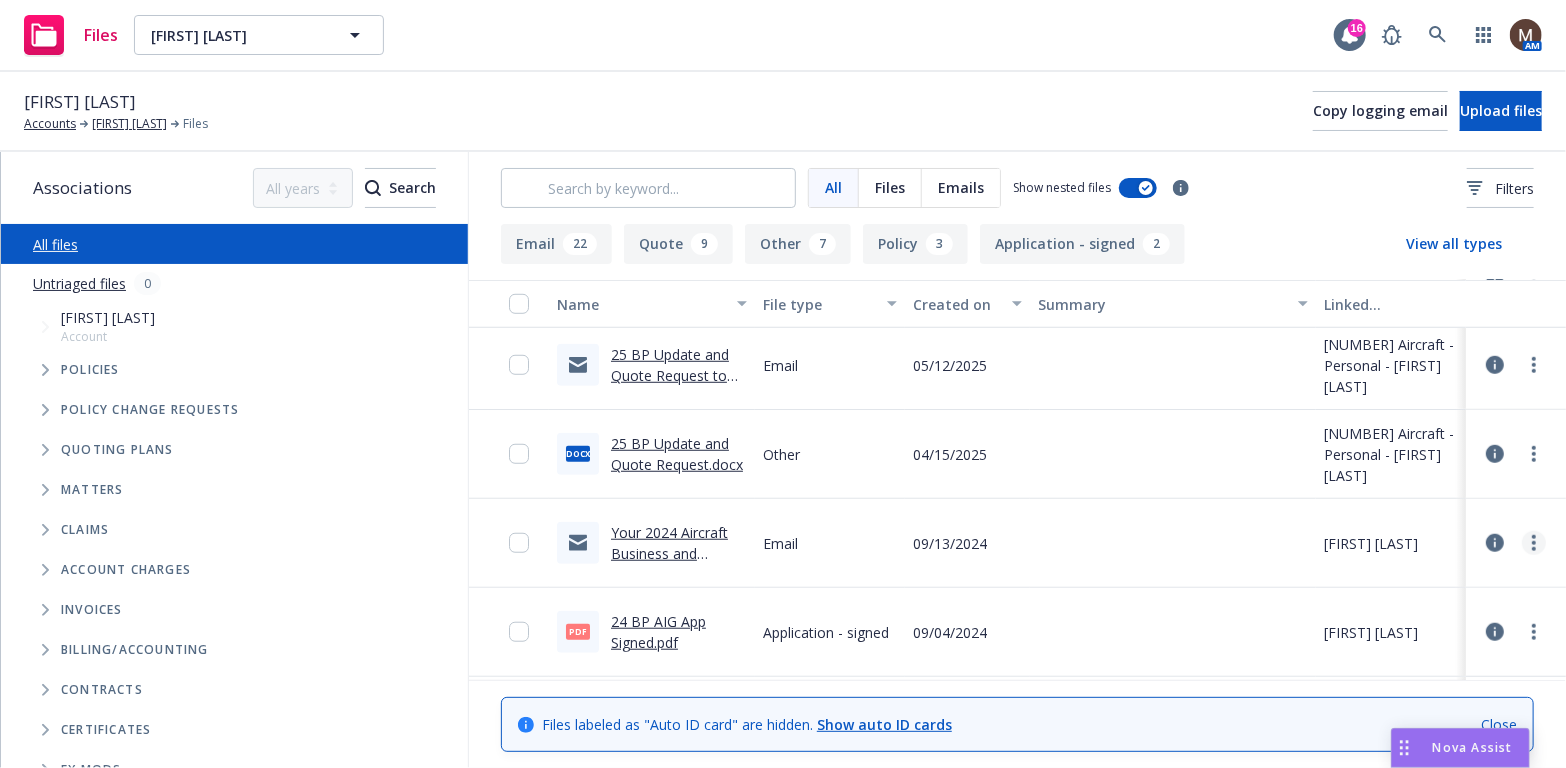 click 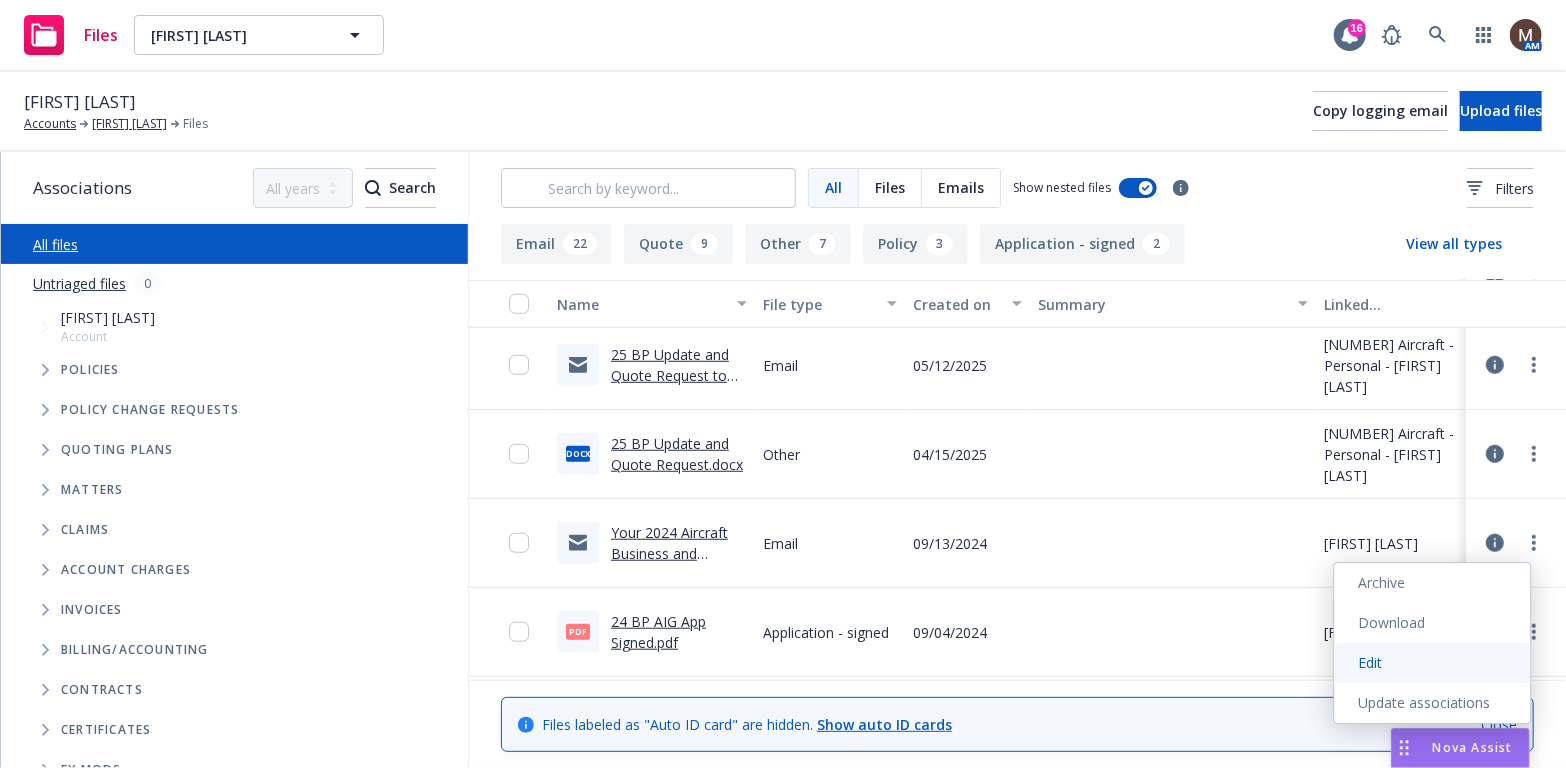 click on "Edit" at bounding box center (1433, 663) 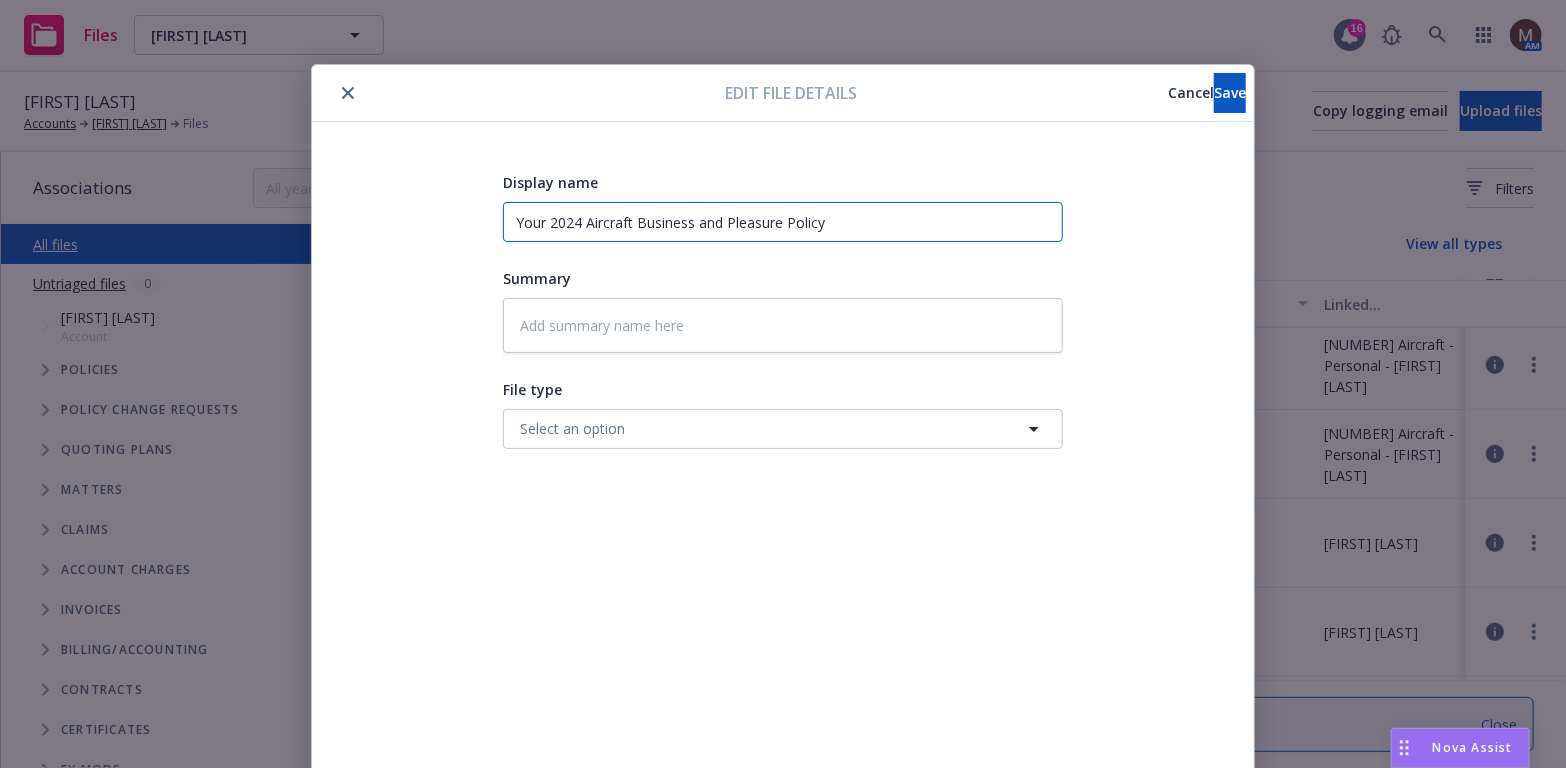 drag, startPoint x: 859, startPoint y: 226, endPoint x: 380, endPoint y: 193, distance: 480.1354 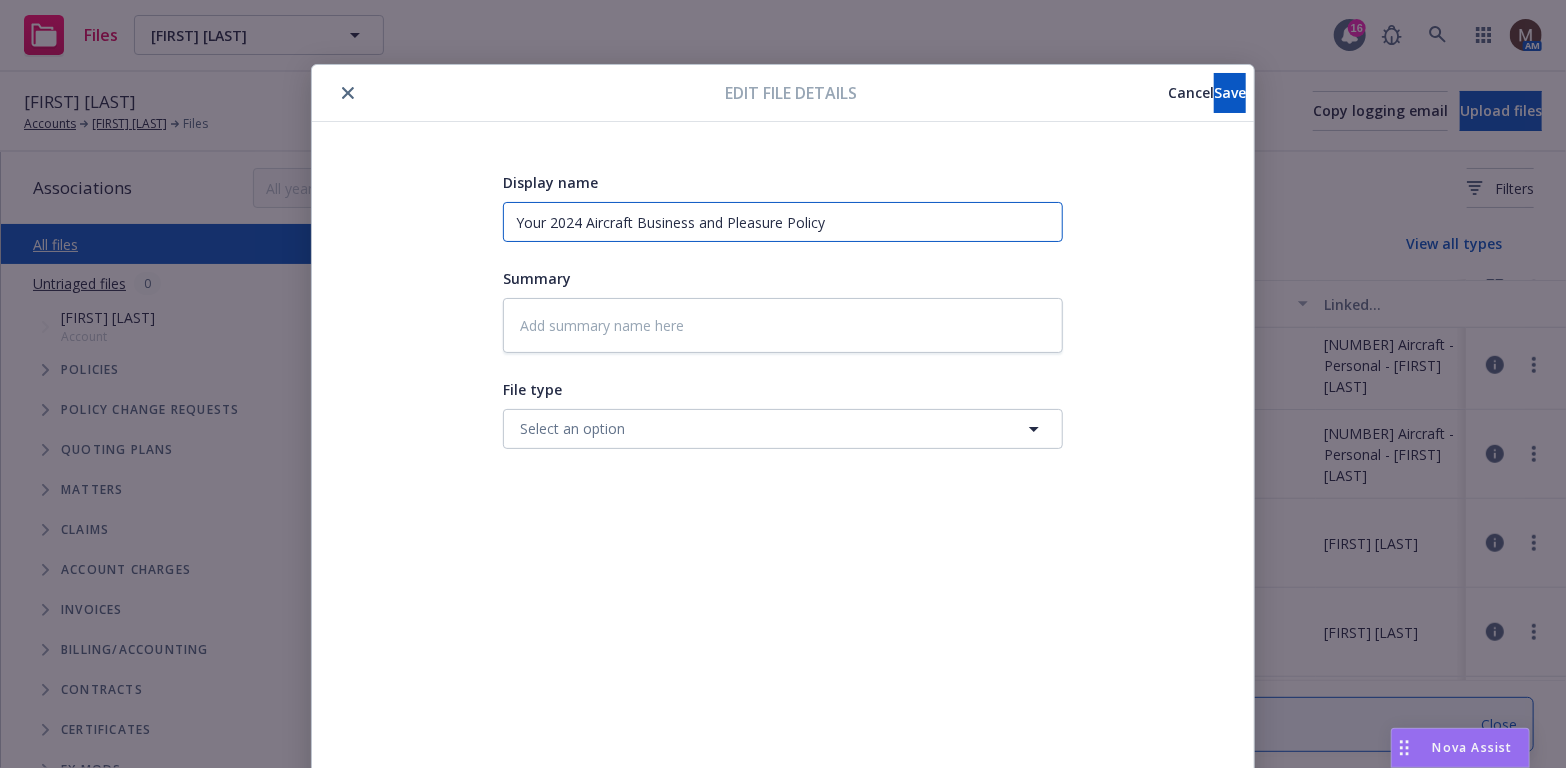 click on "Display name Your 2024 Aircraft Business and Pleasure Policy Summary File type Select an option" at bounding box center (783, 470) 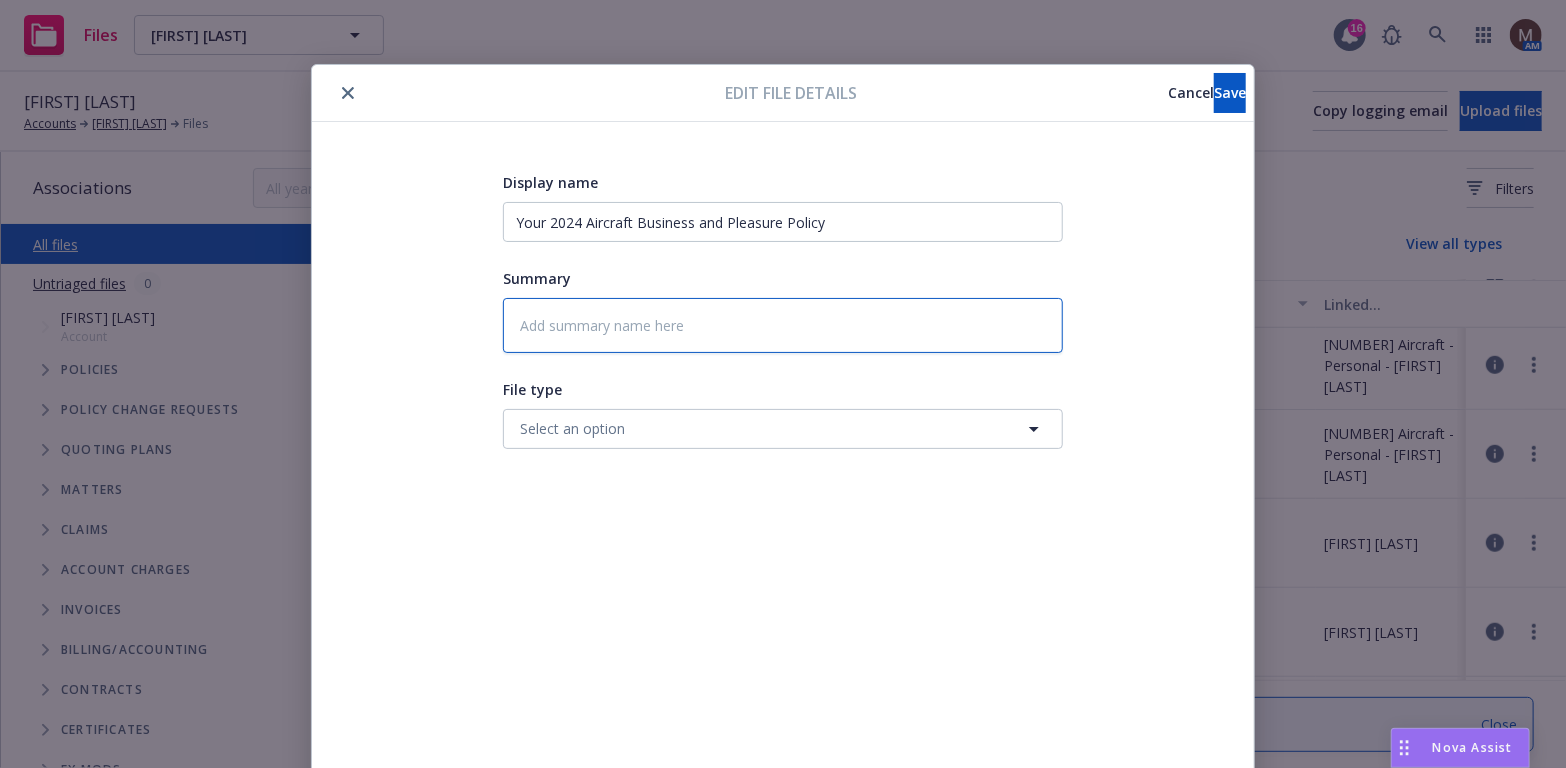 click at bounding box center [783, 325] 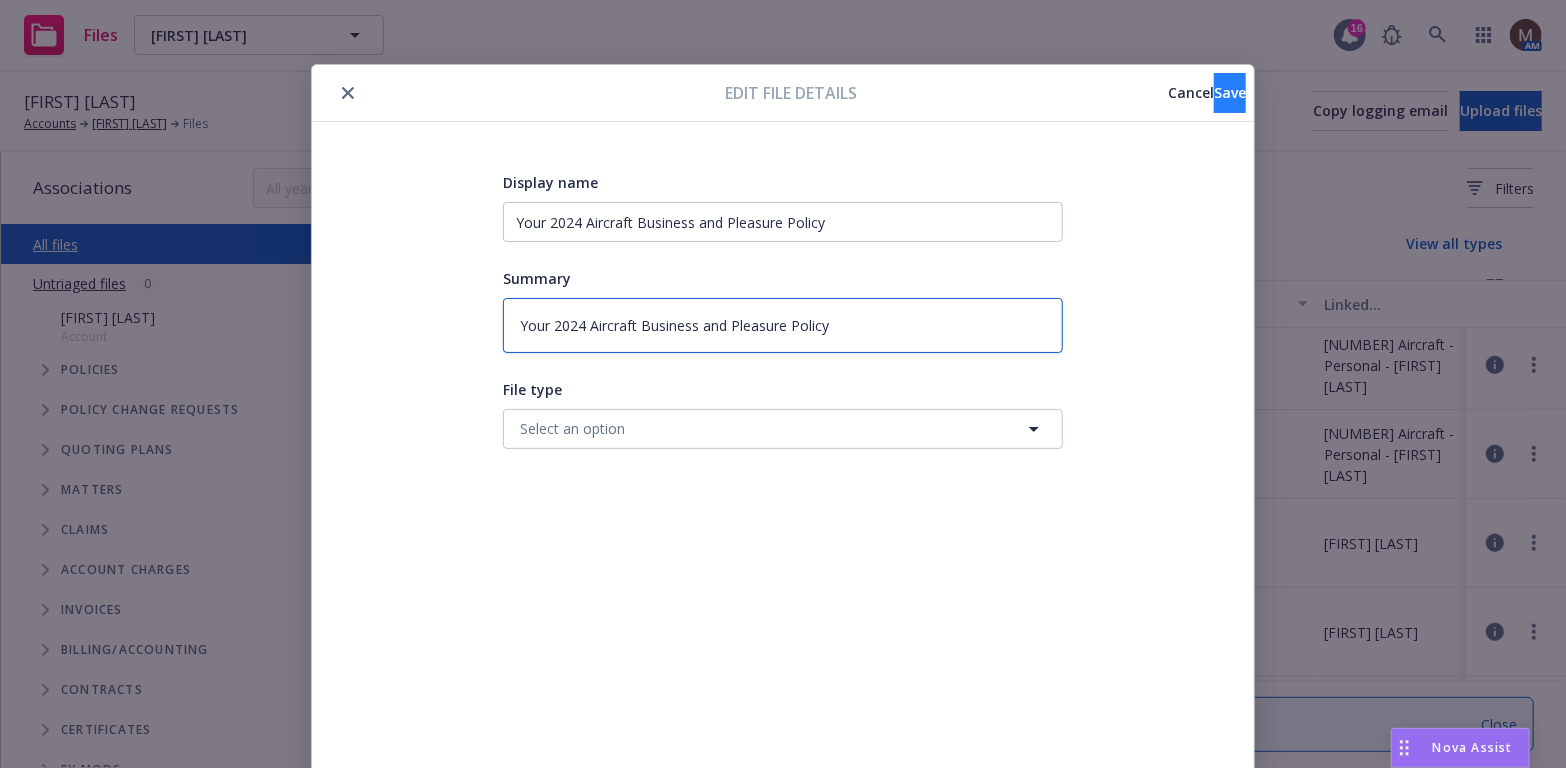 type on "Your 2024 Aircraft Business and Pleasure Policy" 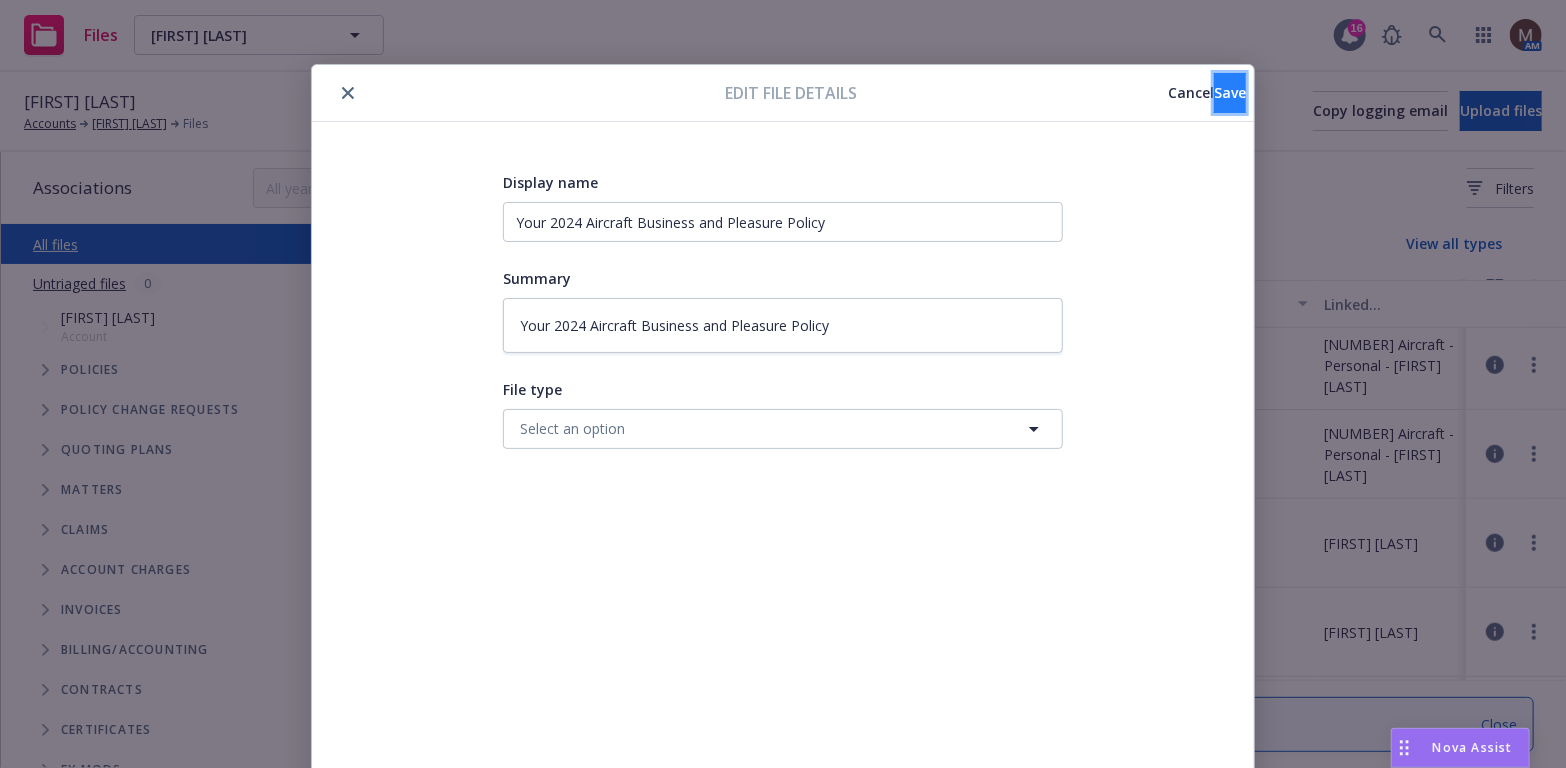 click on "Save" at bounding box center (1230, 93) 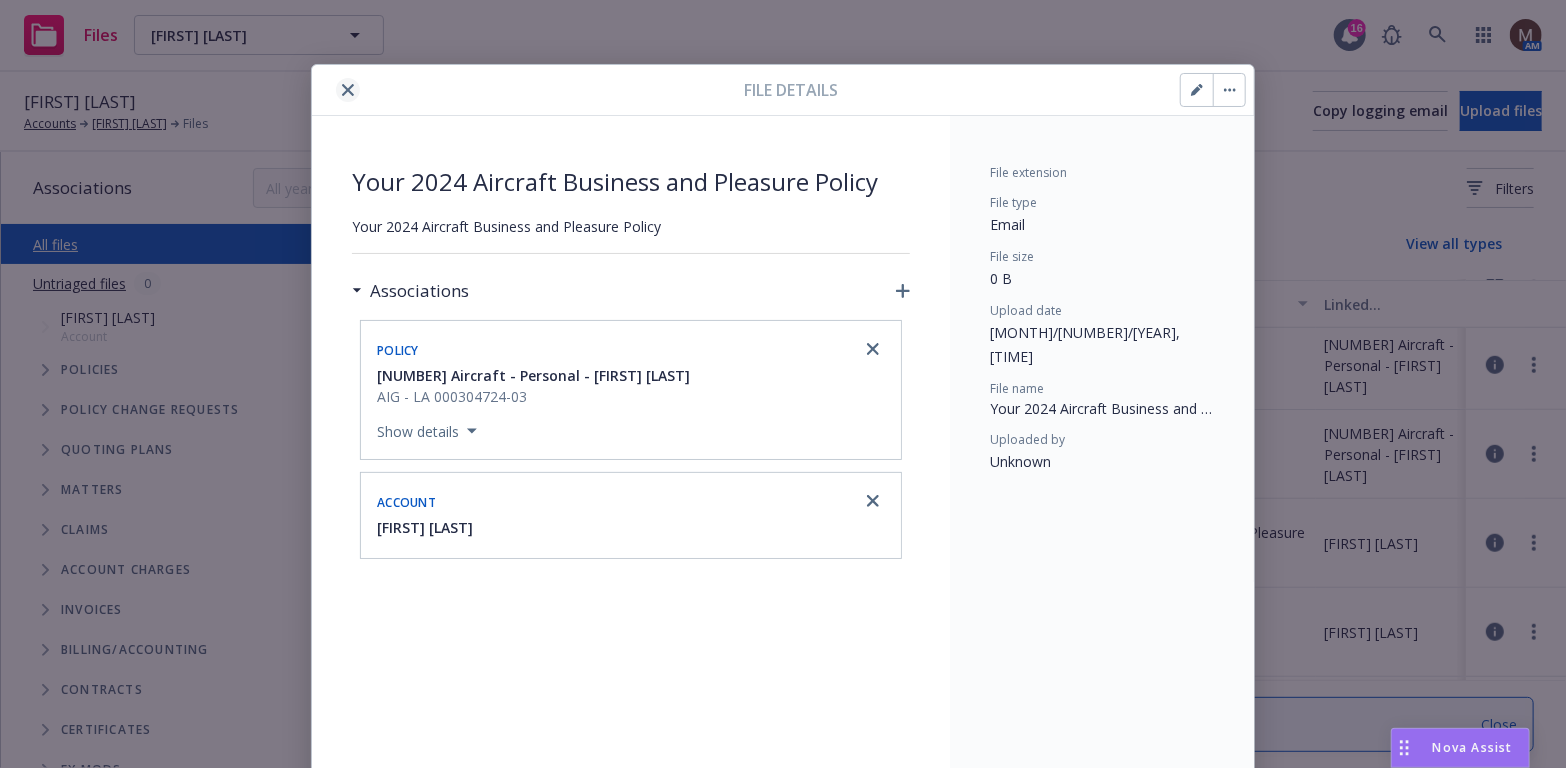 click 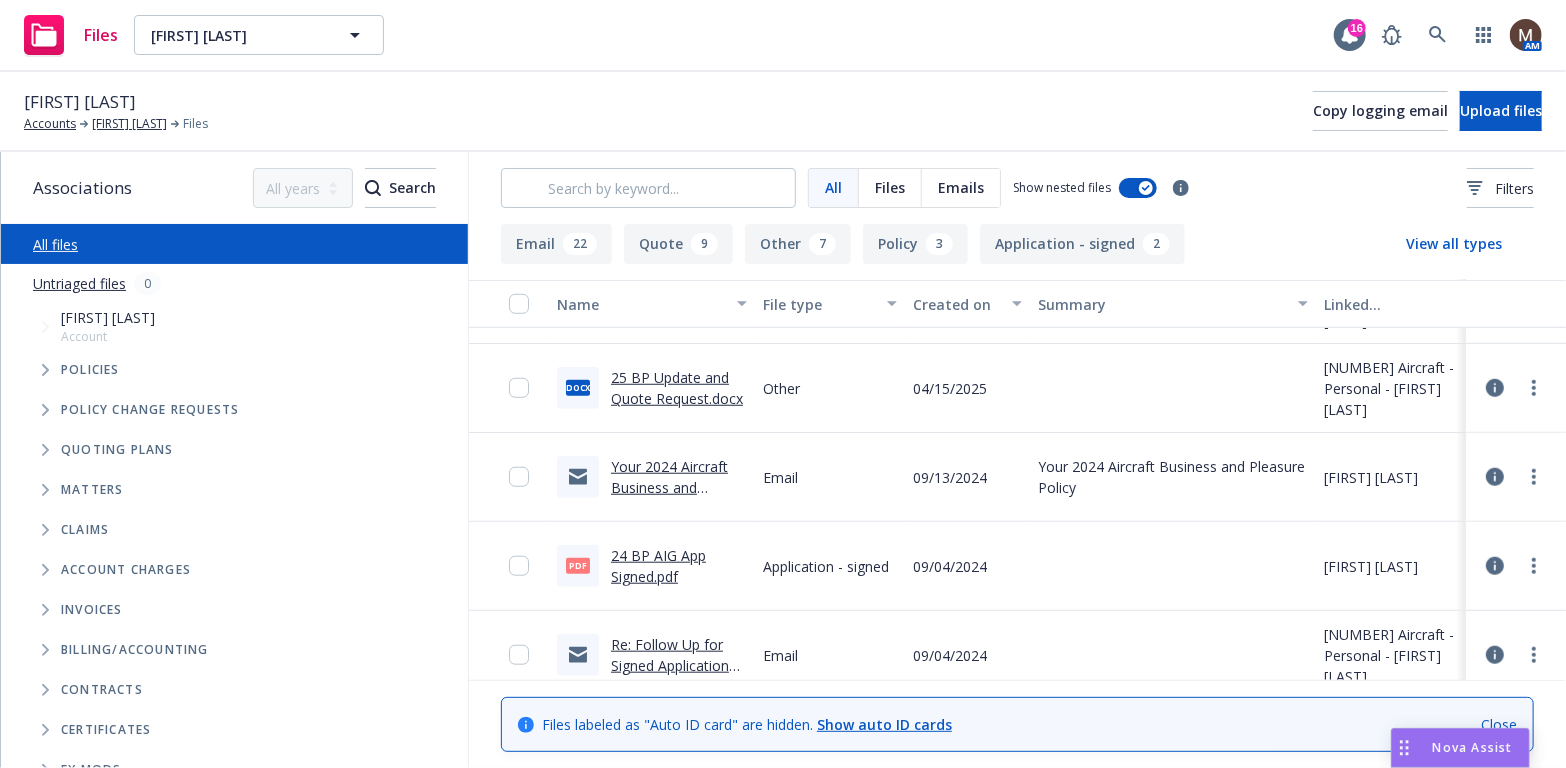scroll, scrollTop: 900, scrollLeft: 0, axis: vertical 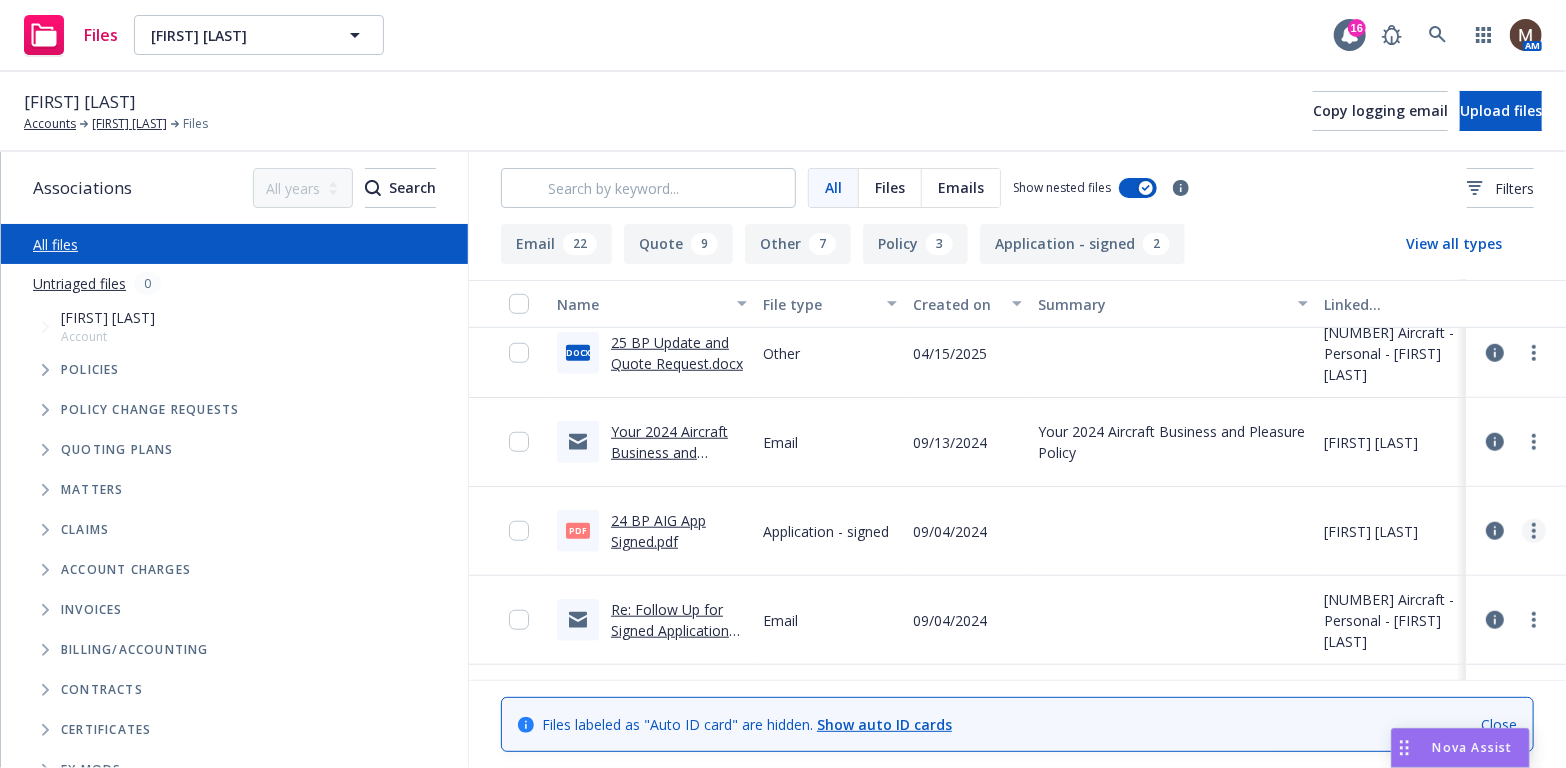 click at bounding box center [1534, 531] 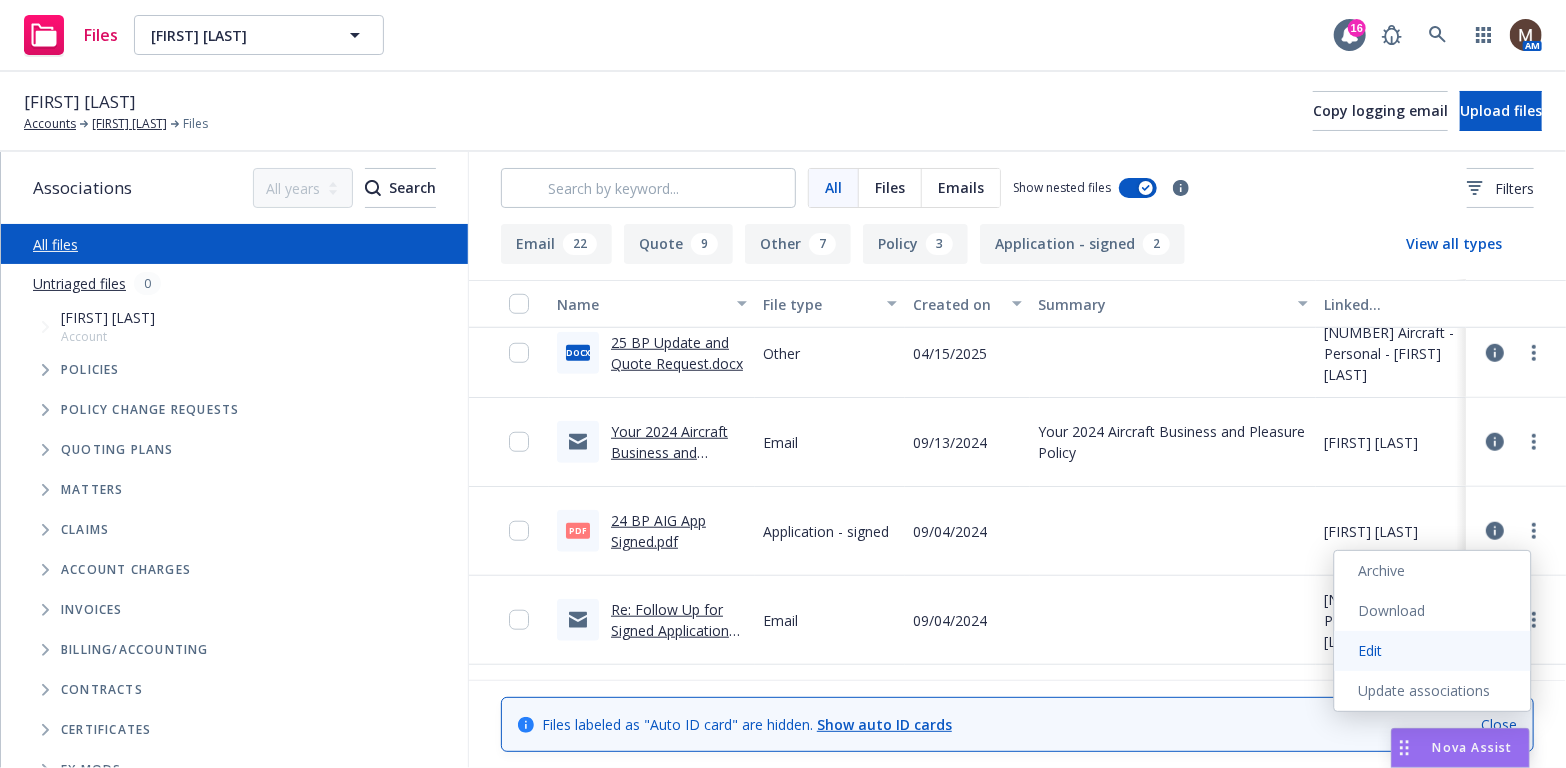 click on "Edit" at bounding box center (1433, 651) 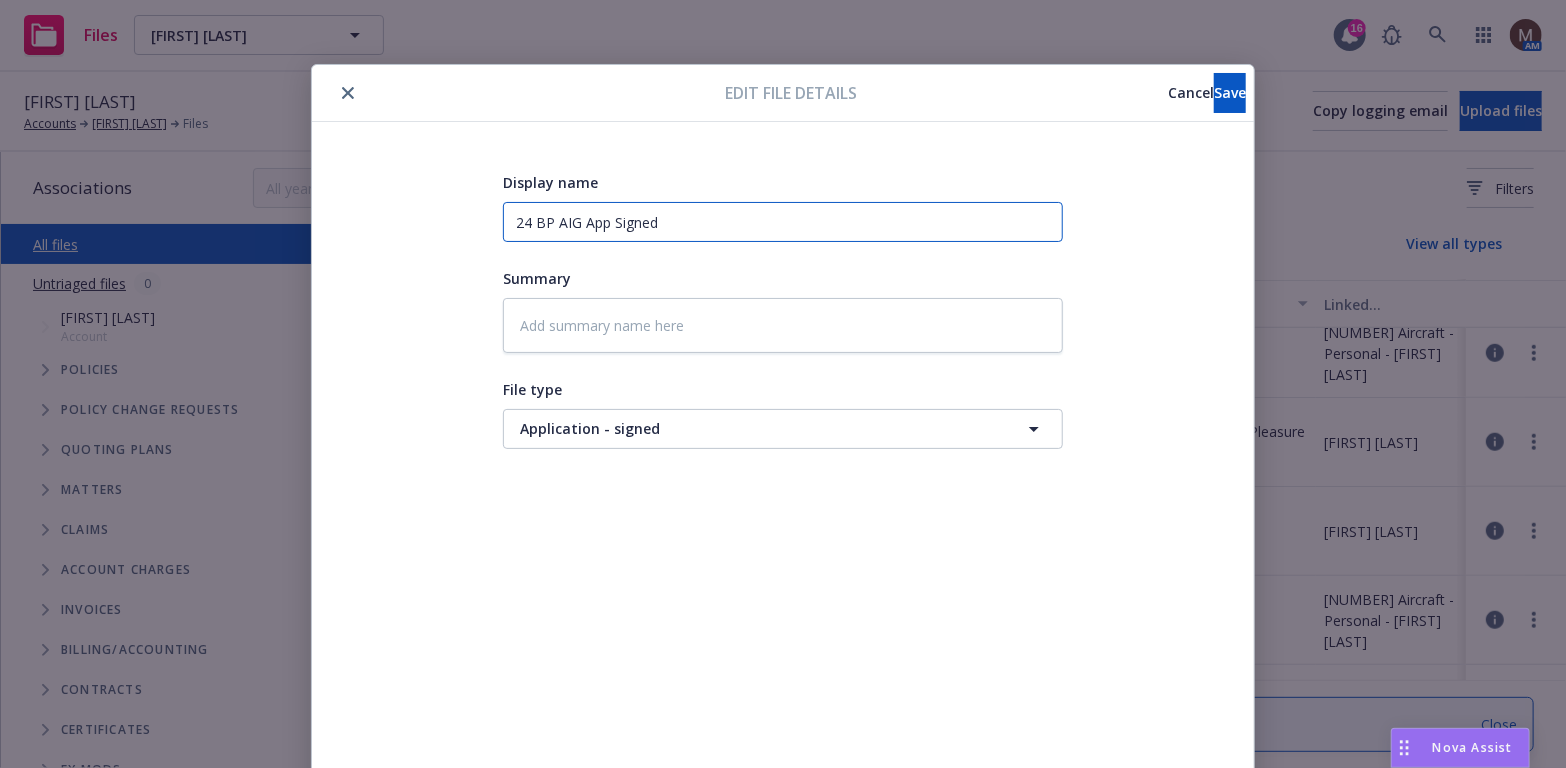 drag, startPoint x: 754, startPoint y: 224, endPoint x: 427, endPoint y: 219, distance: 327.03824 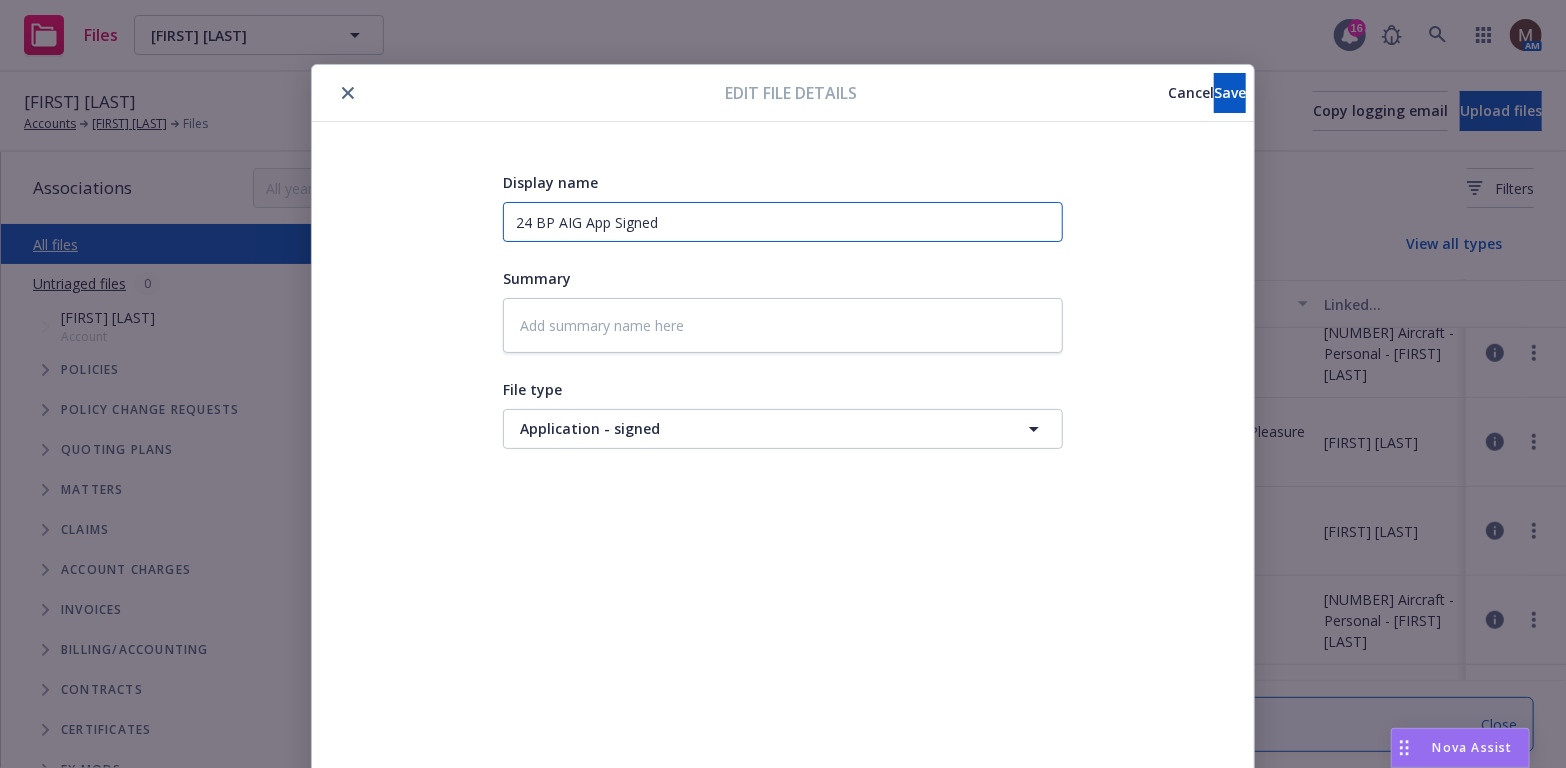 click on "Display name 24 BP AIG App Signed Summary File type Application - signed Application - signed" at bounding box center [783, 470] 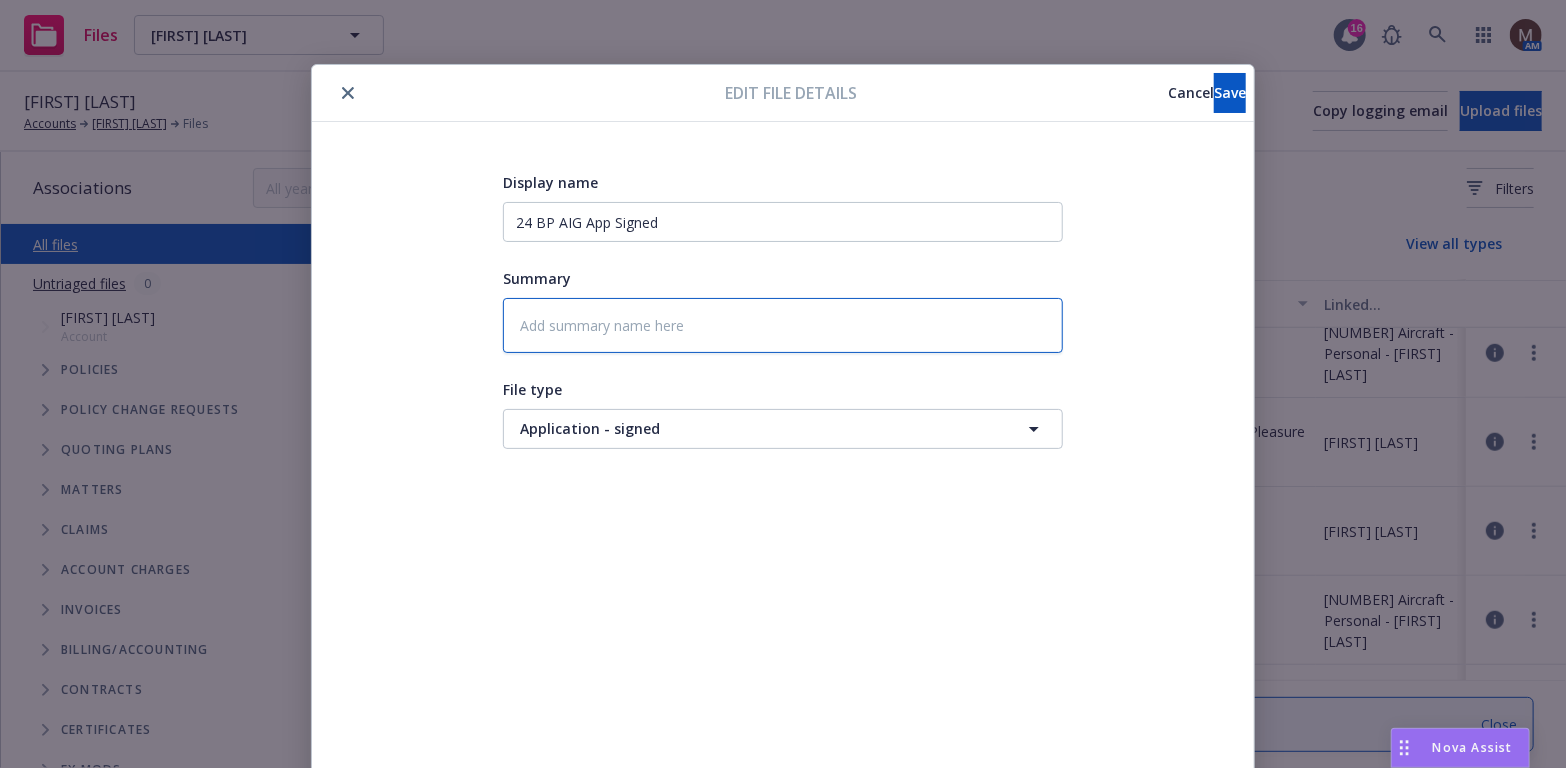 click at bounding box center (783, 325) 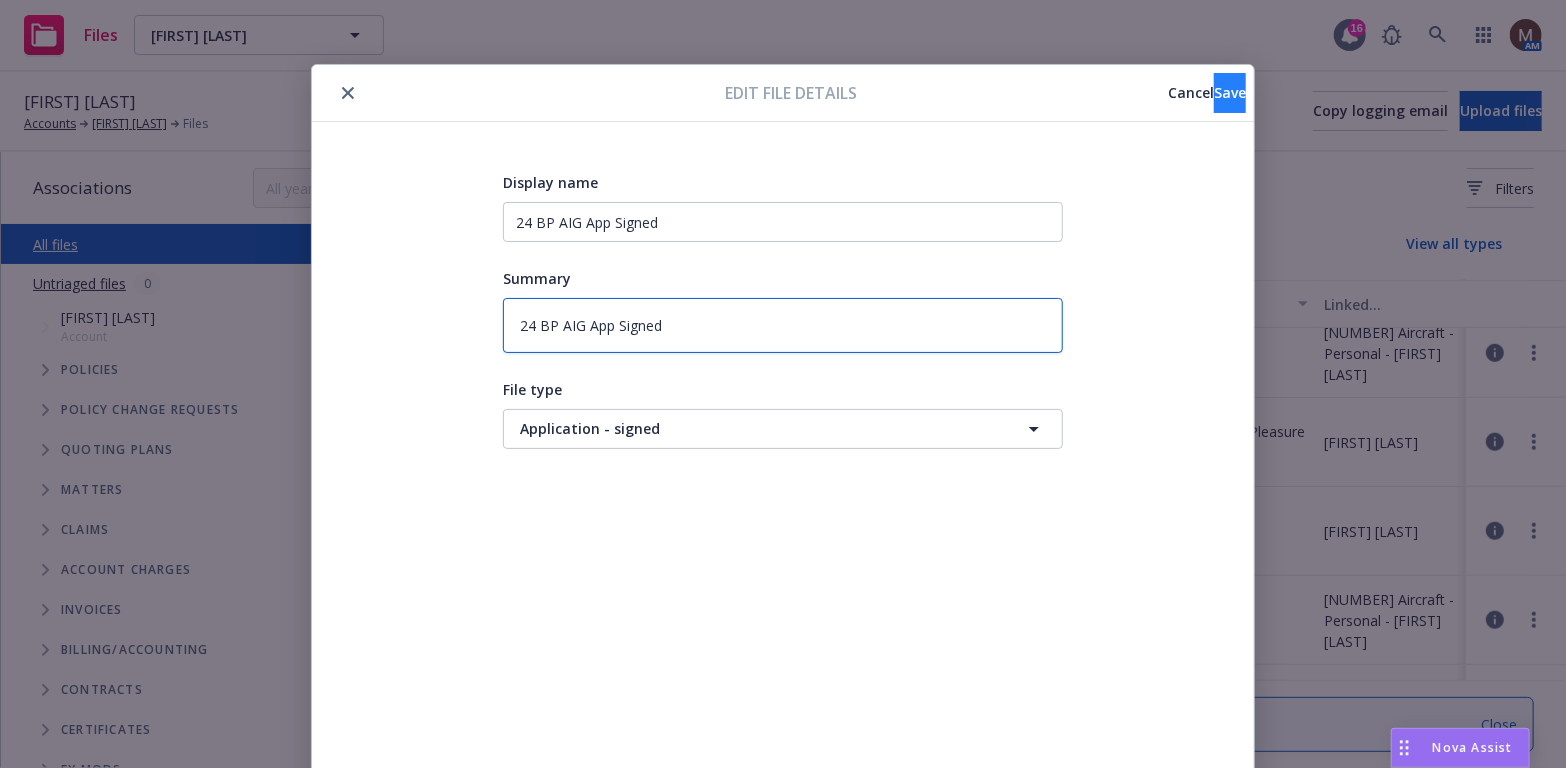 type on "24 BP AIG App Signed" 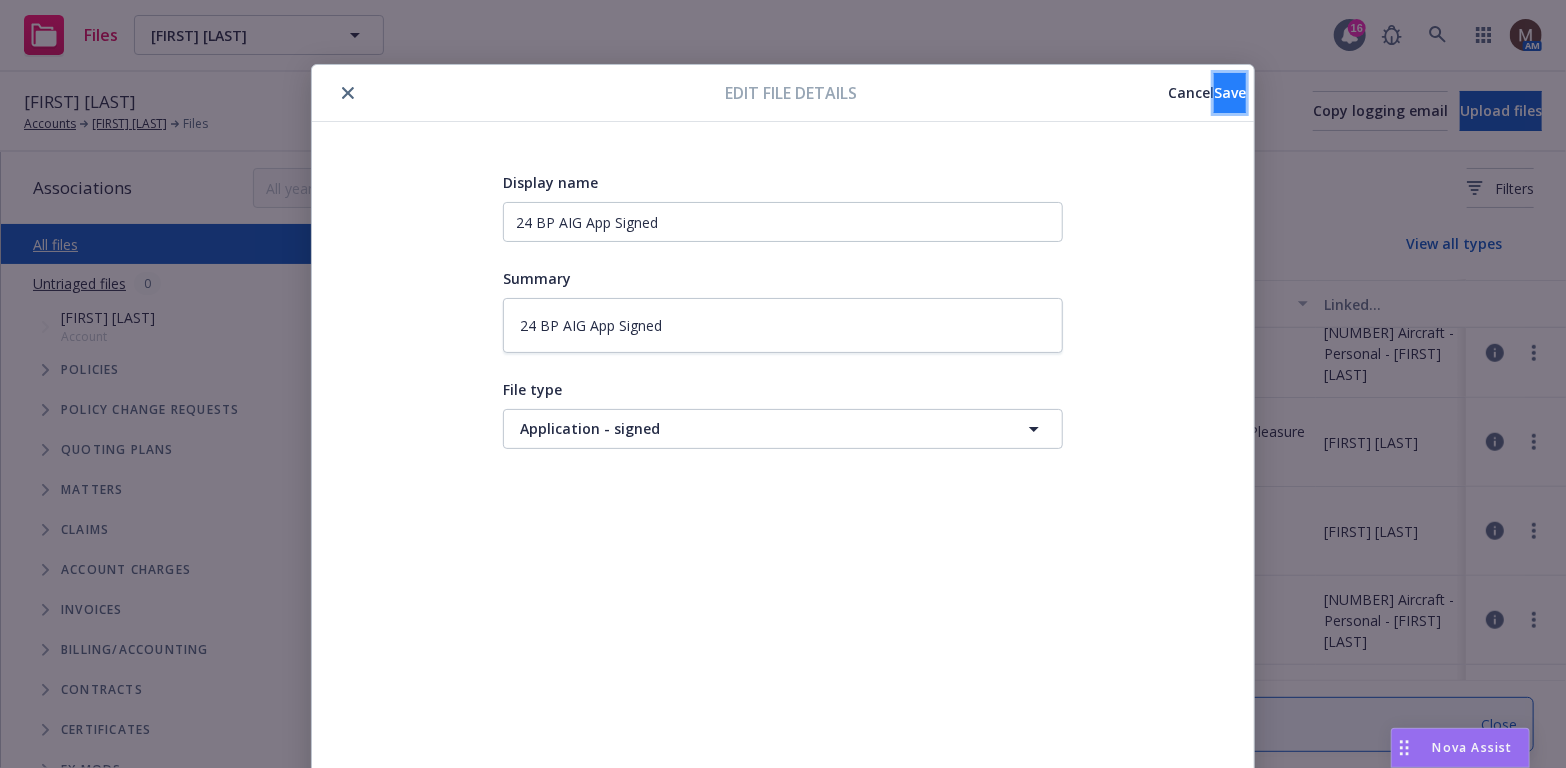 click on "Save" at bounding box center (1230, 93) 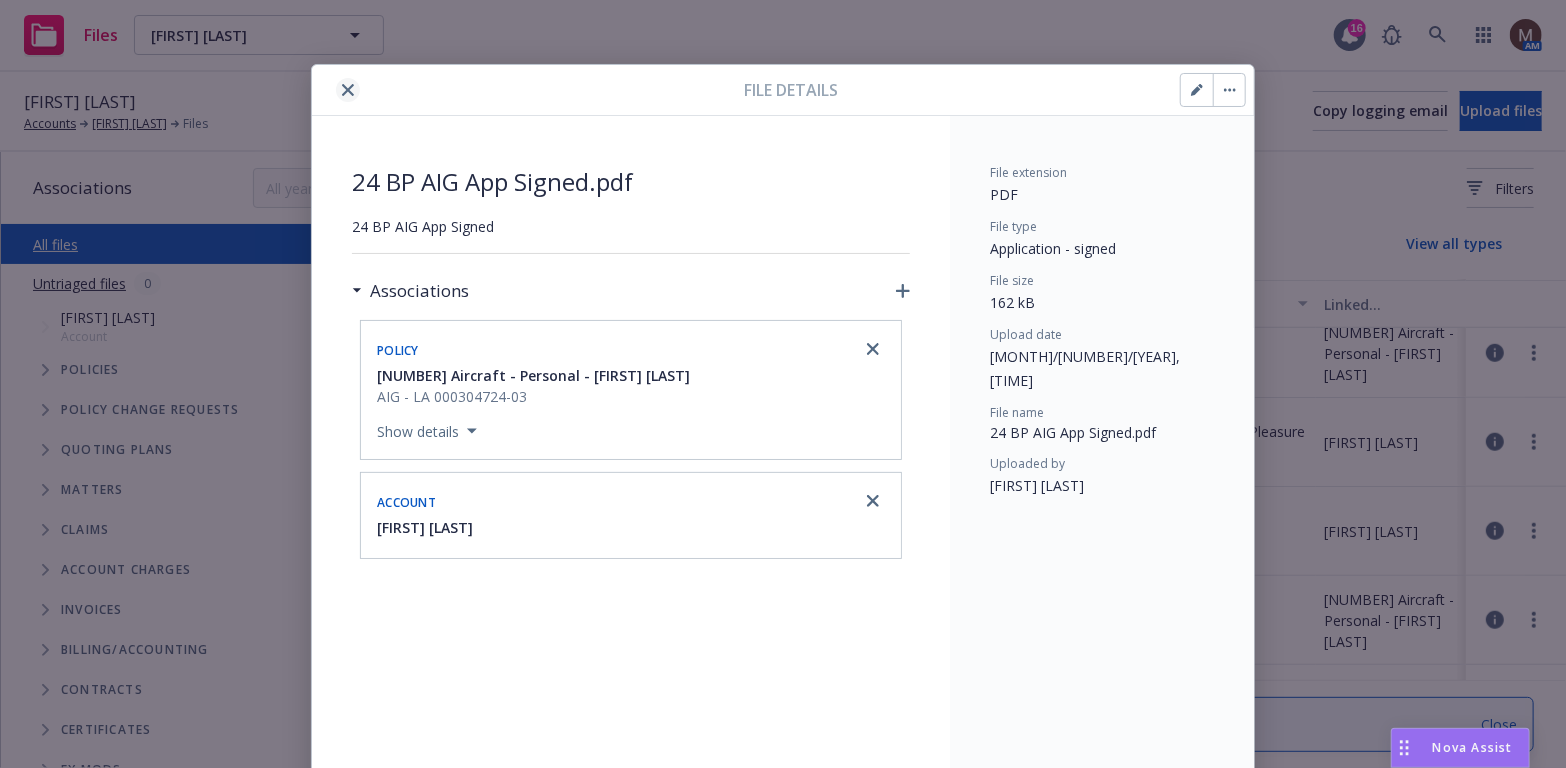 click 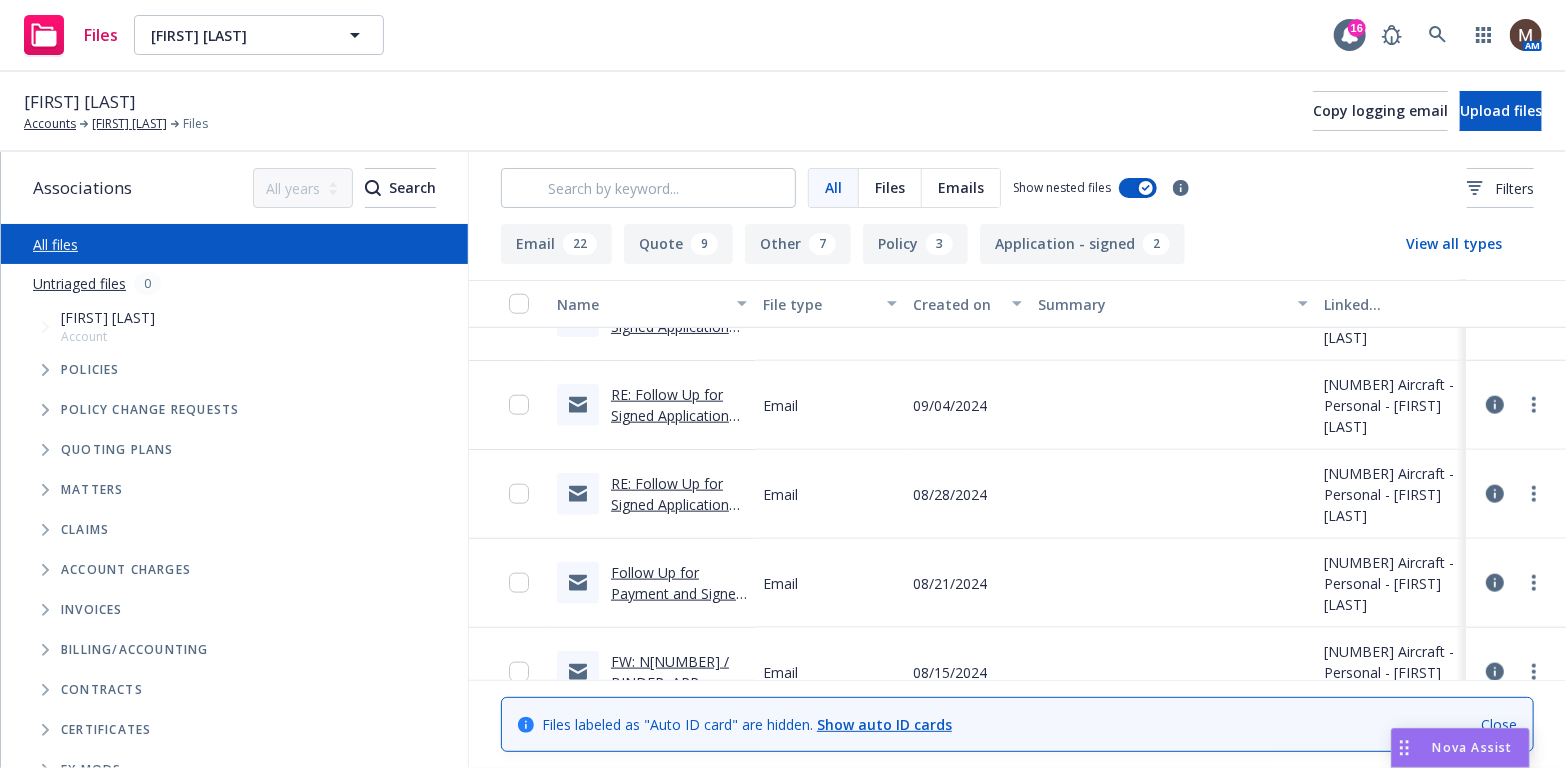 scroll, scrollTop: 1300, scrollLeft: 0, axis: vertical 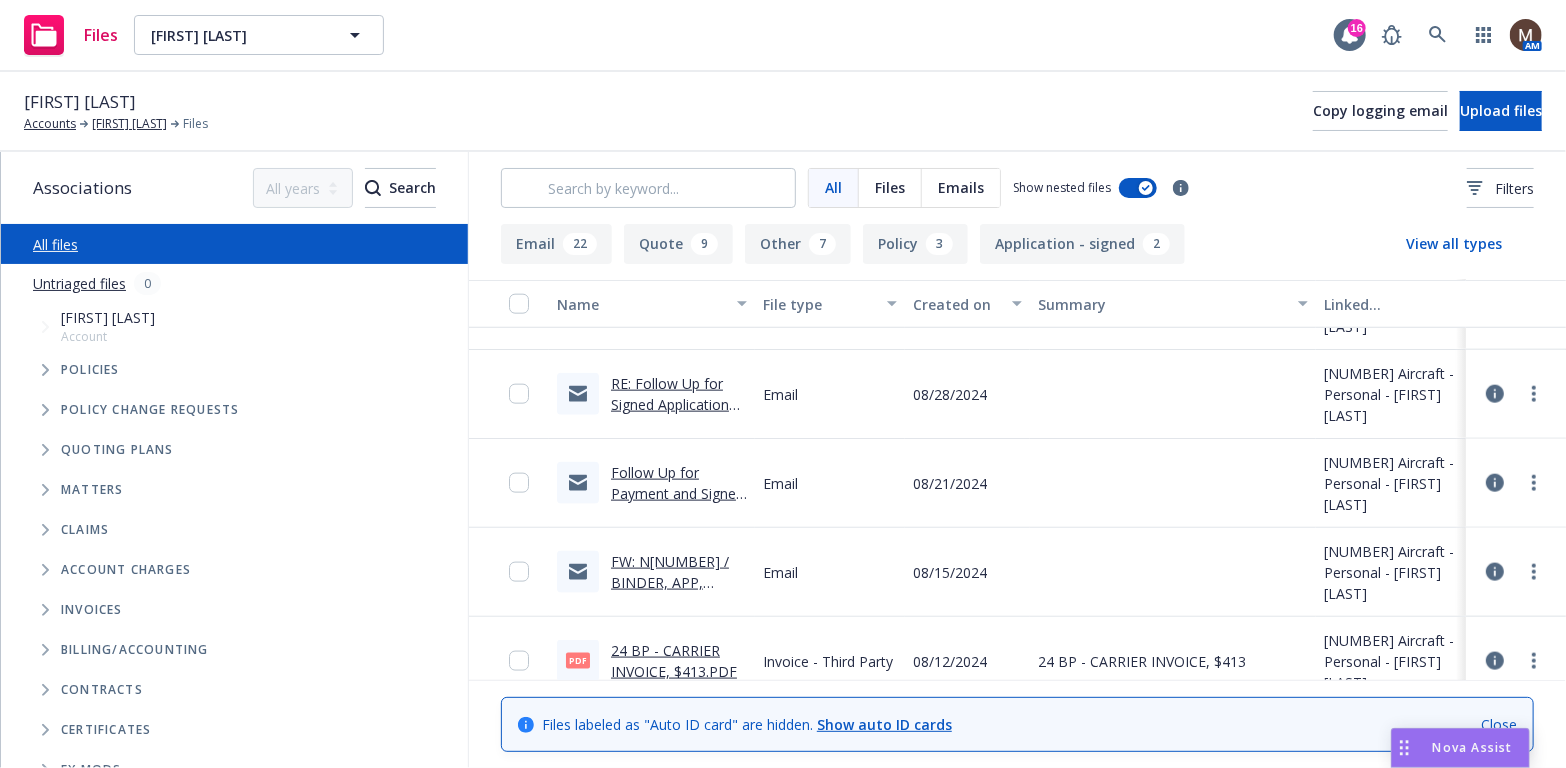 click on "FW: N[NUMBER] / BINDER, APP, INVOICE /  [FIRST] [LAST]" at bounding box center (670, 593) 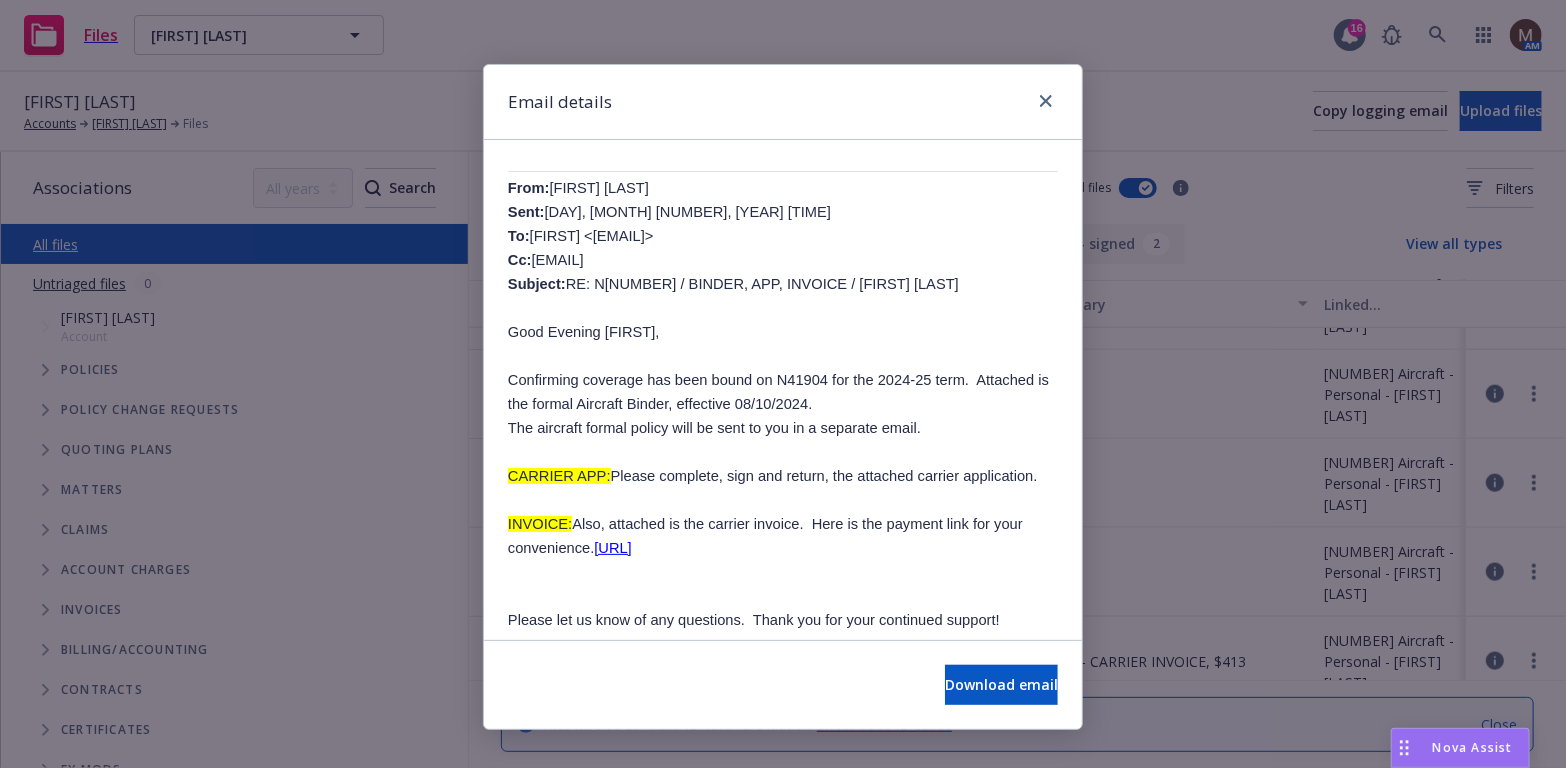 scroll, scrollTop: 600, scrollLeft: 0, axis: vertical 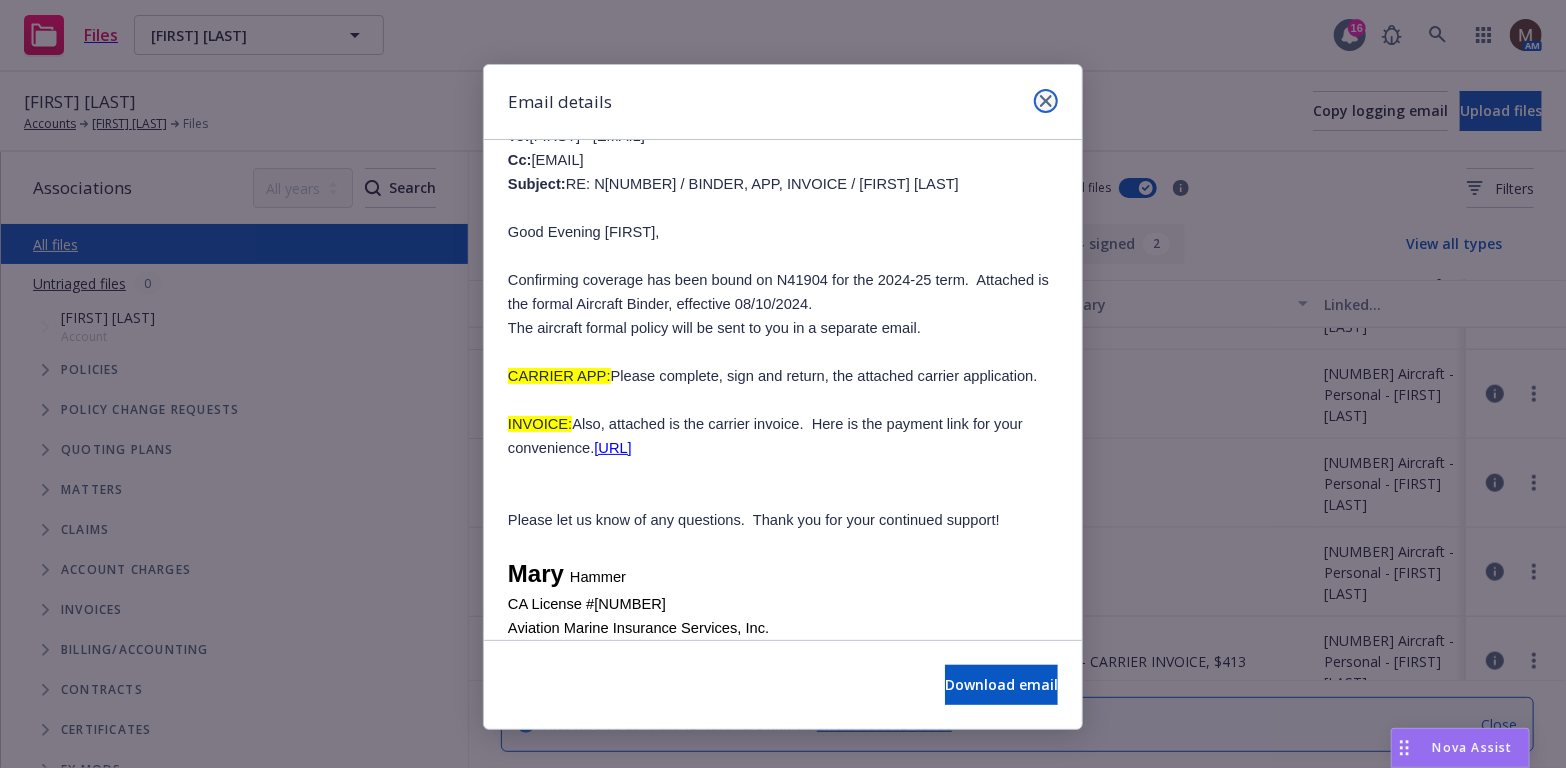 click 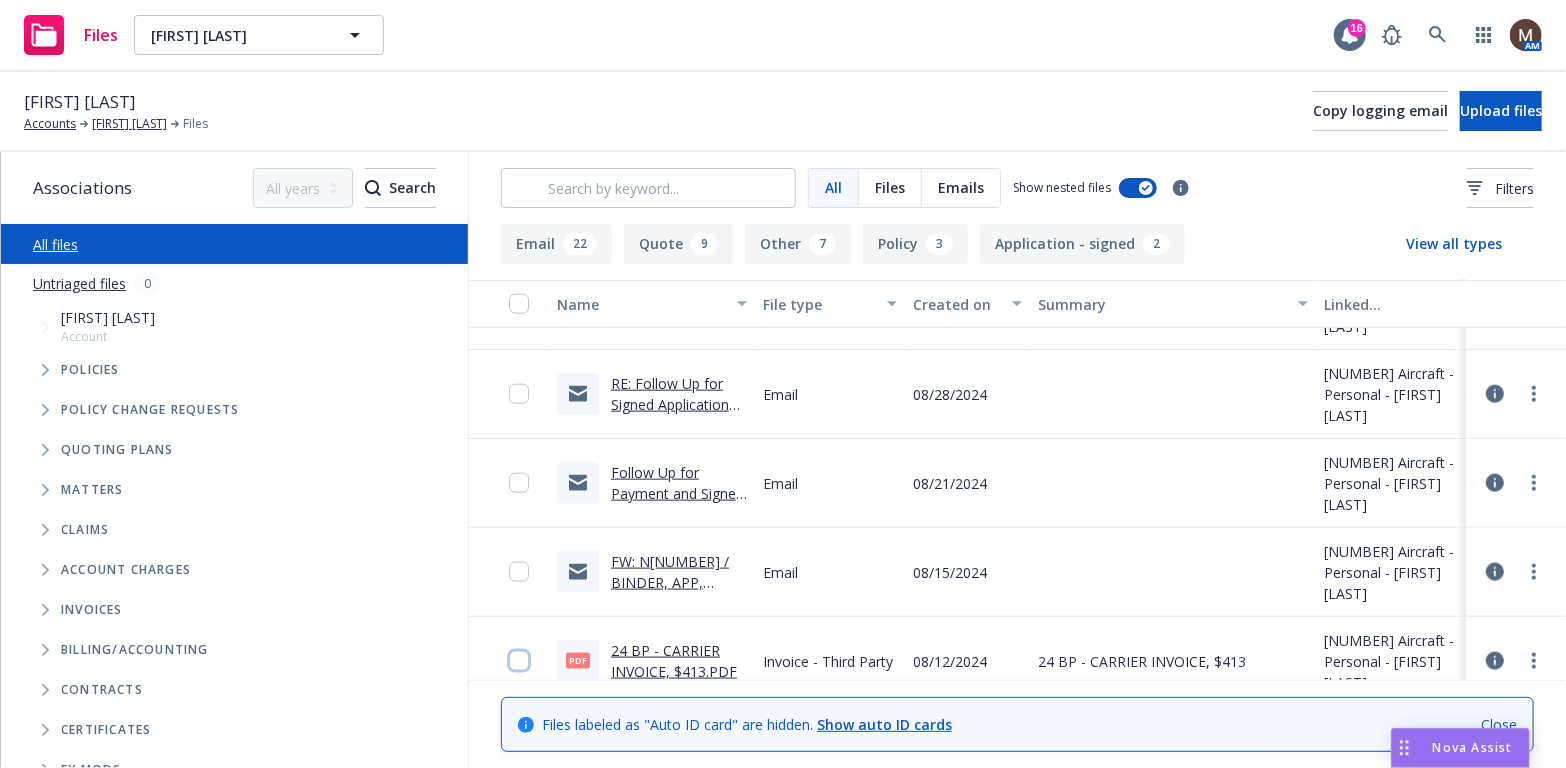 drag, startPoint x: 505, startPoint y: 662, endPoint x: 522, endPoint y: 607, distance: 57.567352 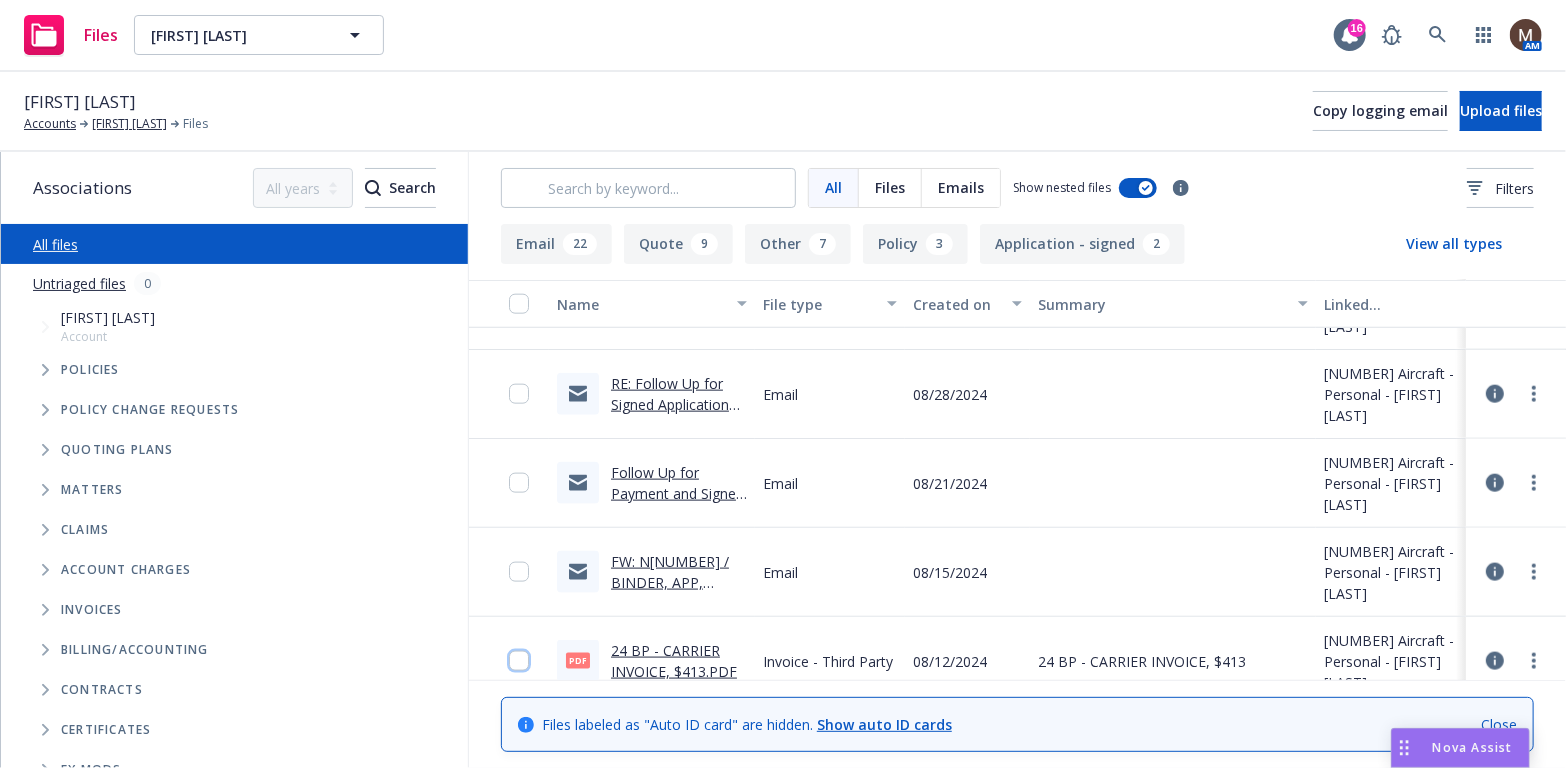 click at bounding box center [519, 661] 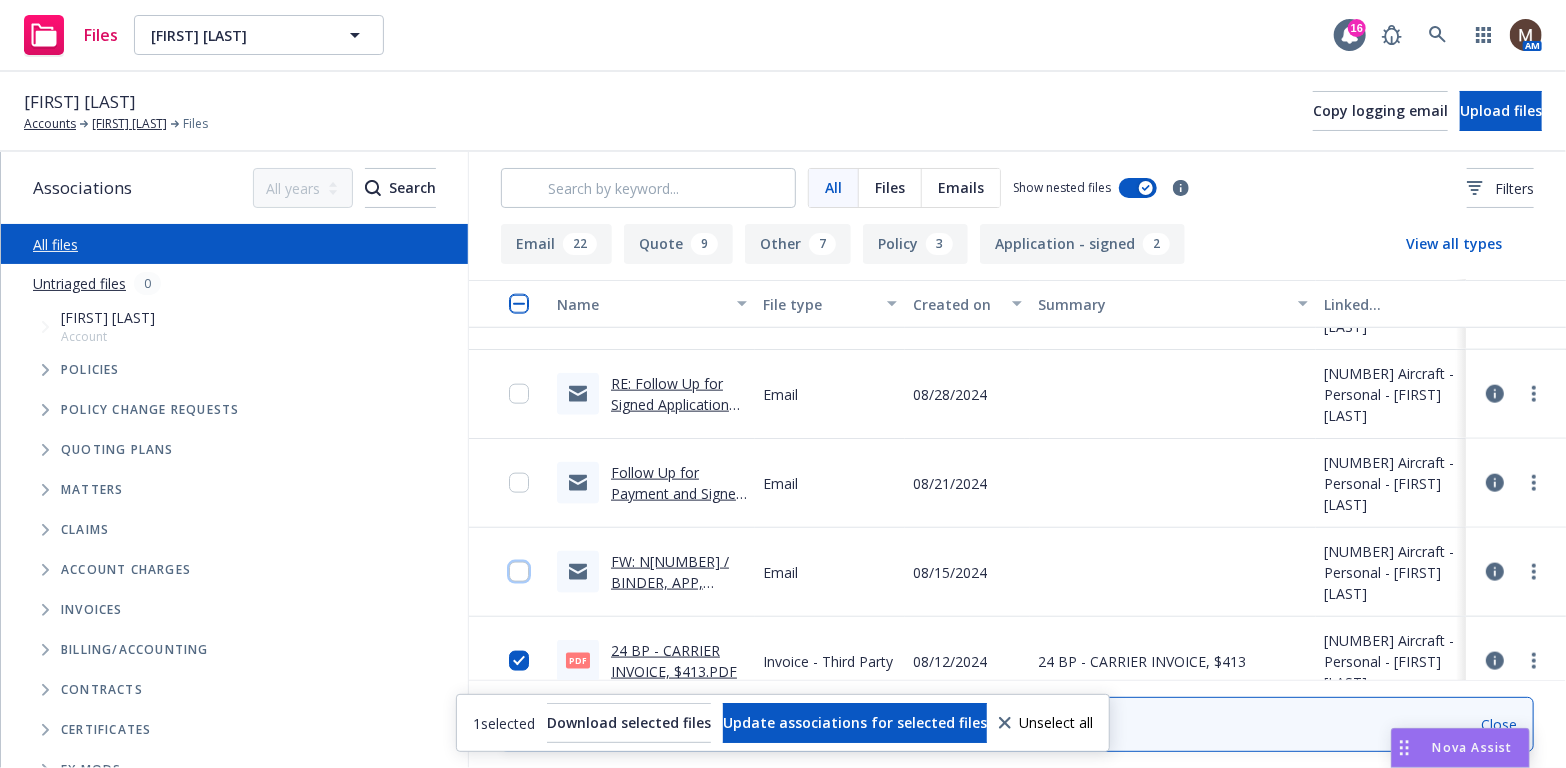 drag, startPoint x: 505, startPoint y: 574, endPoint x: 508, endPoint y: 531, distance: 43.104523 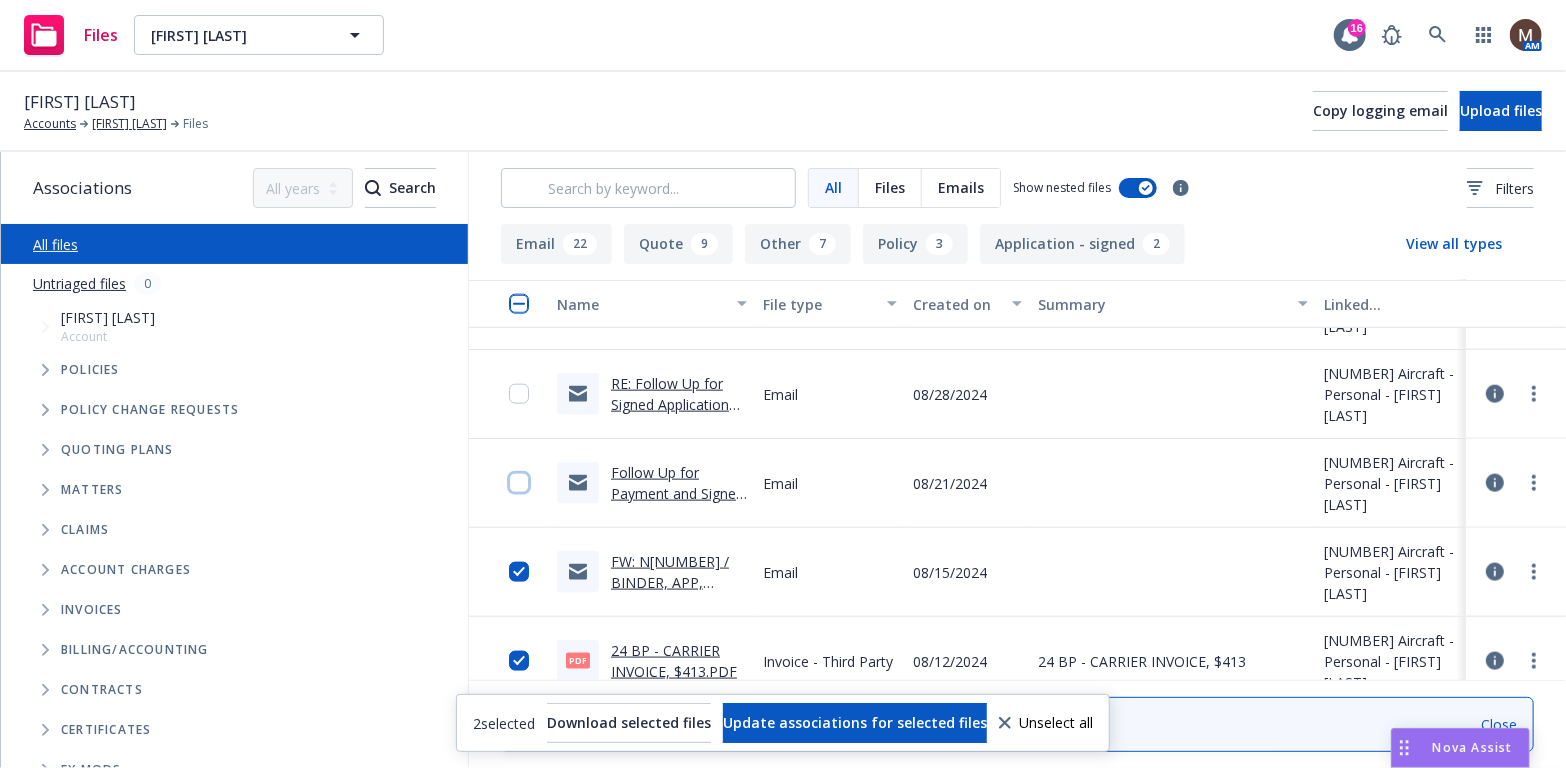 click at bounding box center [519, 483] 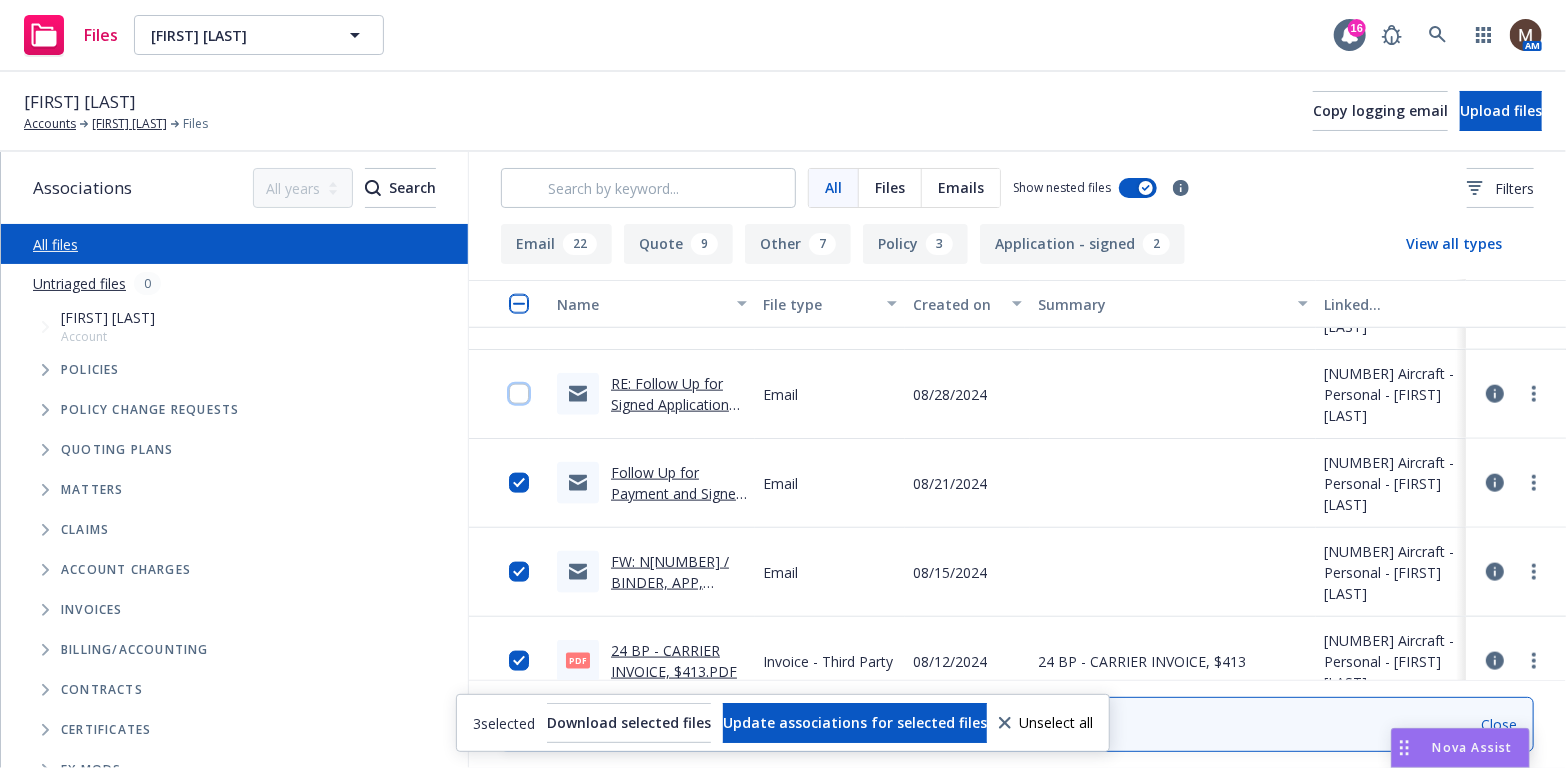 click at bounding box center [519, 394] 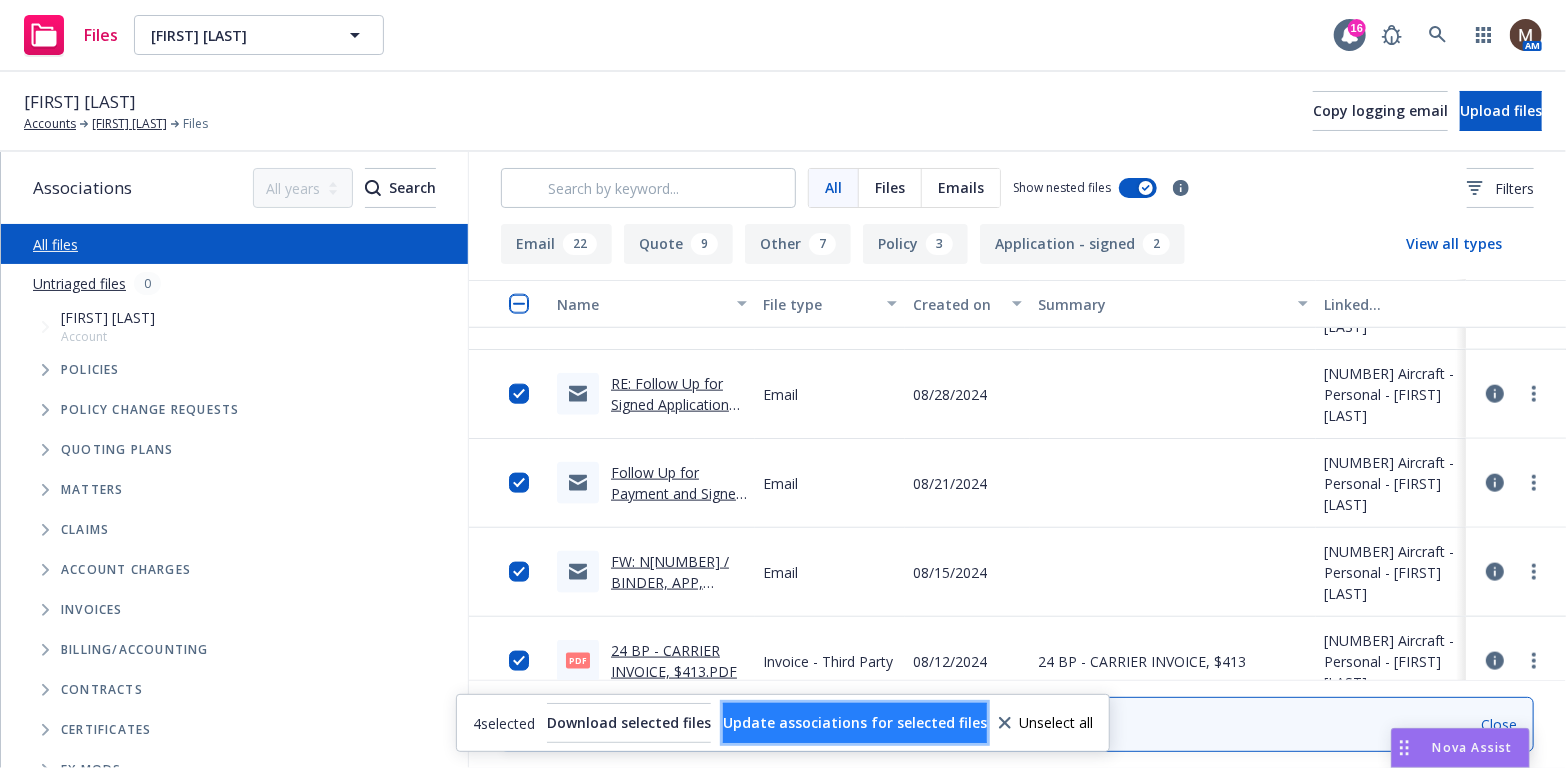 click on "Update associations for selected files" at bounding box center [855, 722] 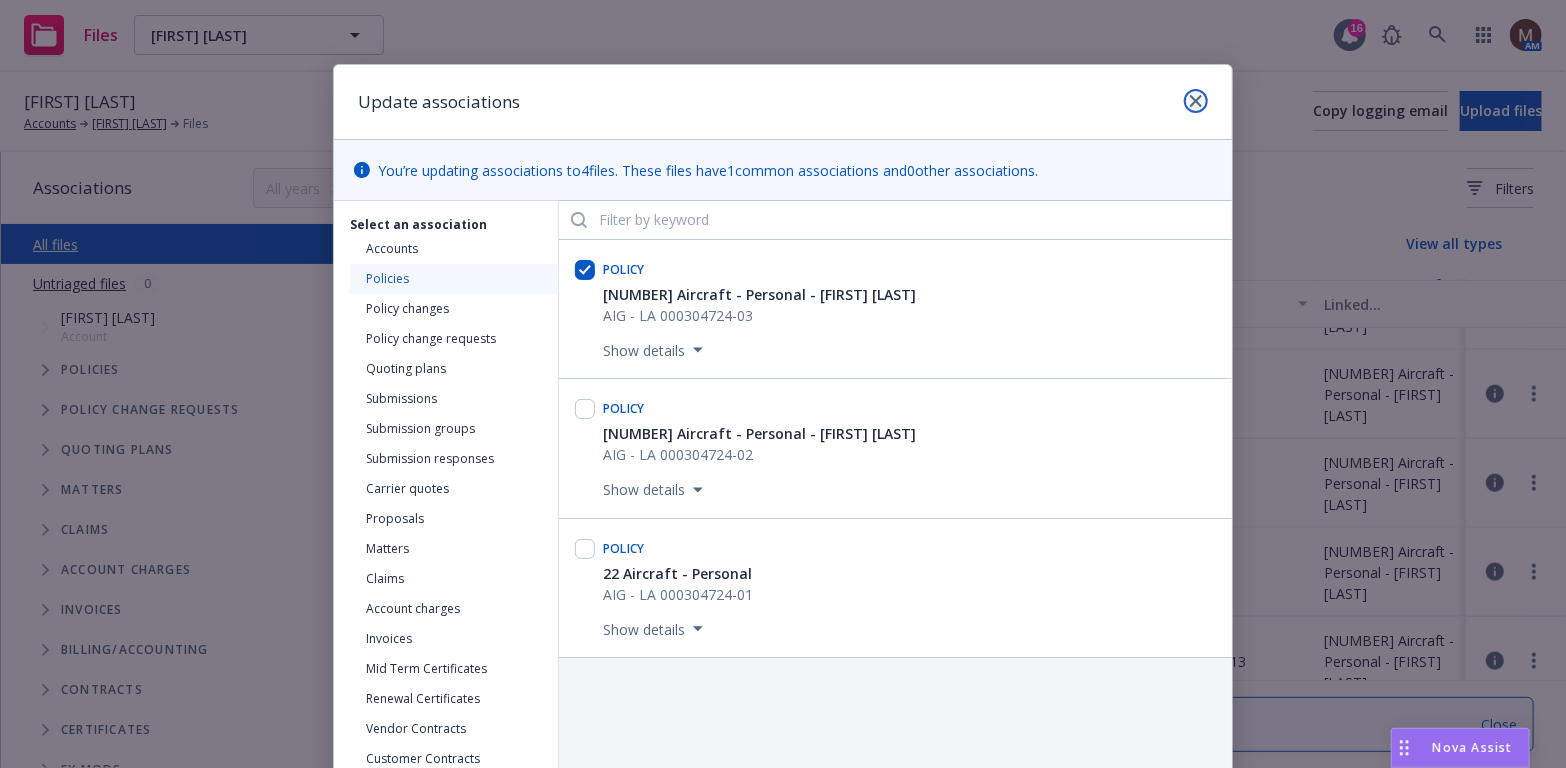 click at bounding box center [1196, 101] 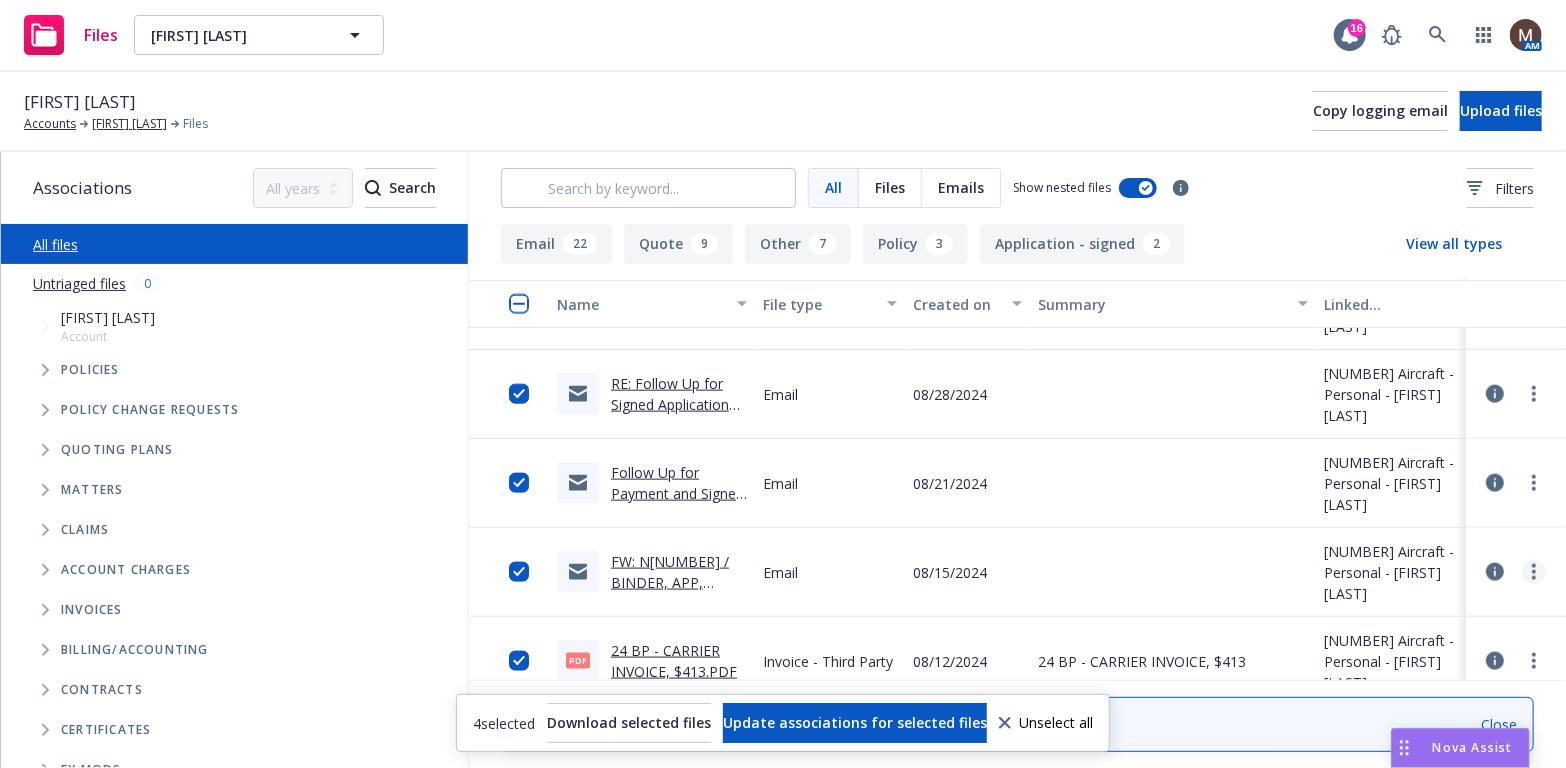 click at bounding box center [1534, 572] 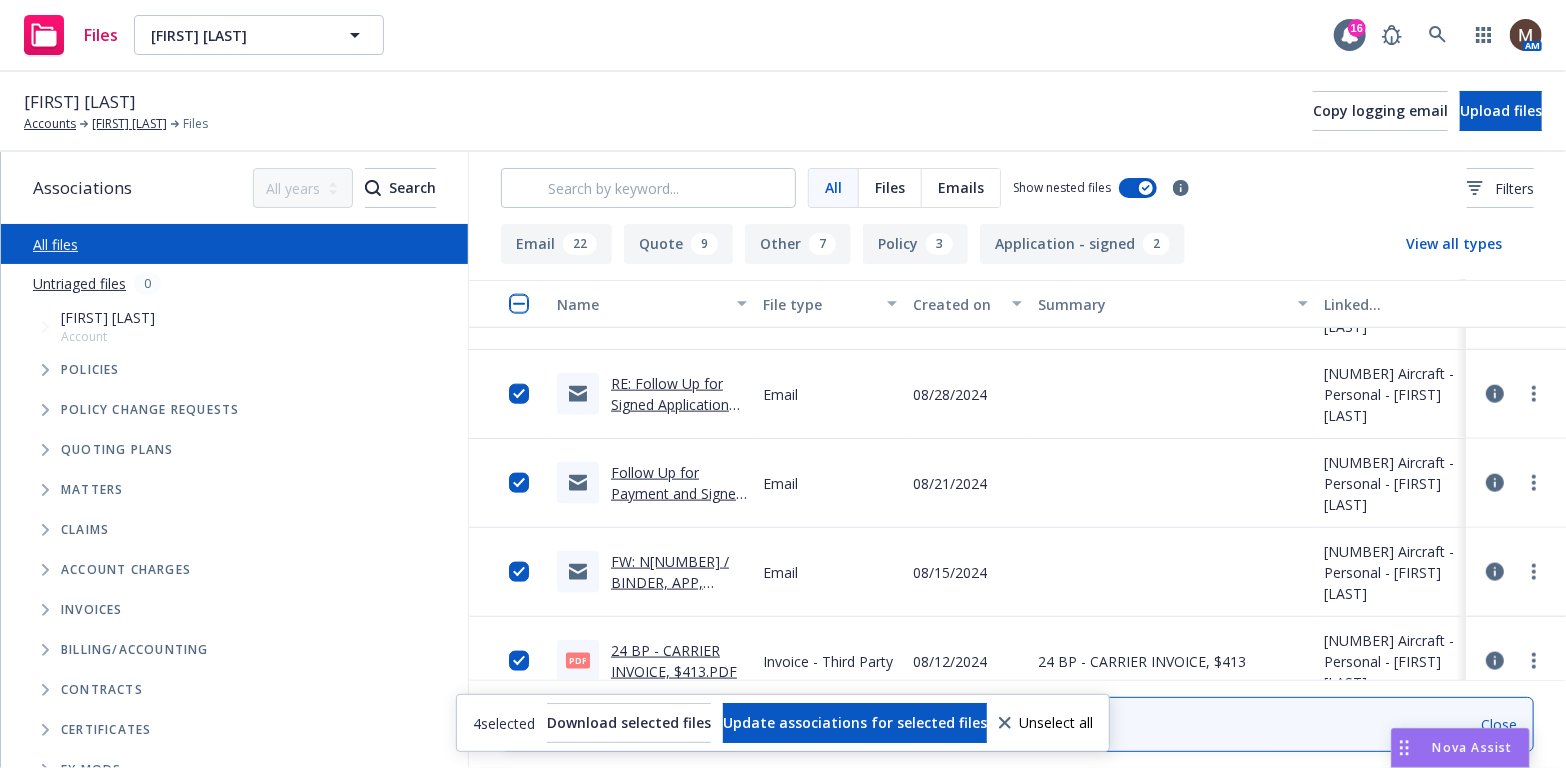 click on "Edit" at bounding box center (1433, 692) 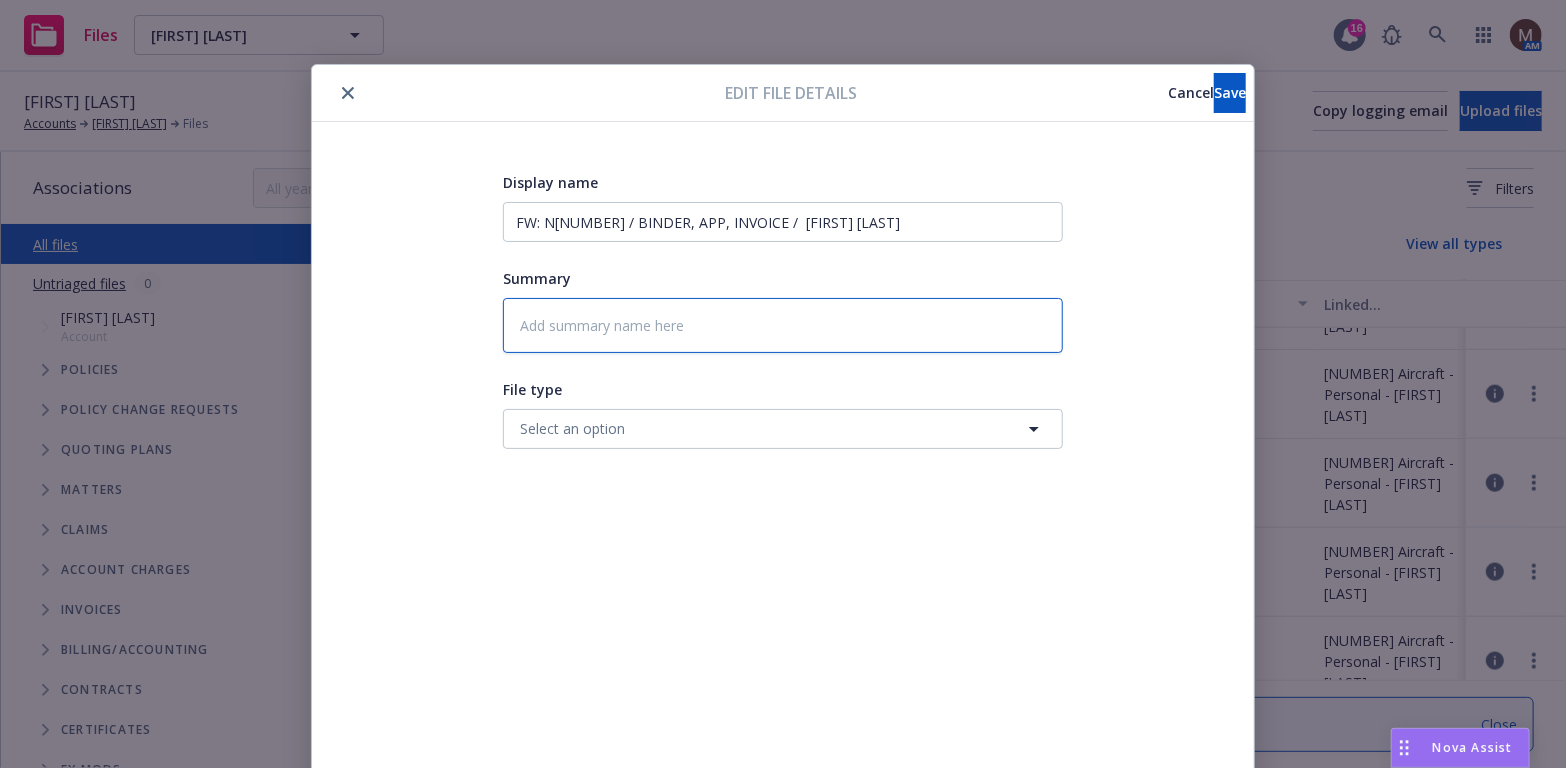 click at bounding box center (783, 325) 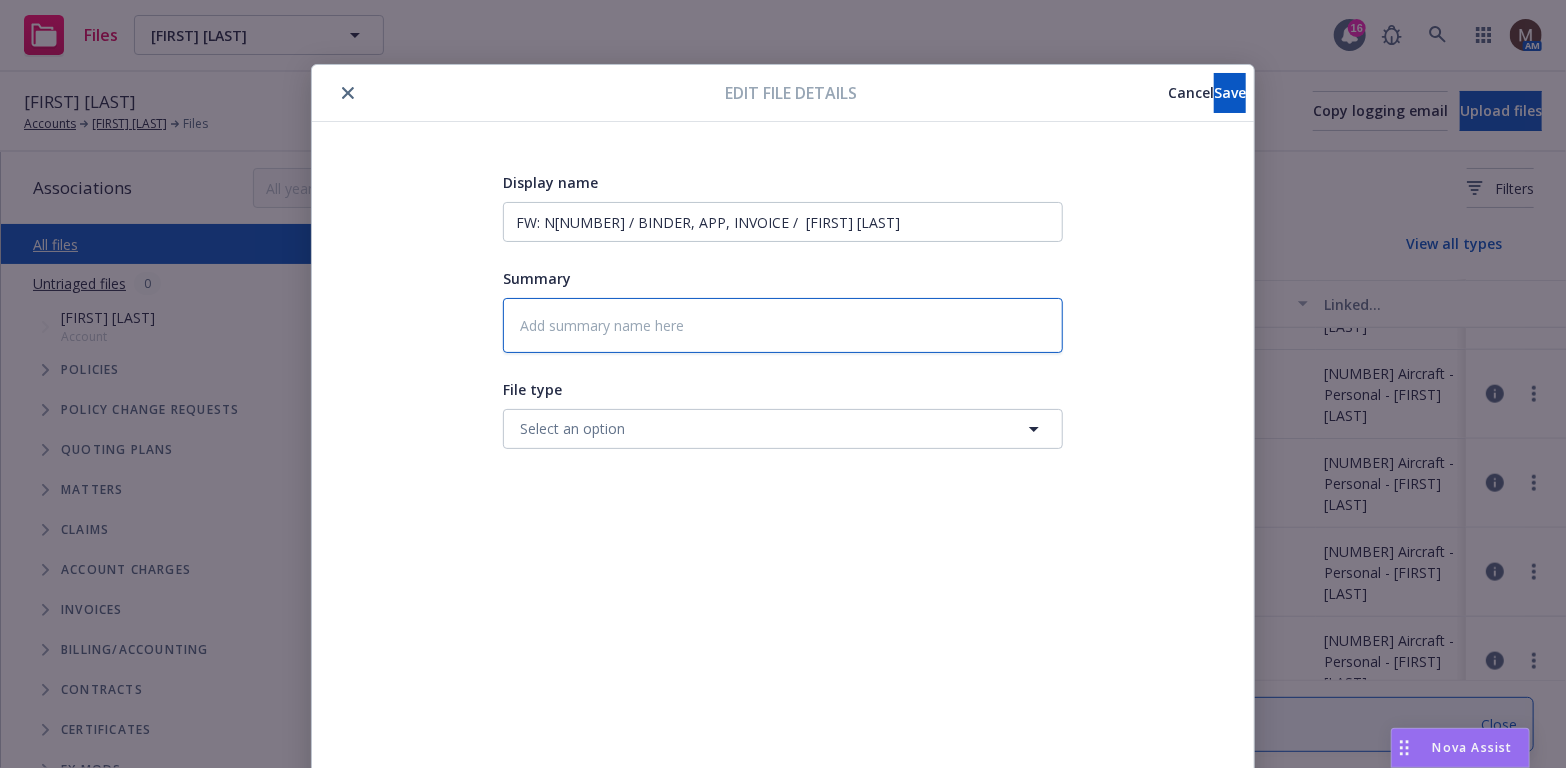 type on "2" 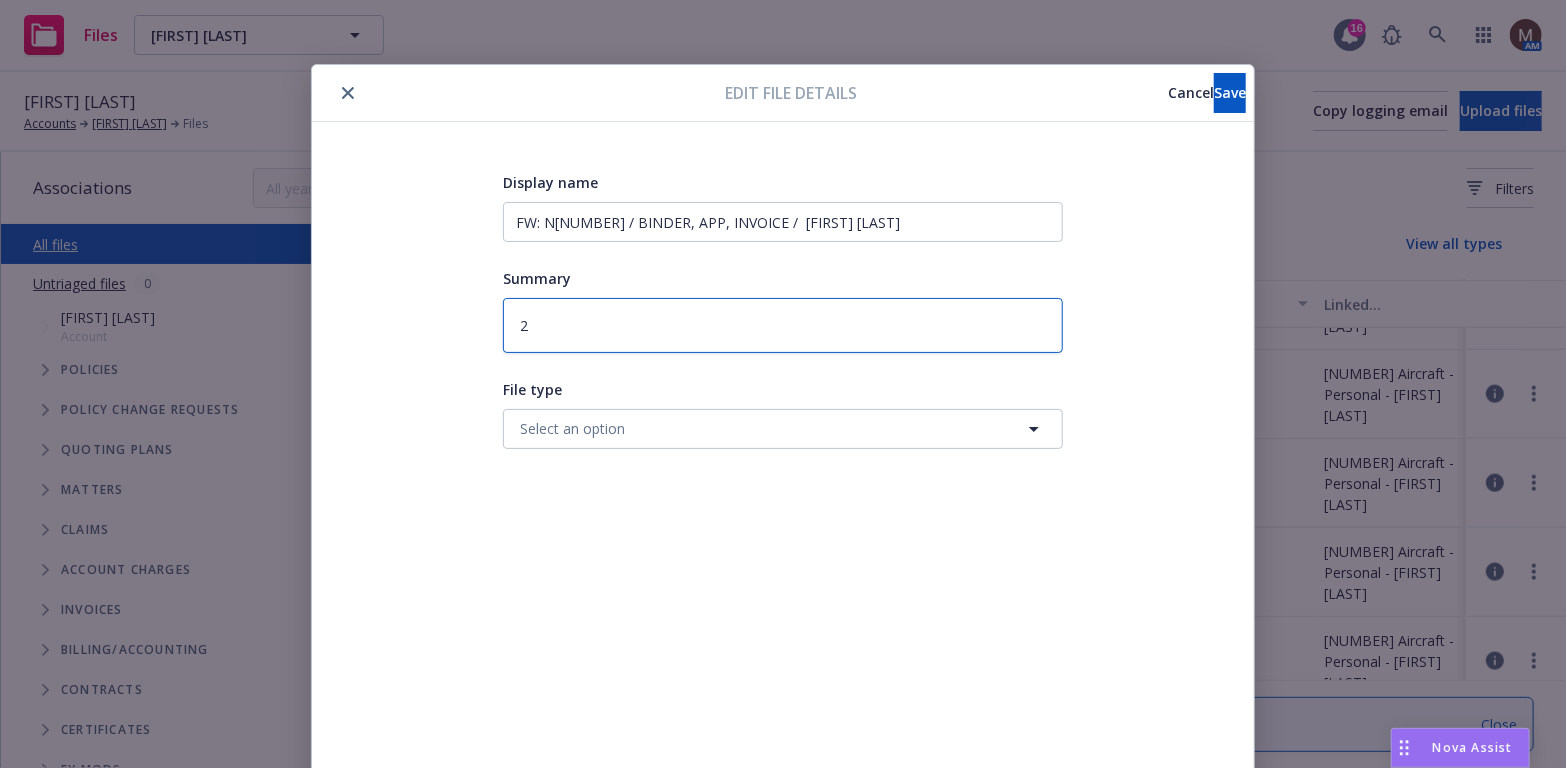 type on "x" 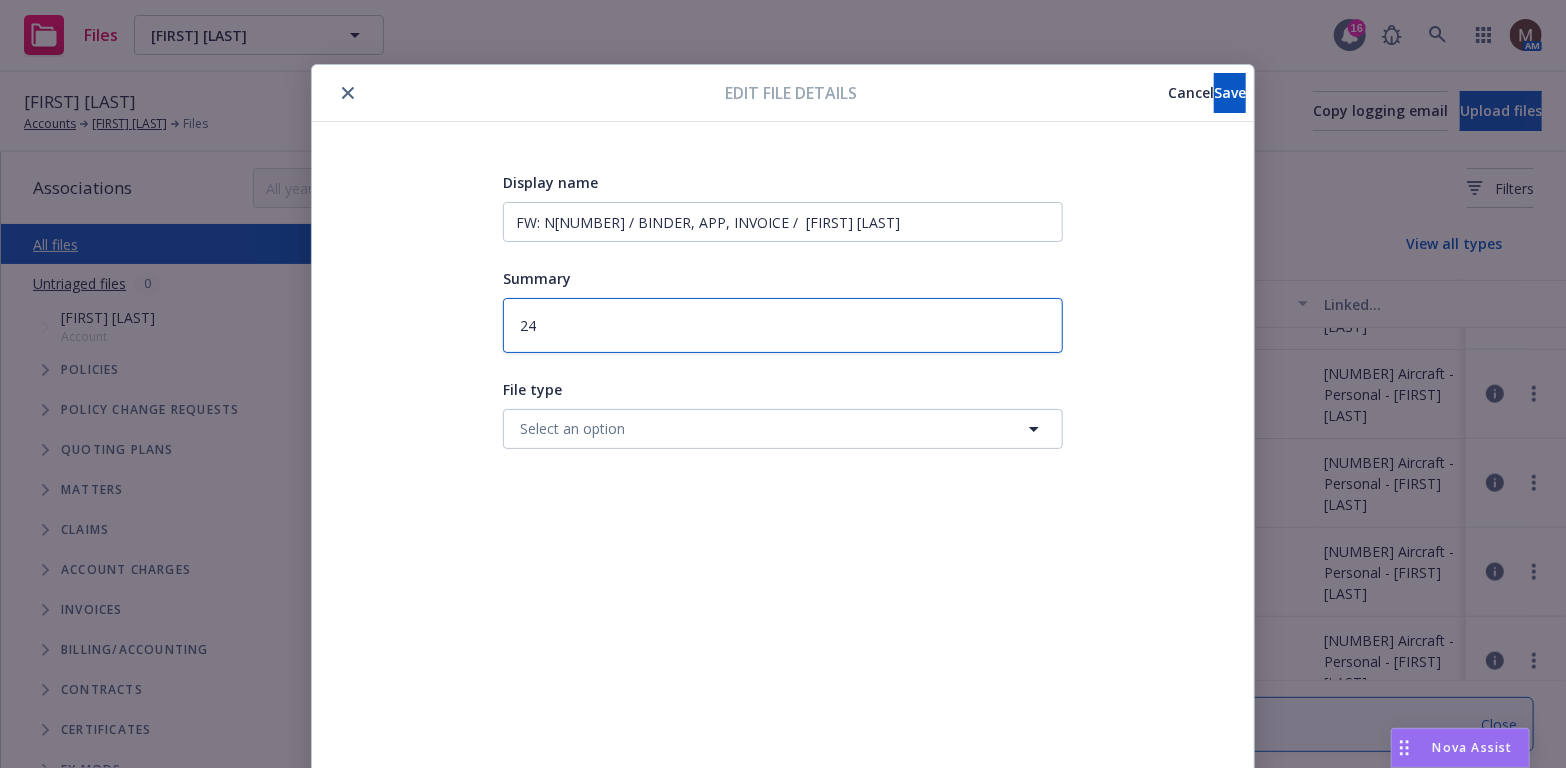 type on "x" 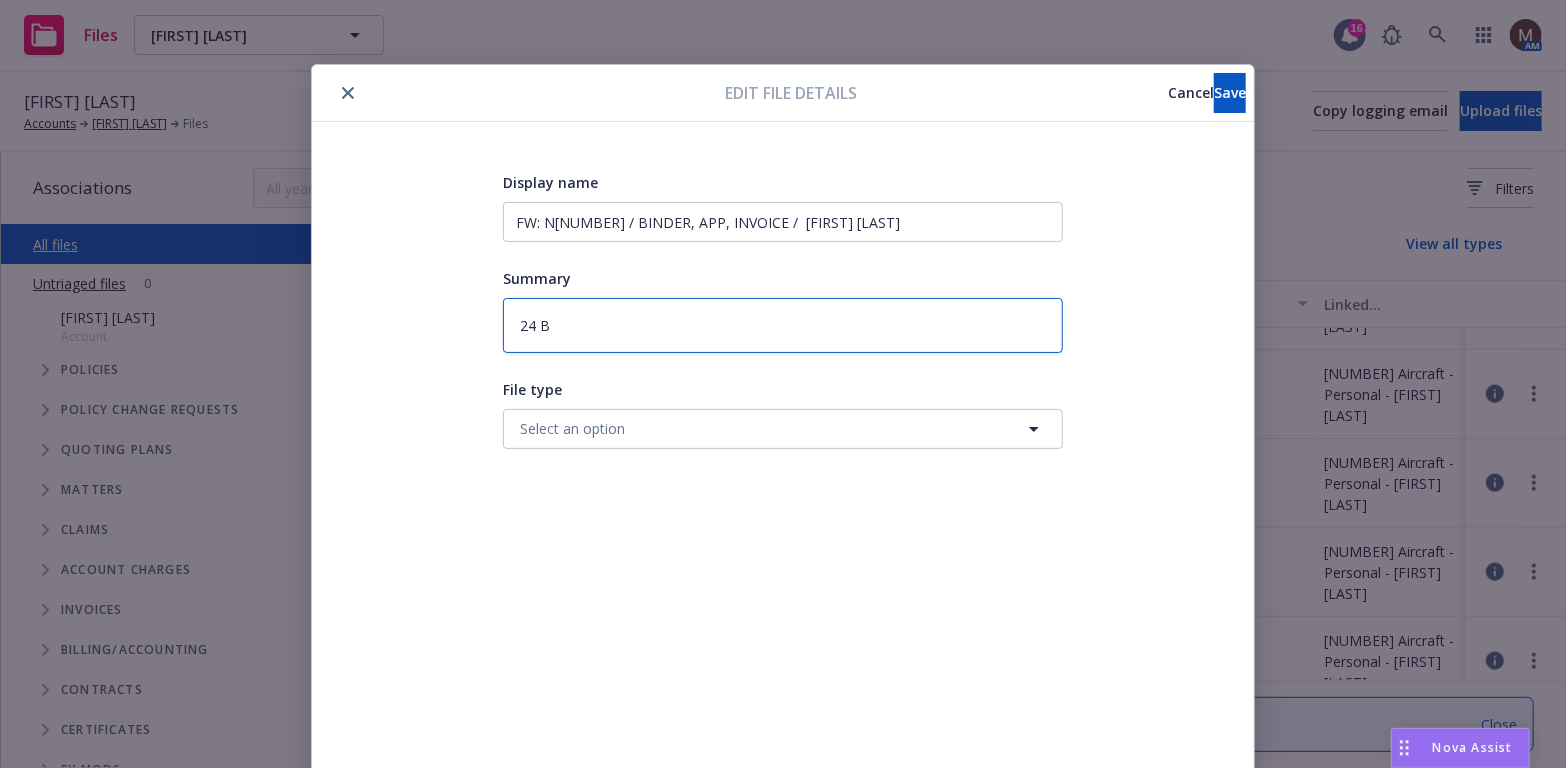 type on "x" 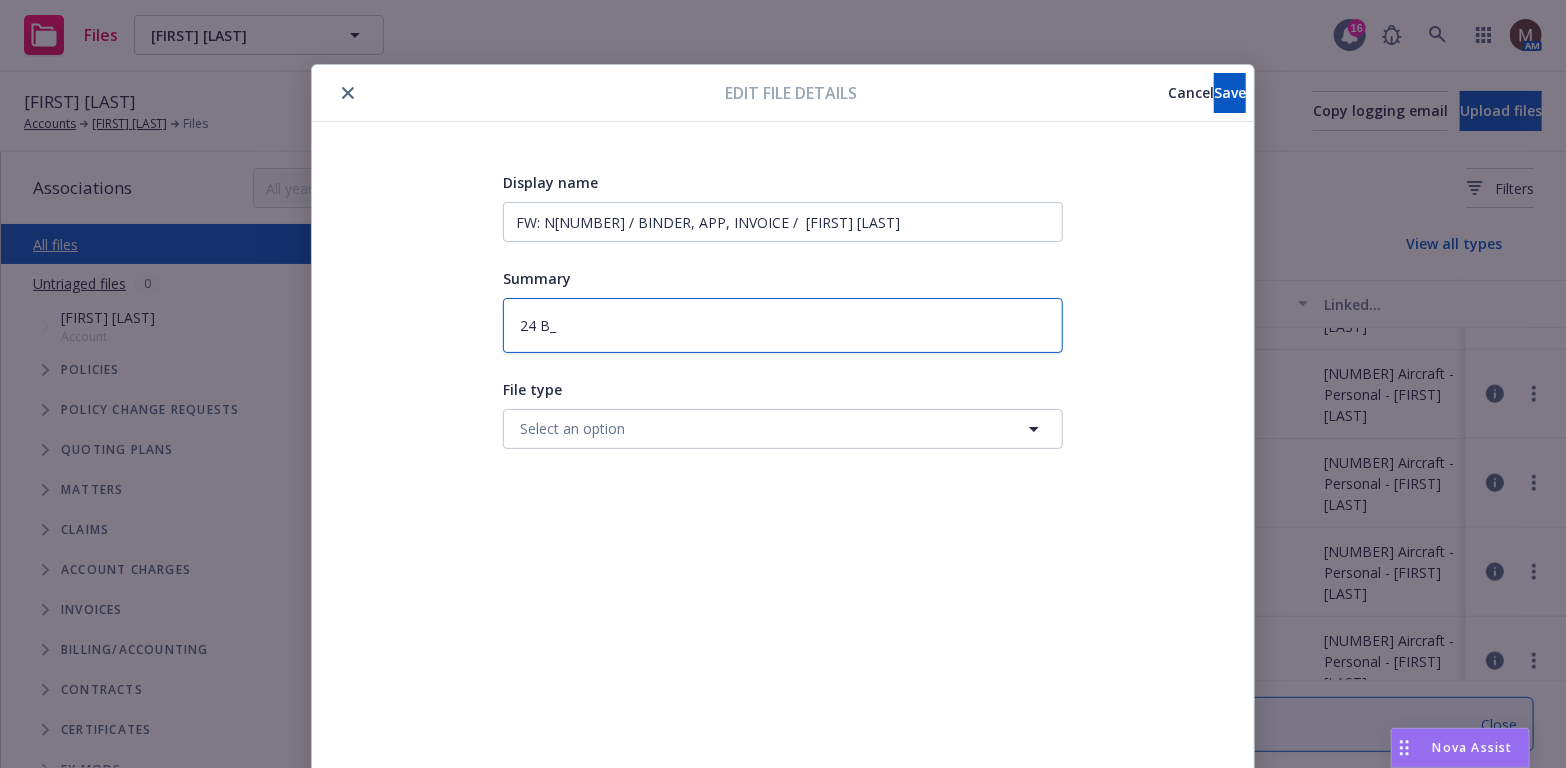 type on "x" 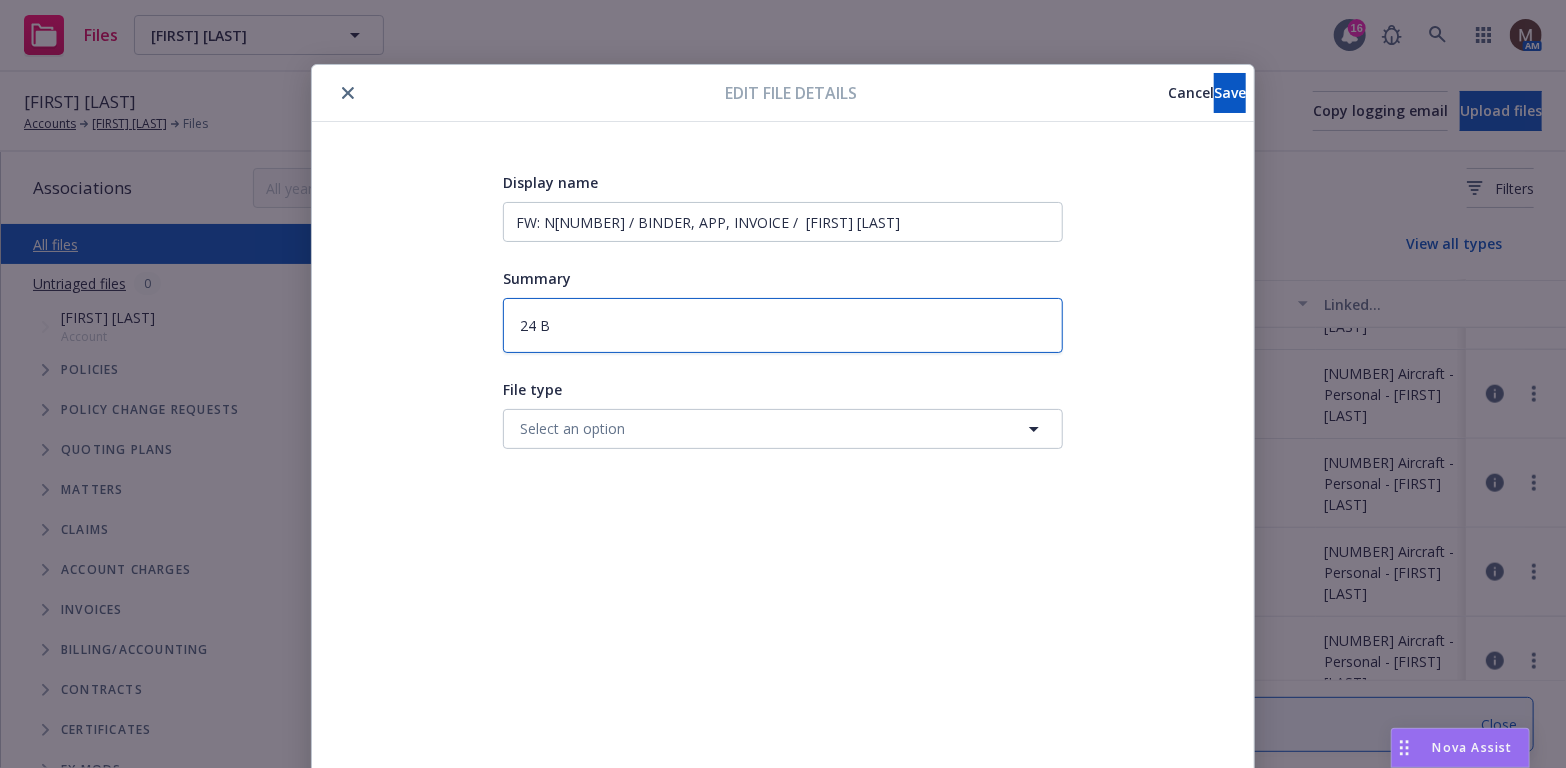 type on "x" 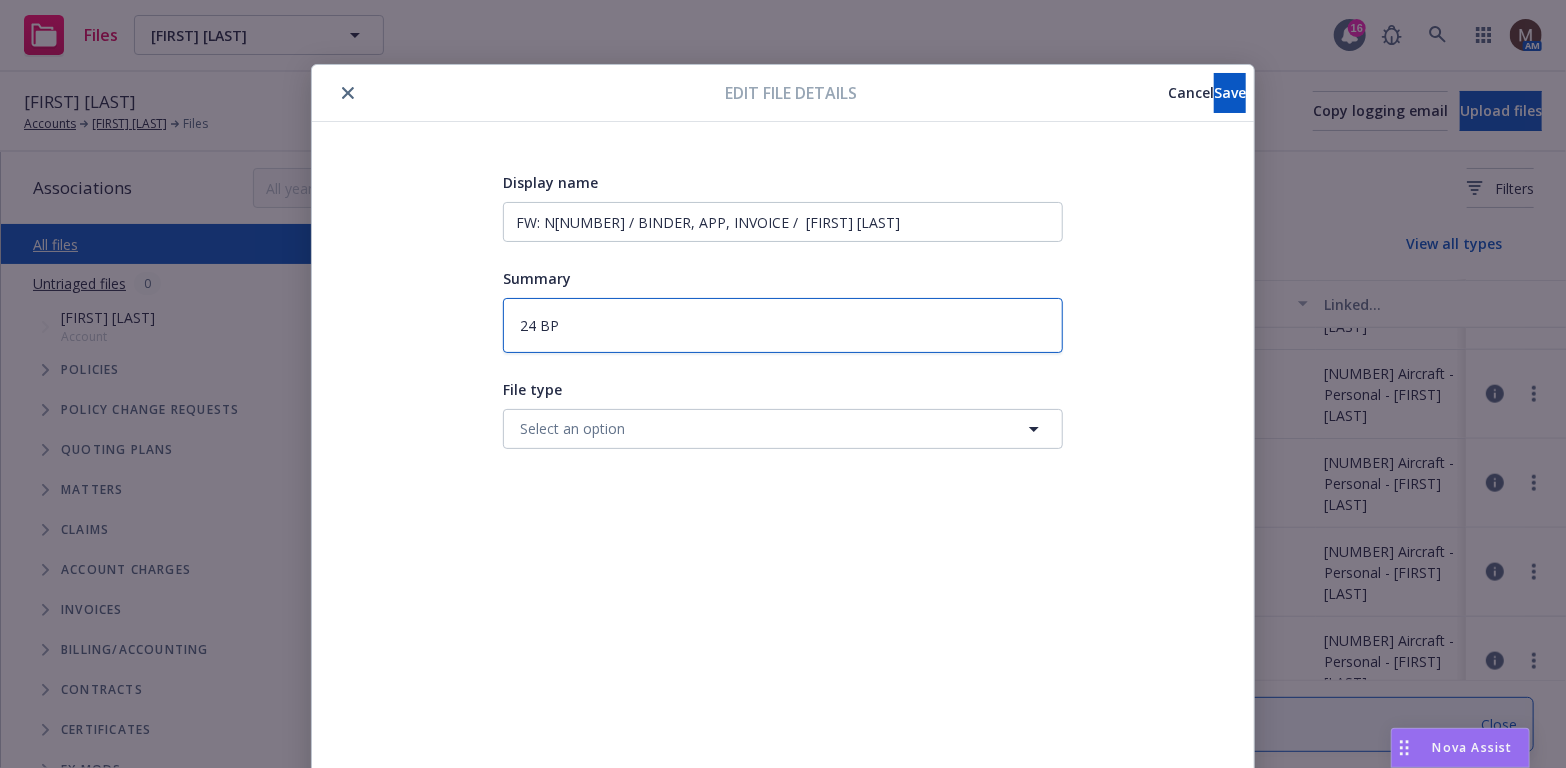 type on "x" 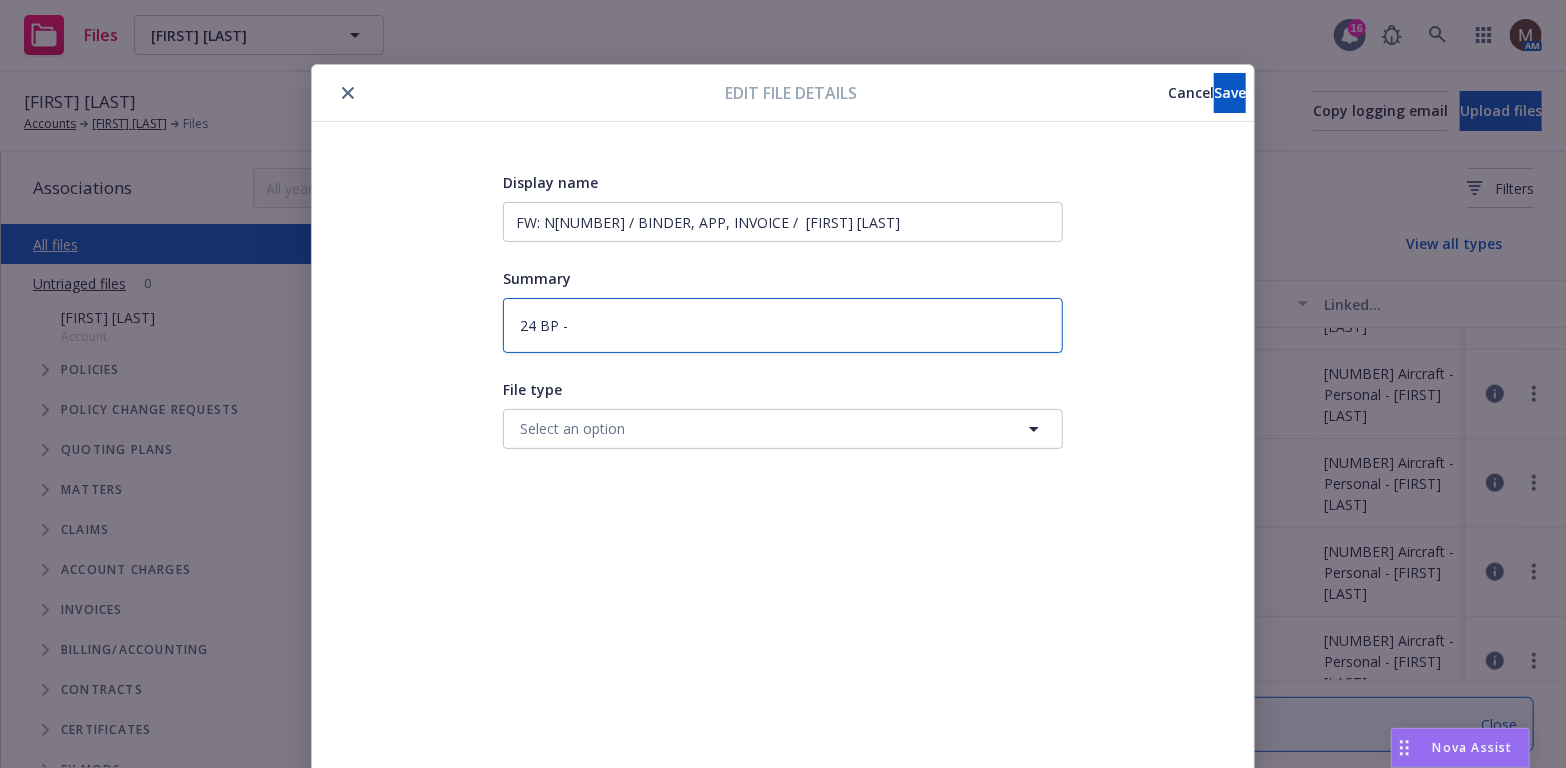 type on "x" 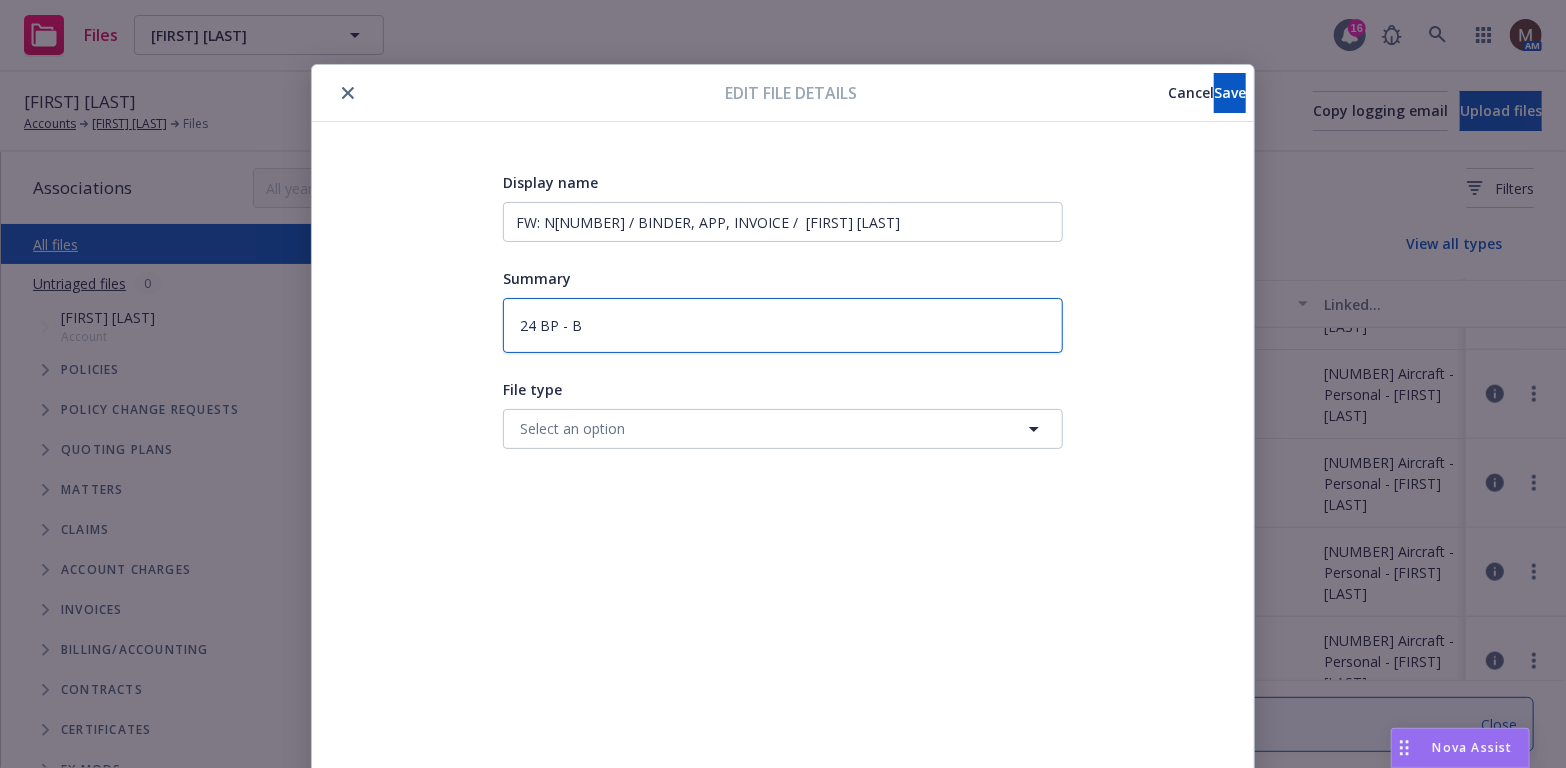 type on "x" 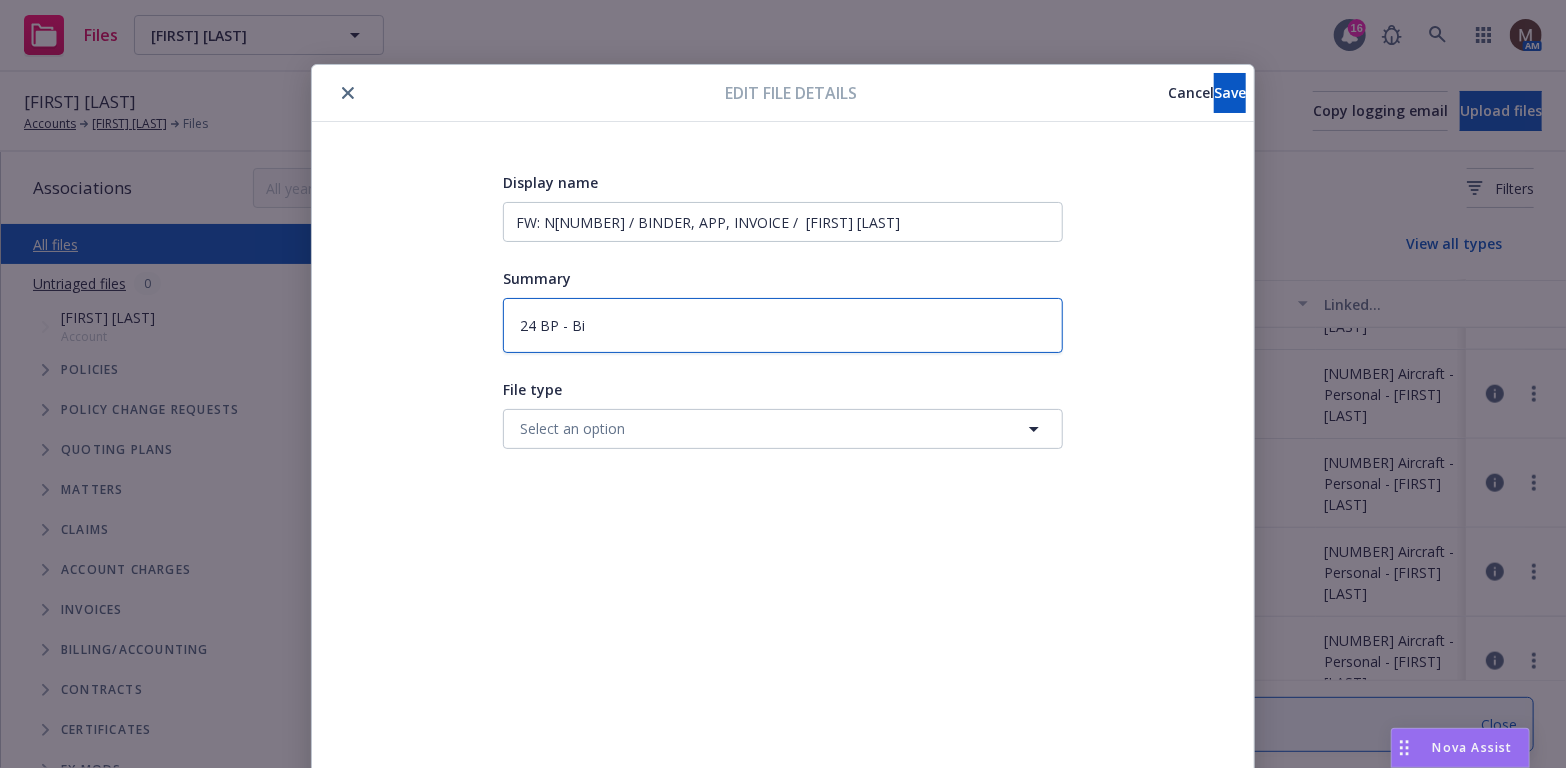 type on "x" 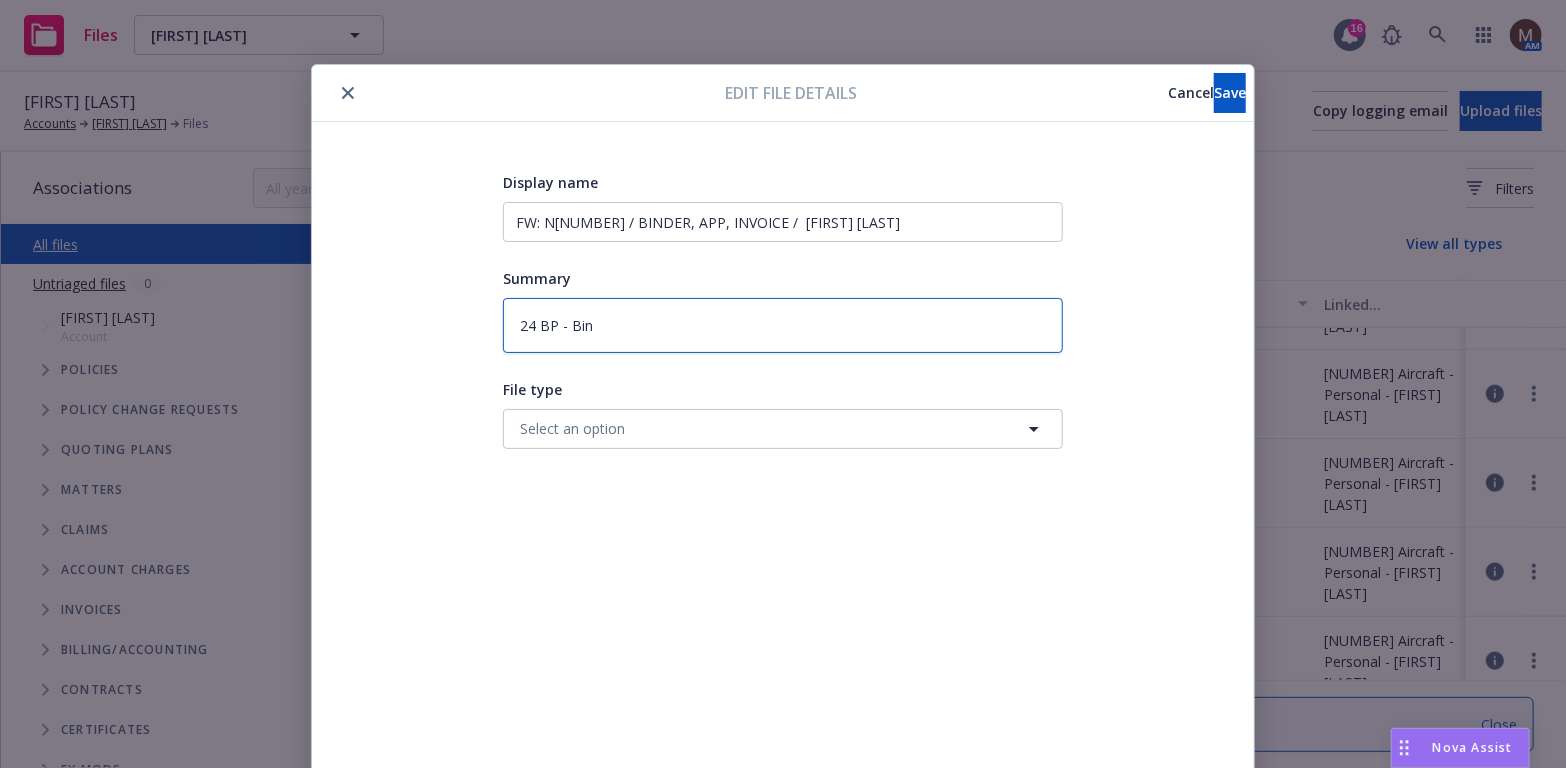 type on "x" 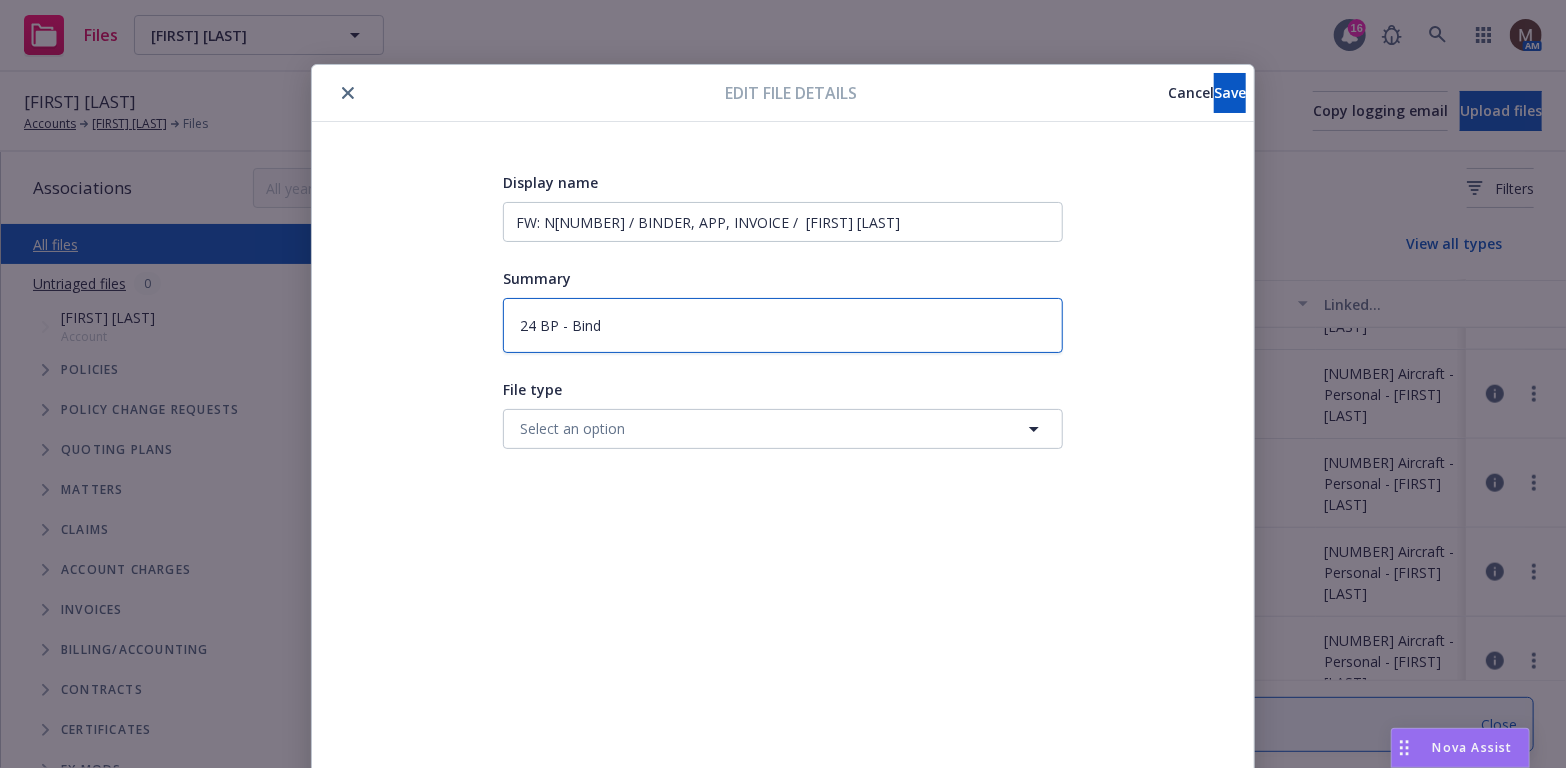 type on "x" 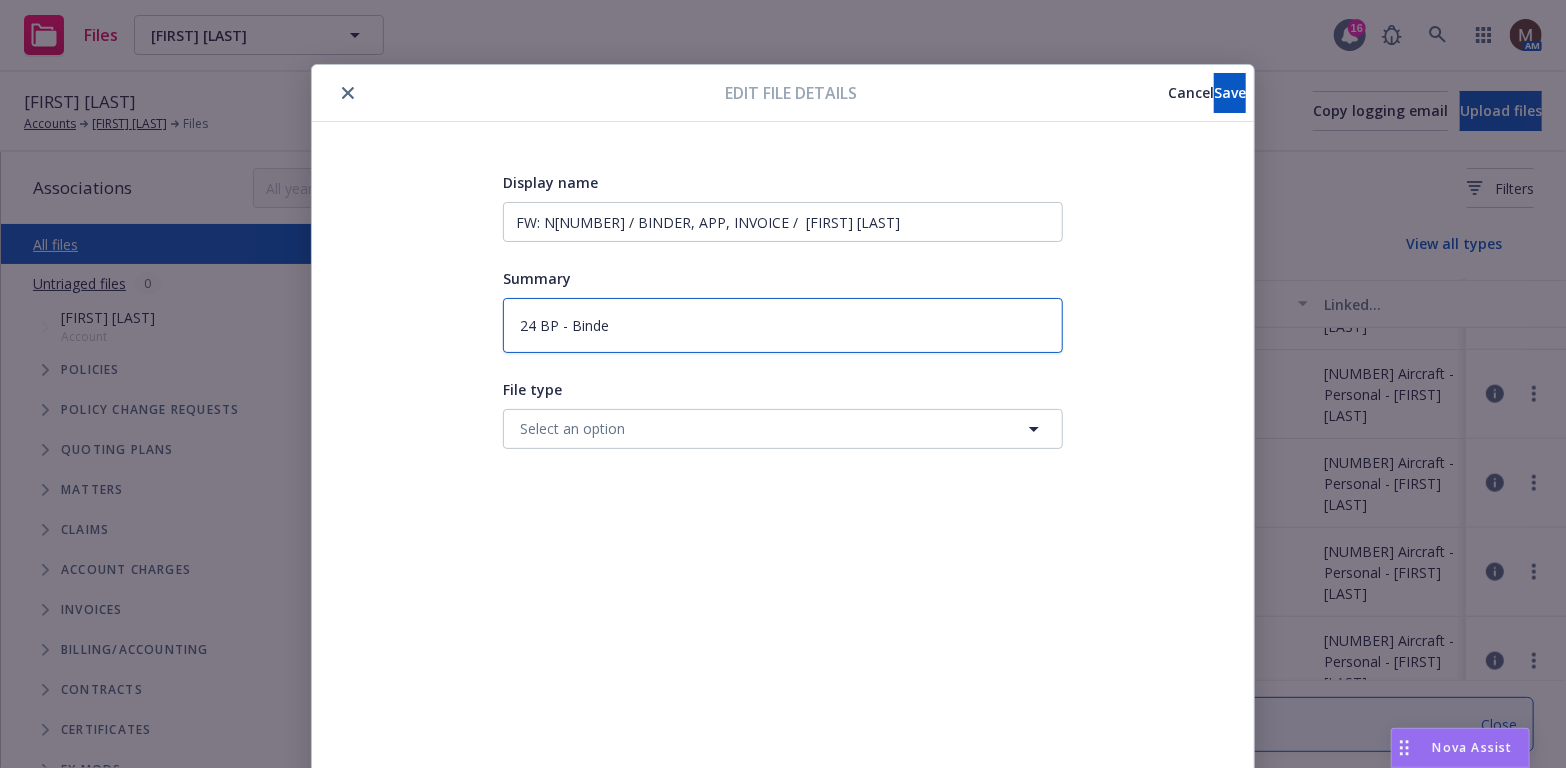 type on "x" 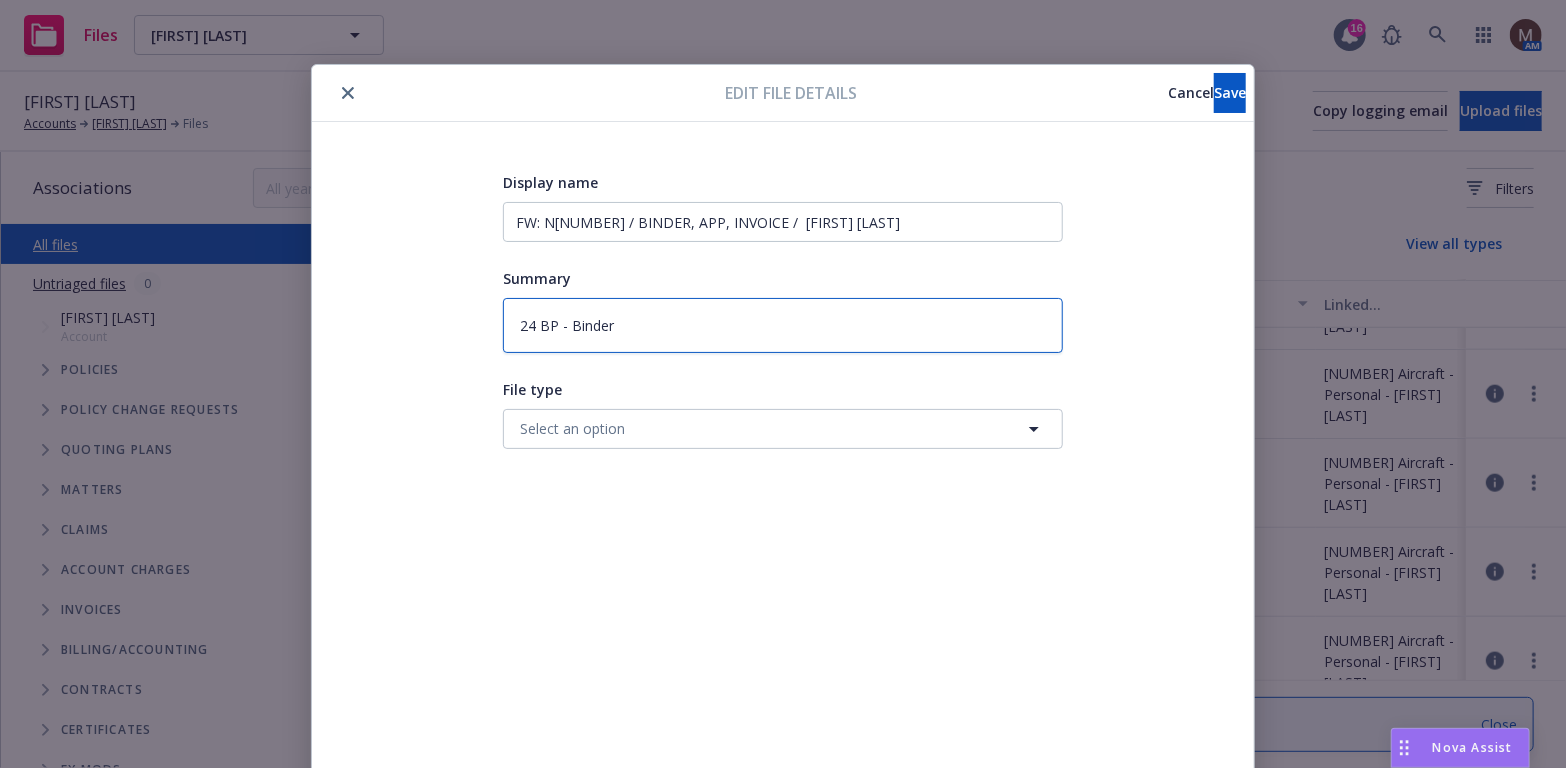 type on "x" 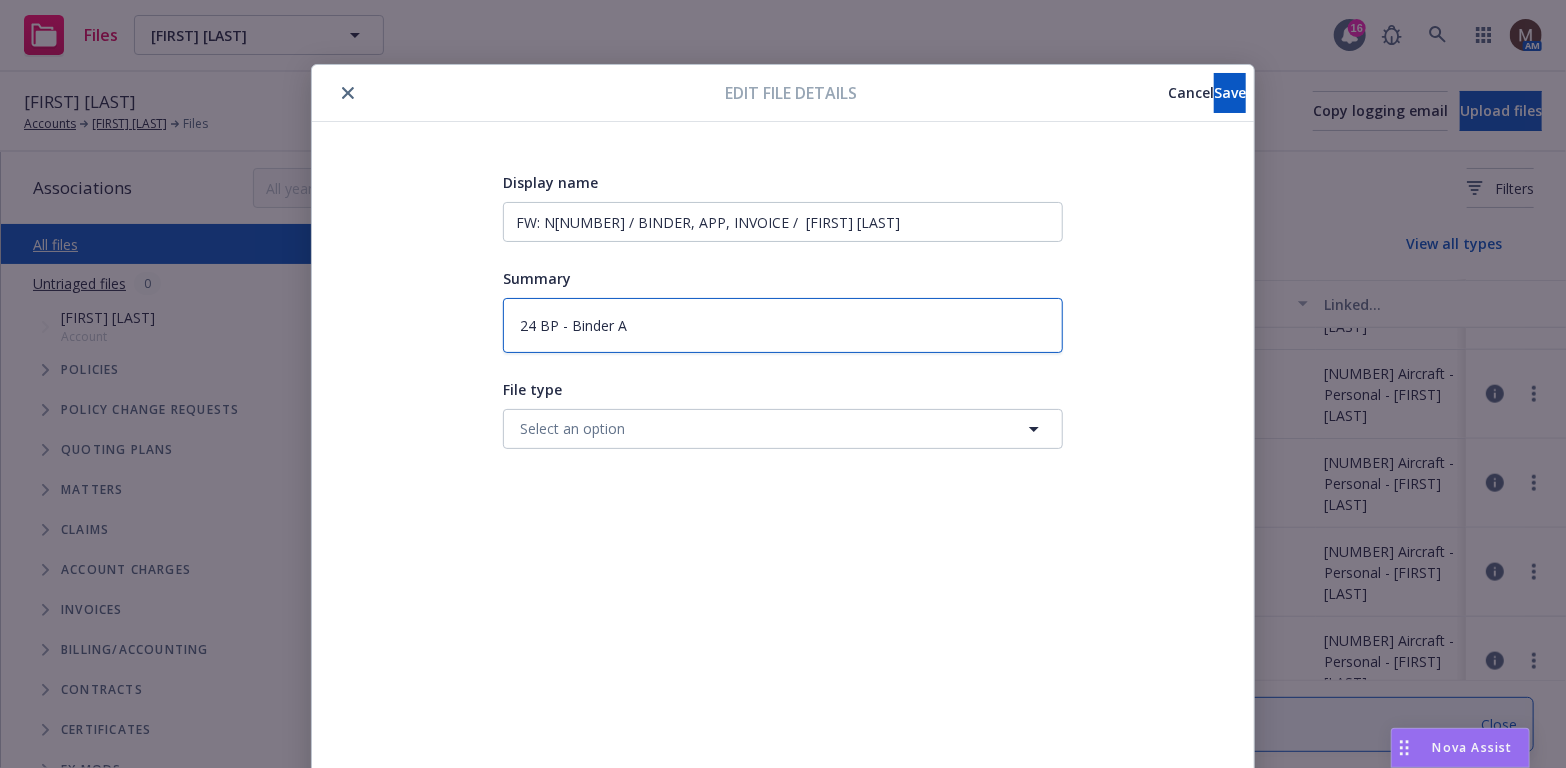 type on "x" 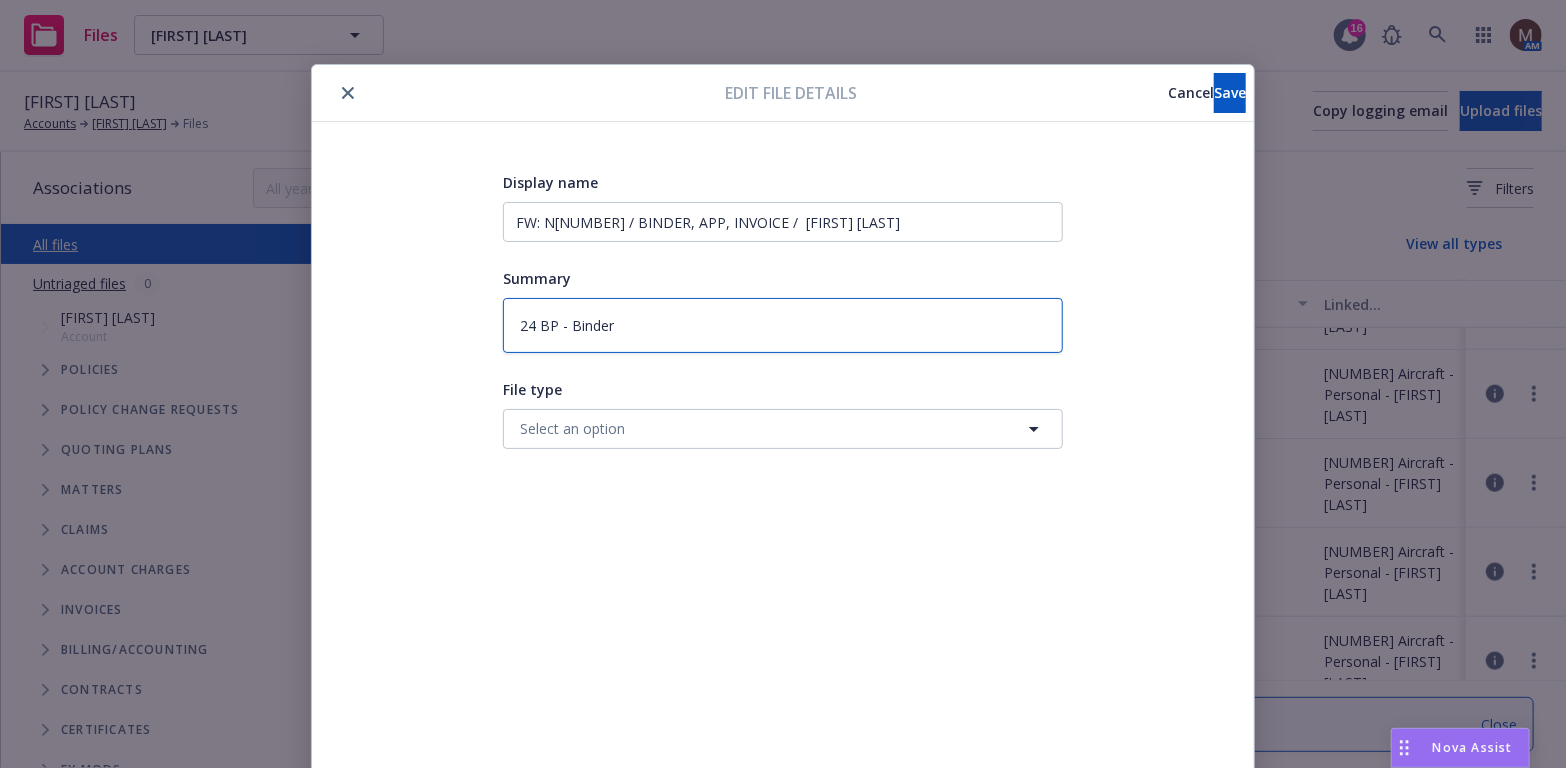 type on "x" 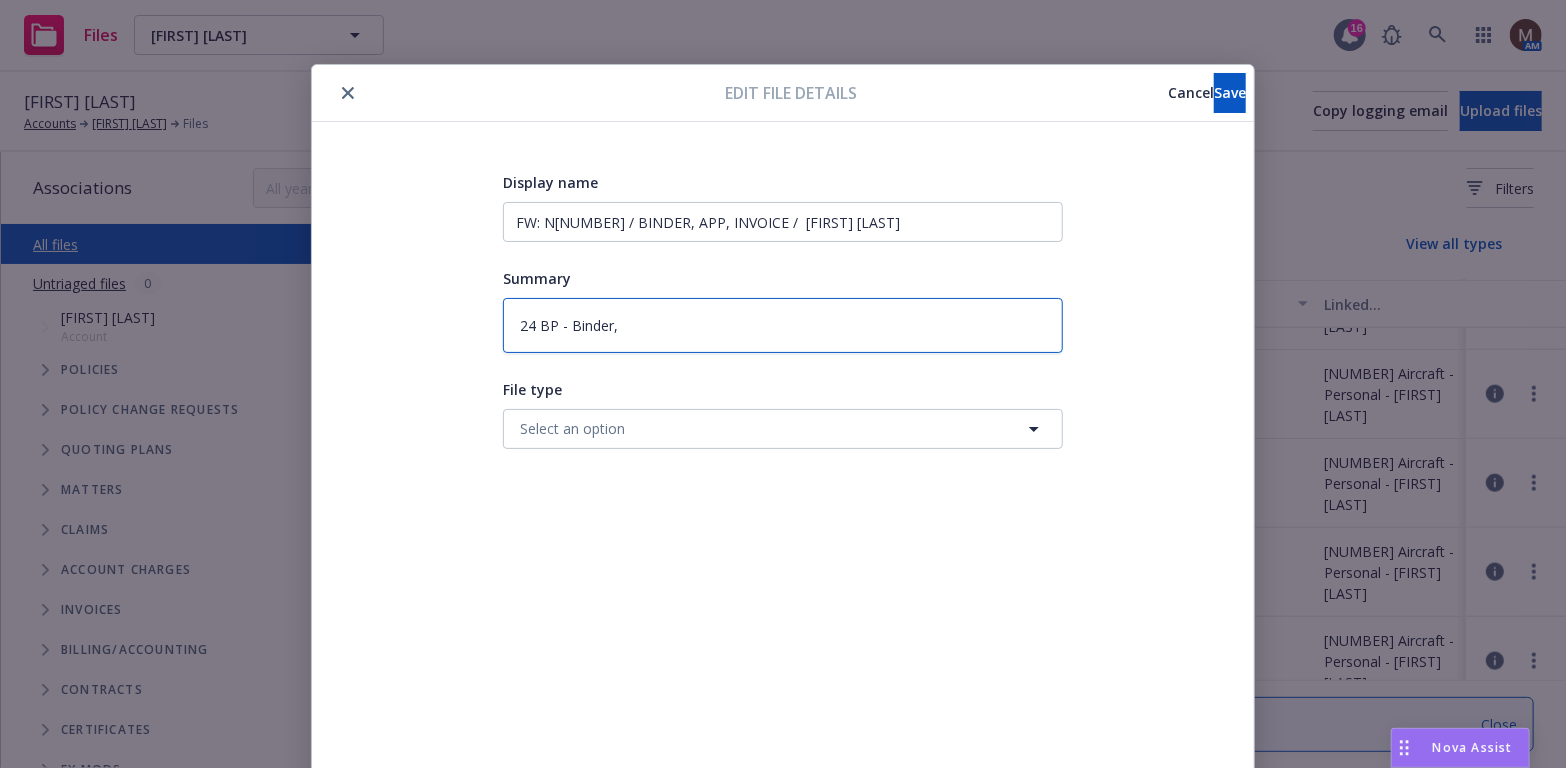 type on "x" 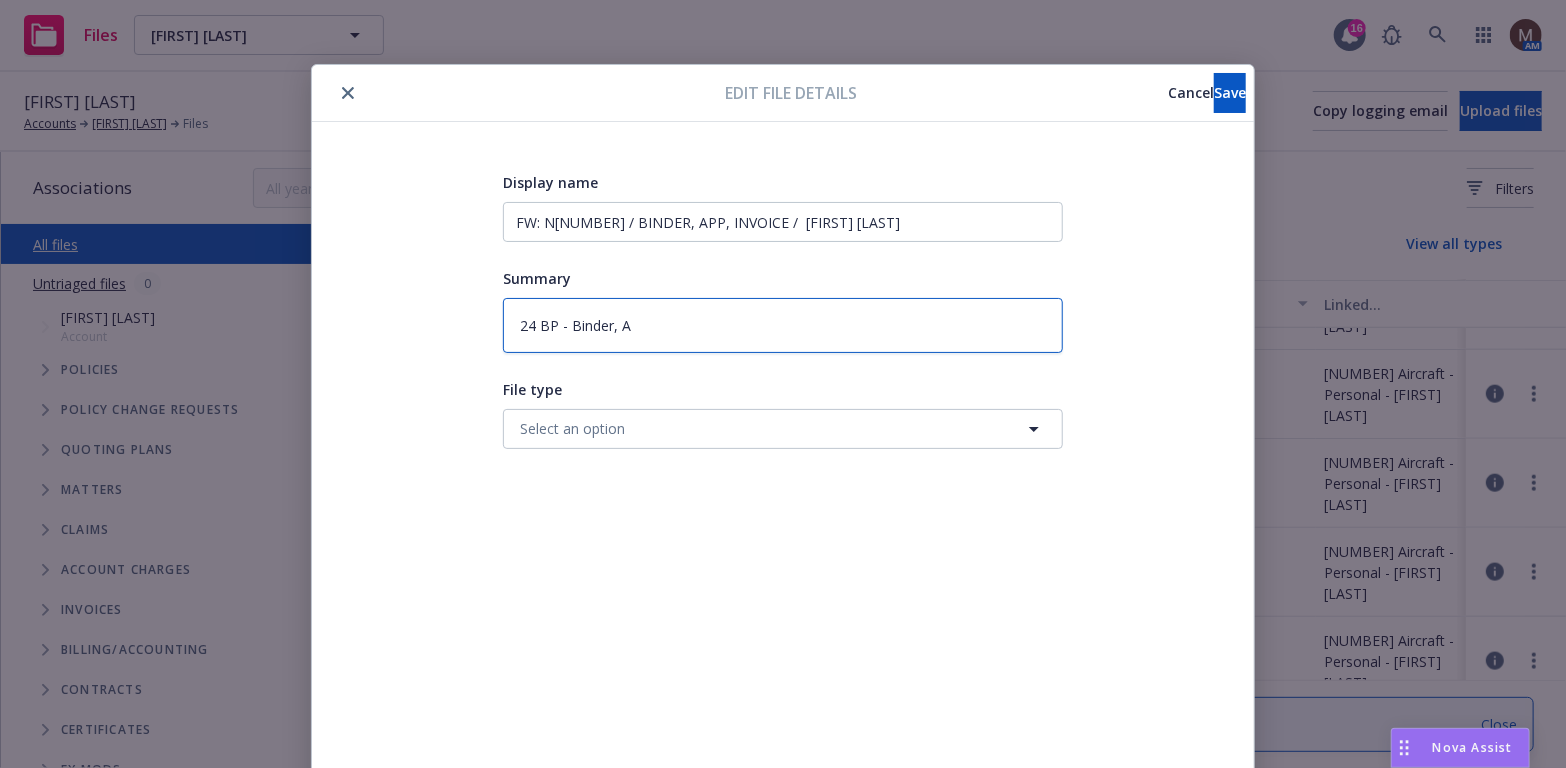 type on "x" 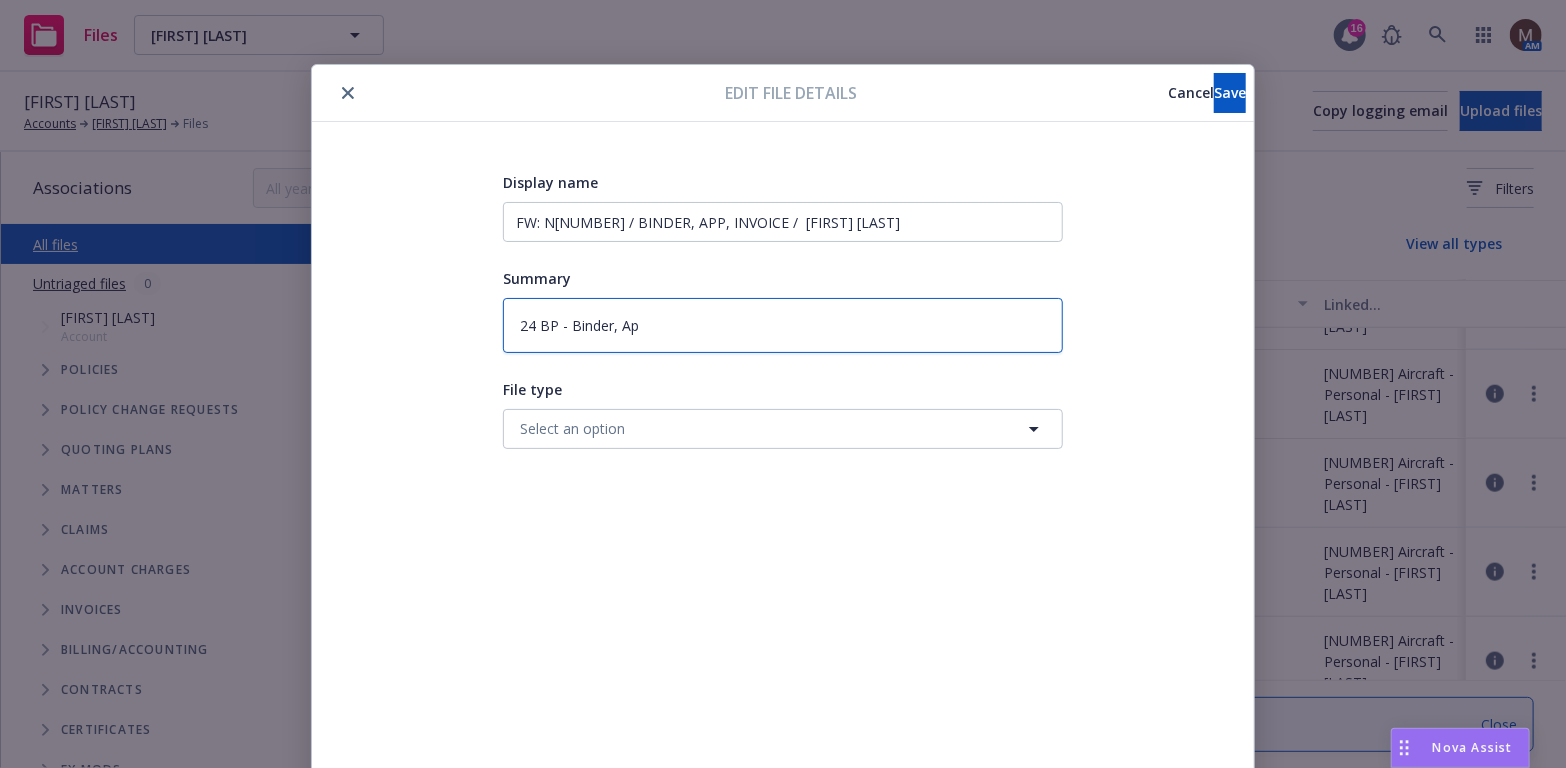 type on "x" 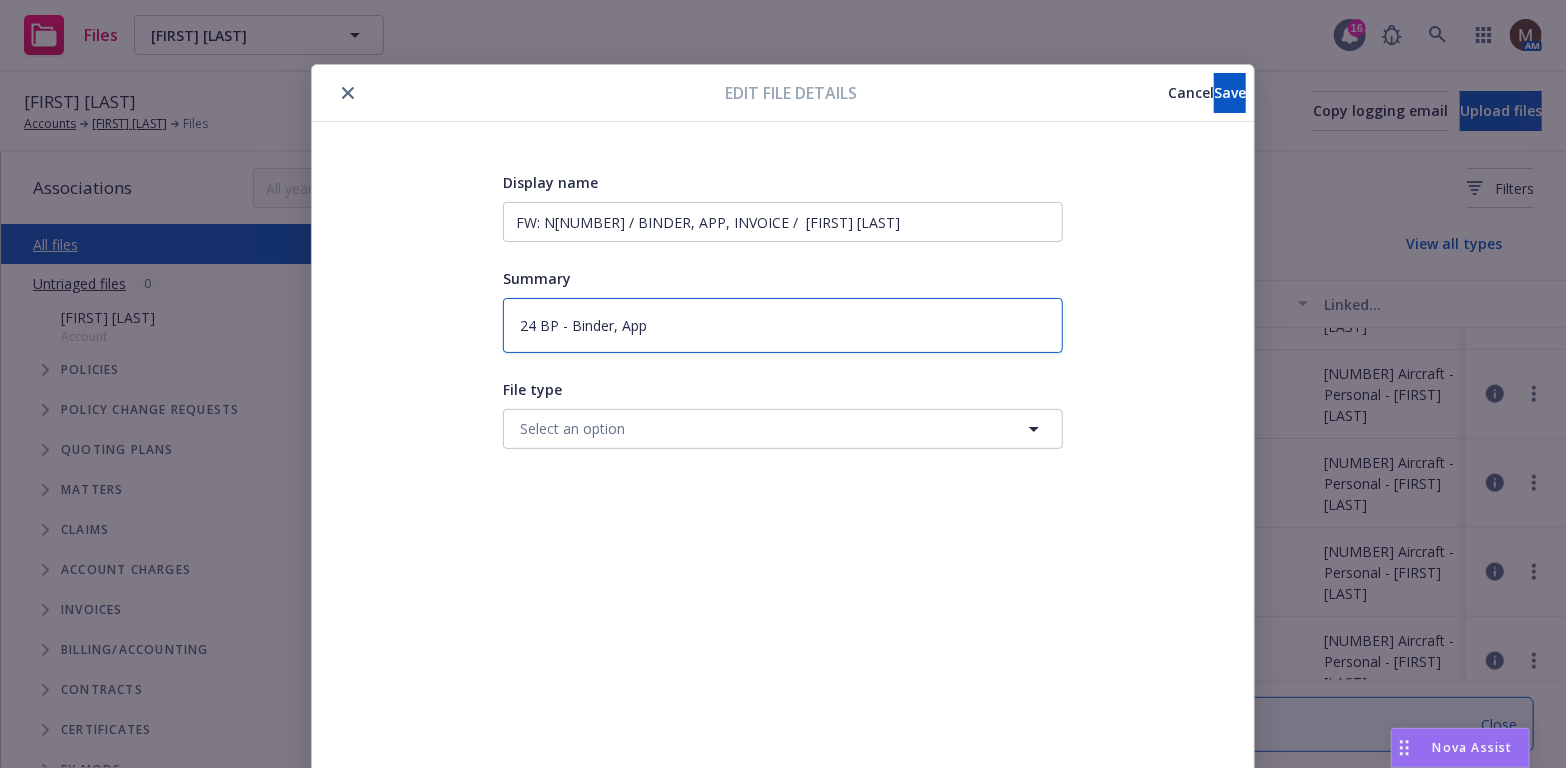 type on "x" 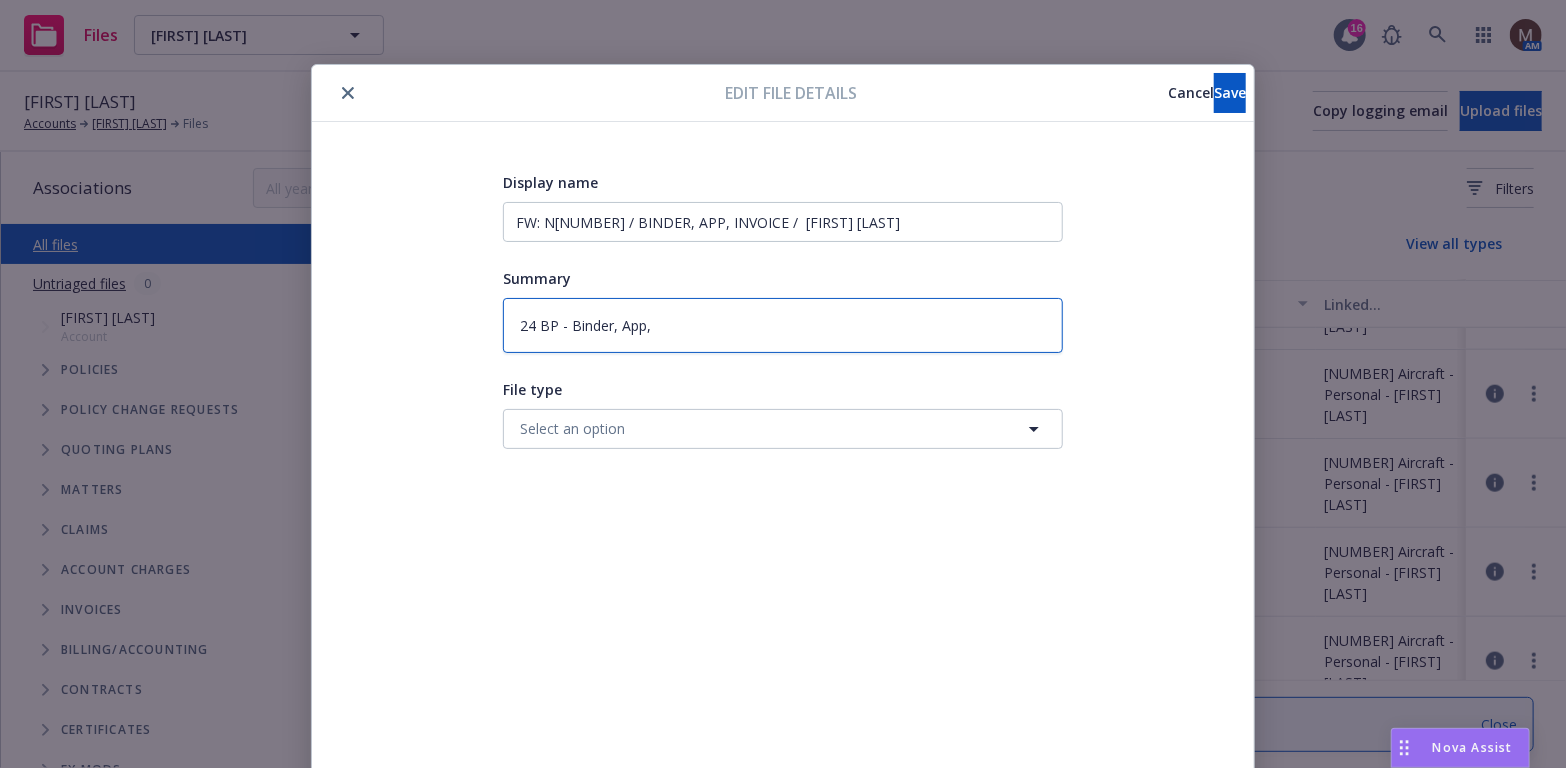 type on "x" 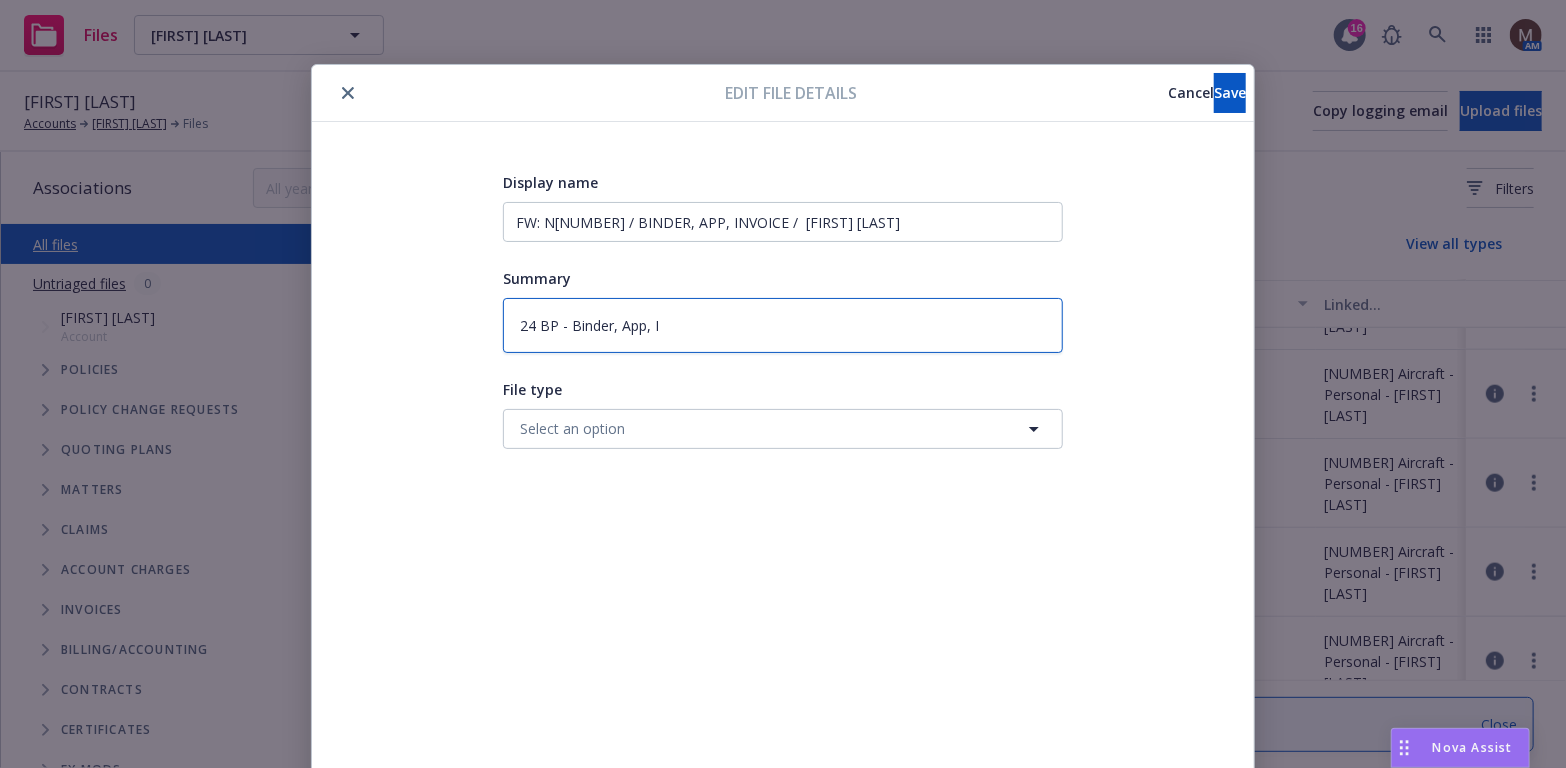 type on "x" 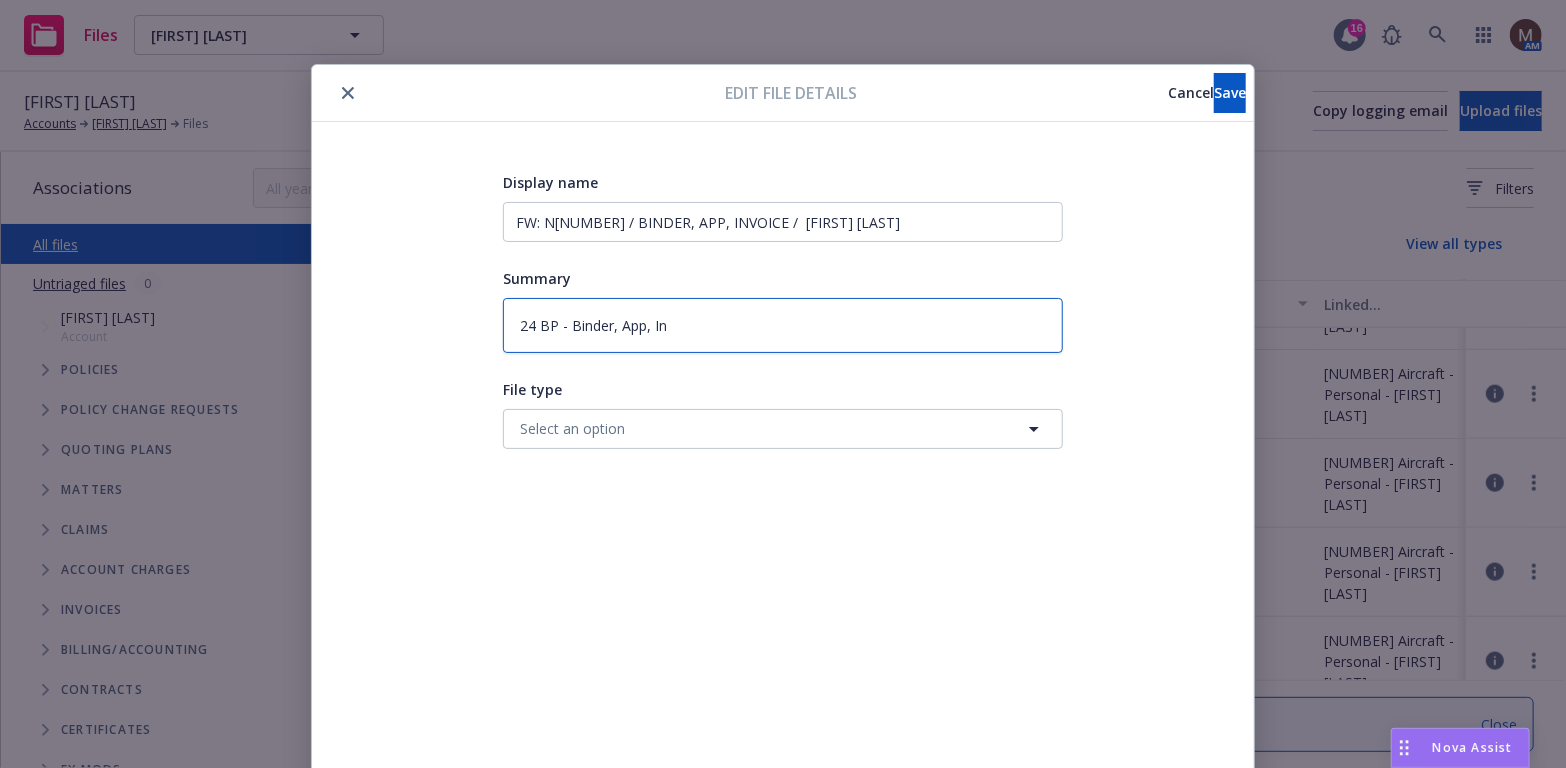 type on "x" 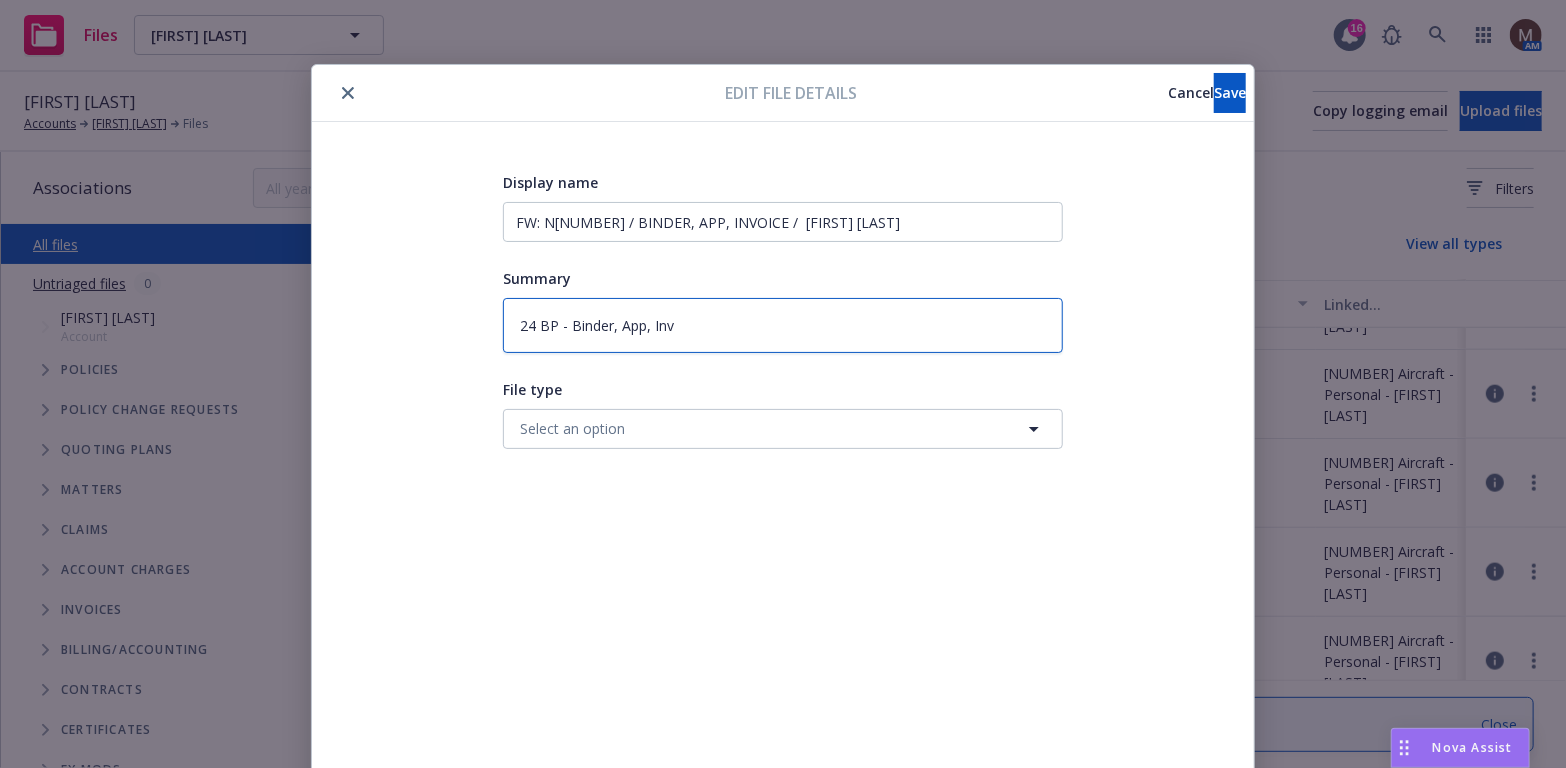 type on "x" 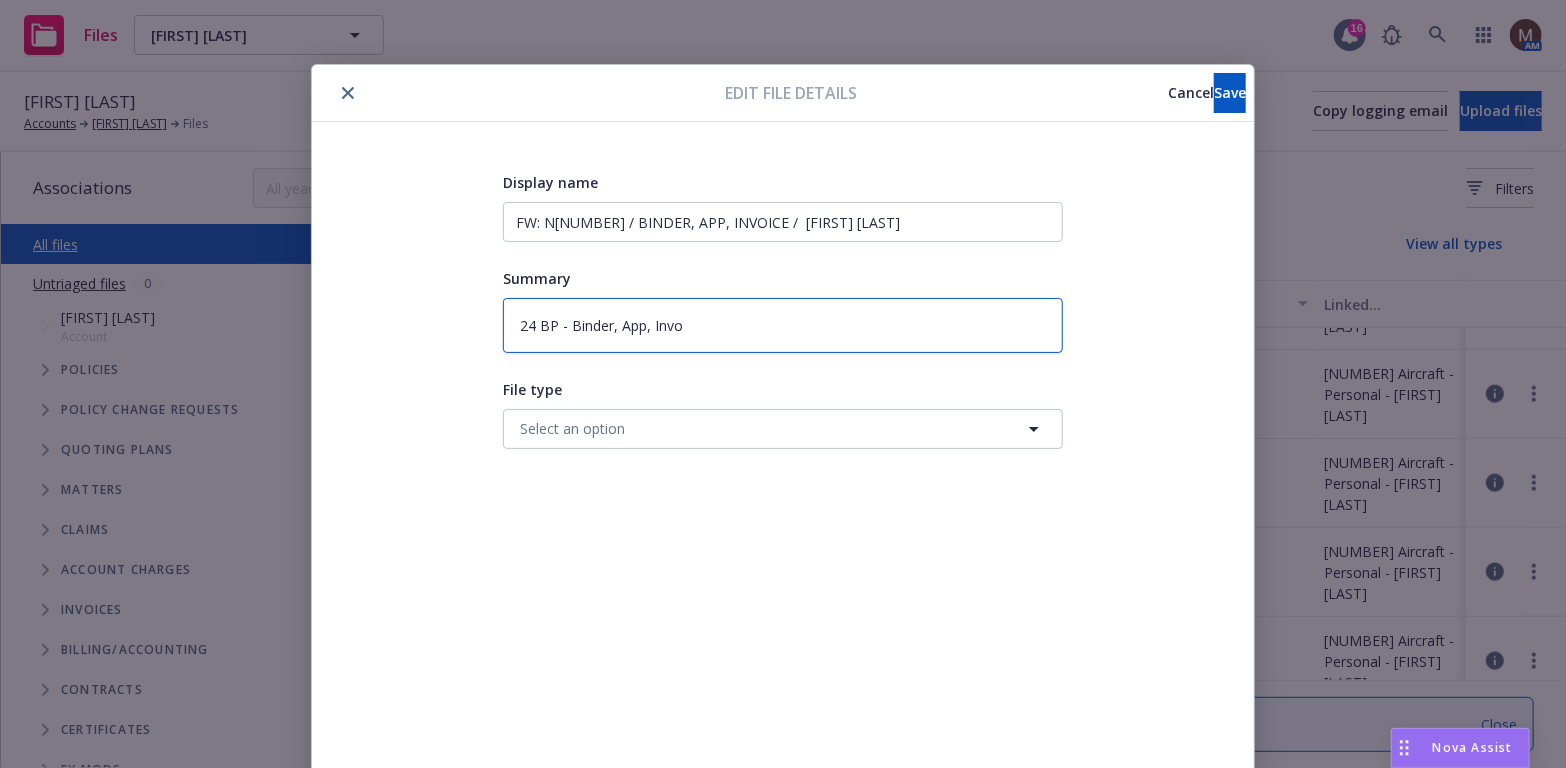 type on "x" 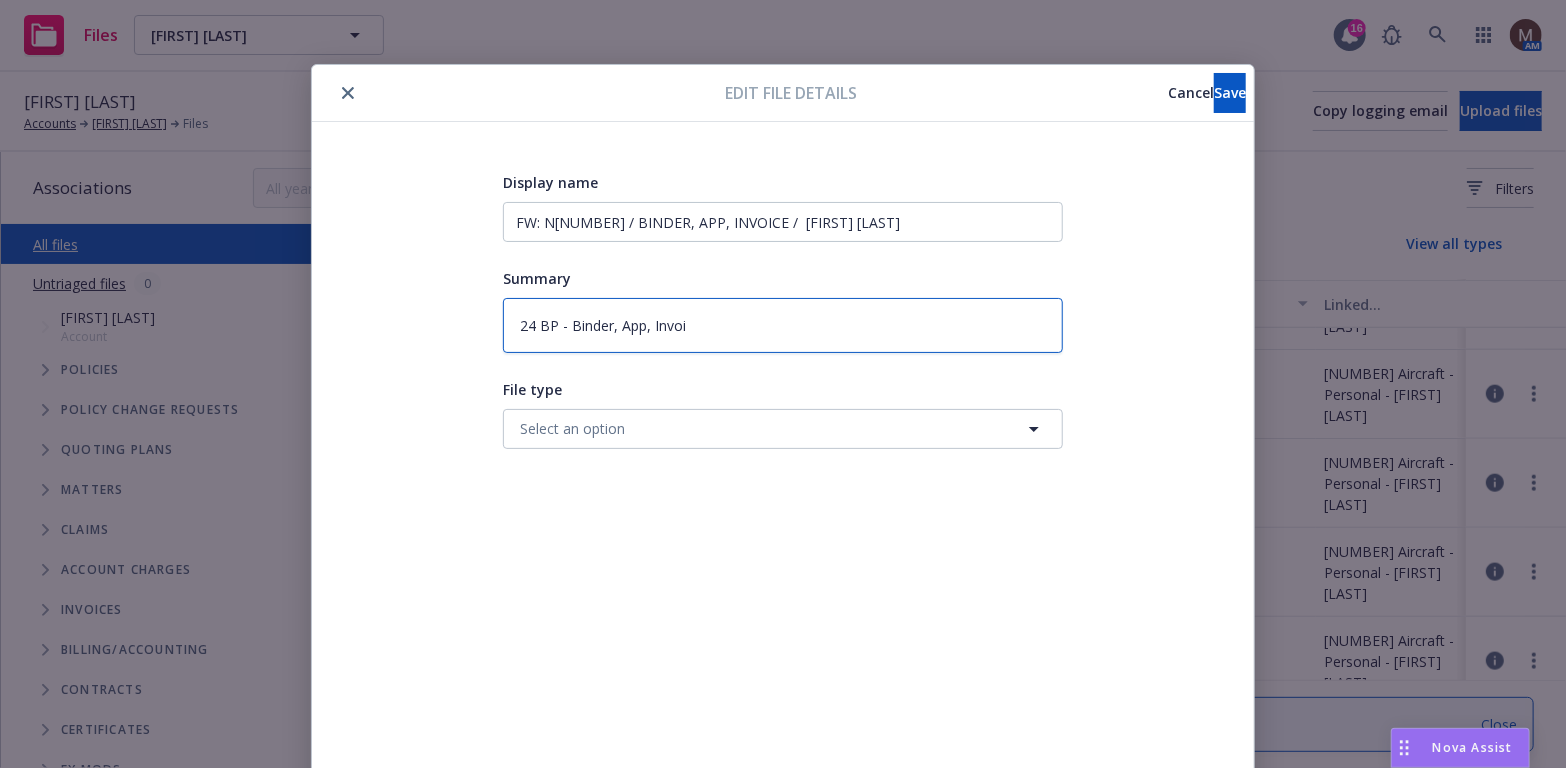type on "x" 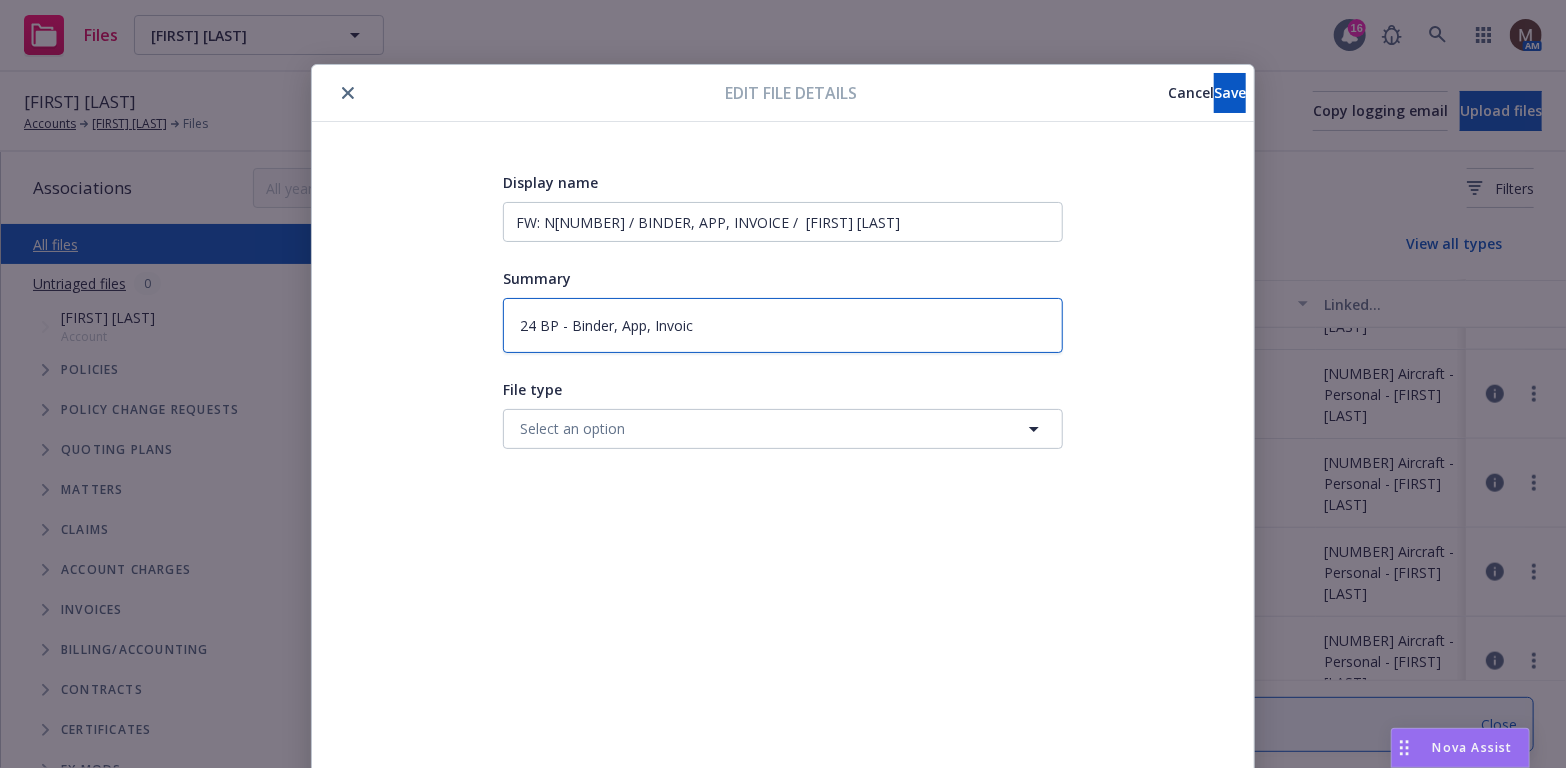 type on "x" 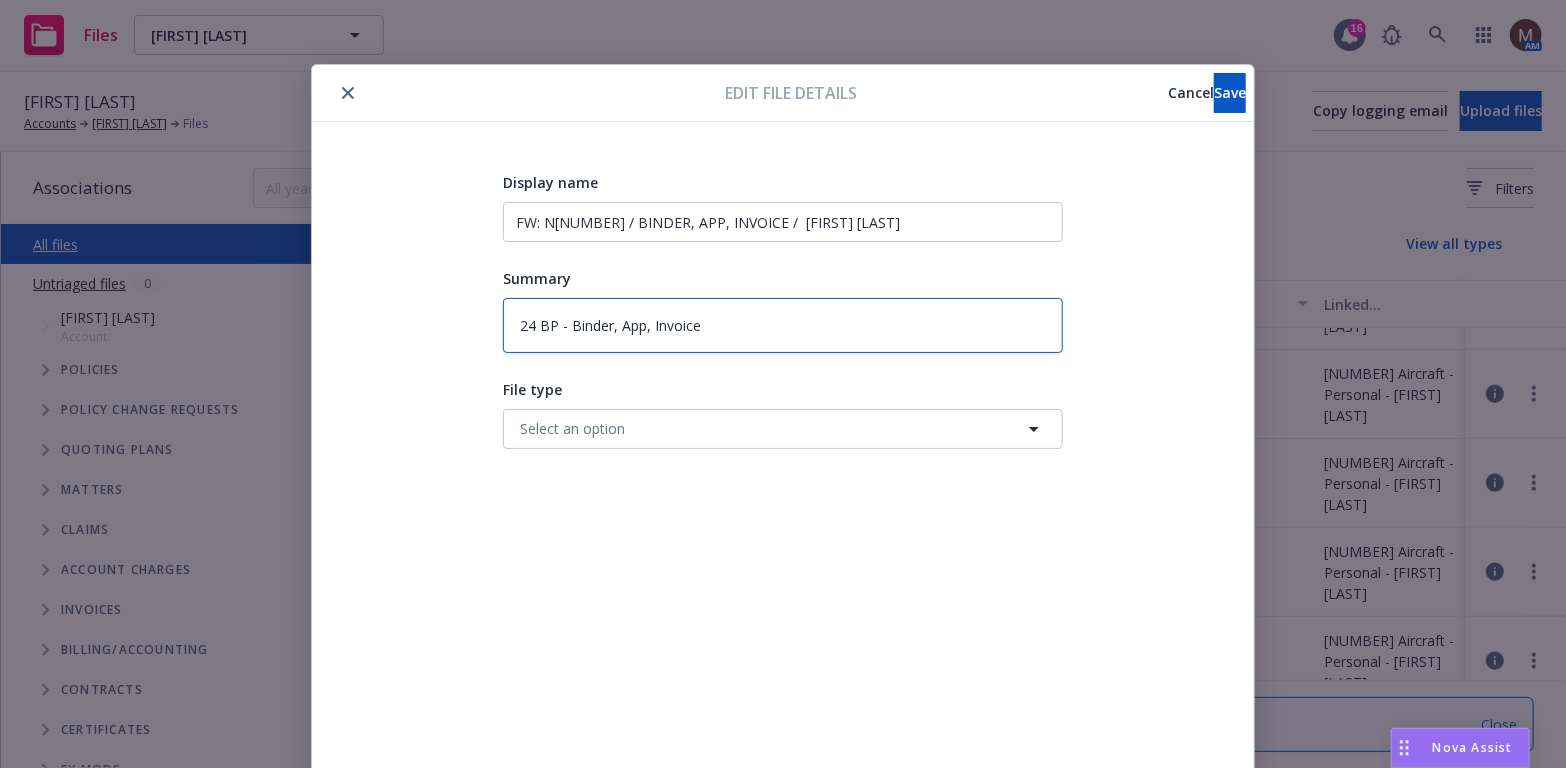 type on "x" 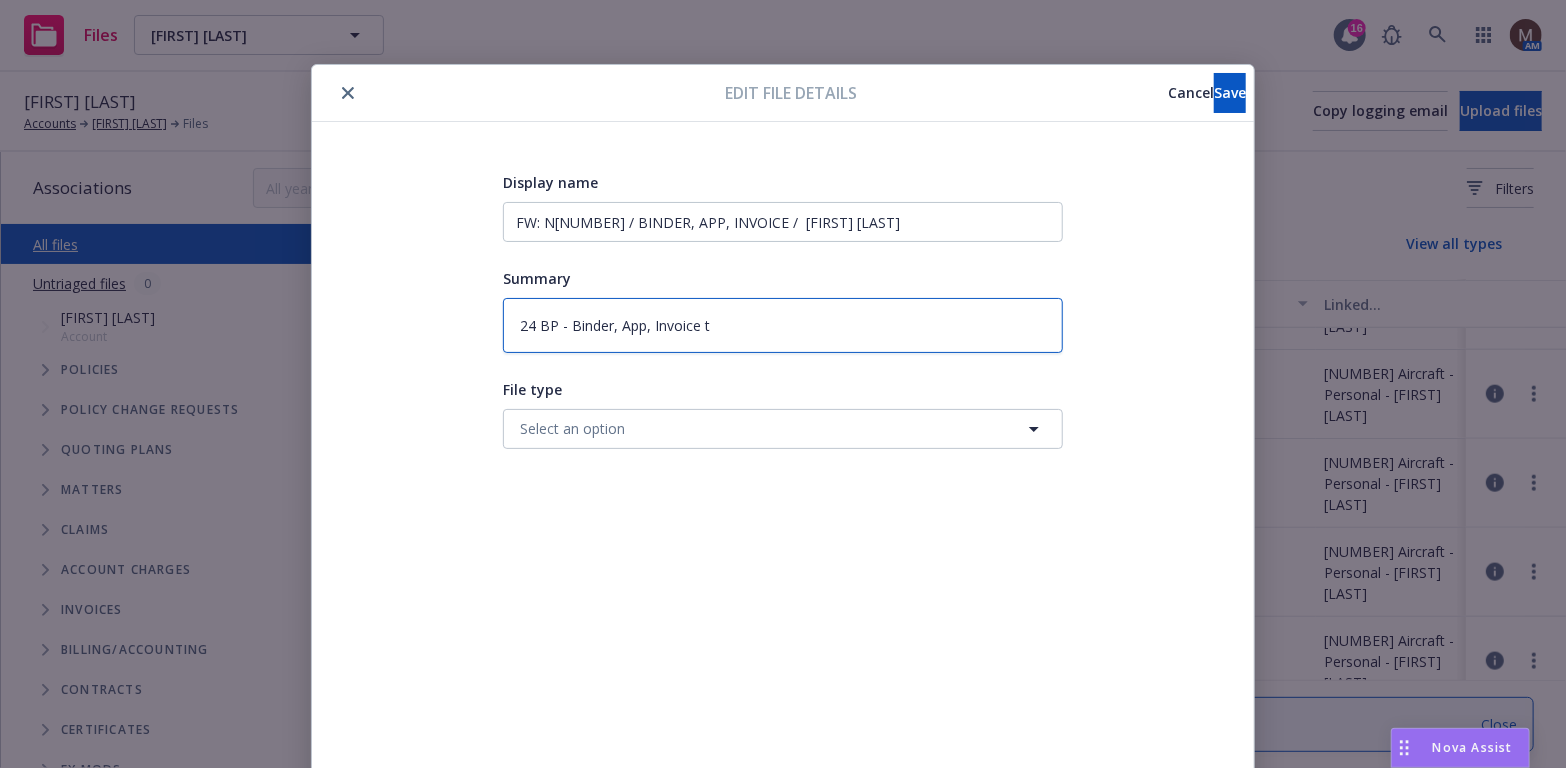 type on "x" 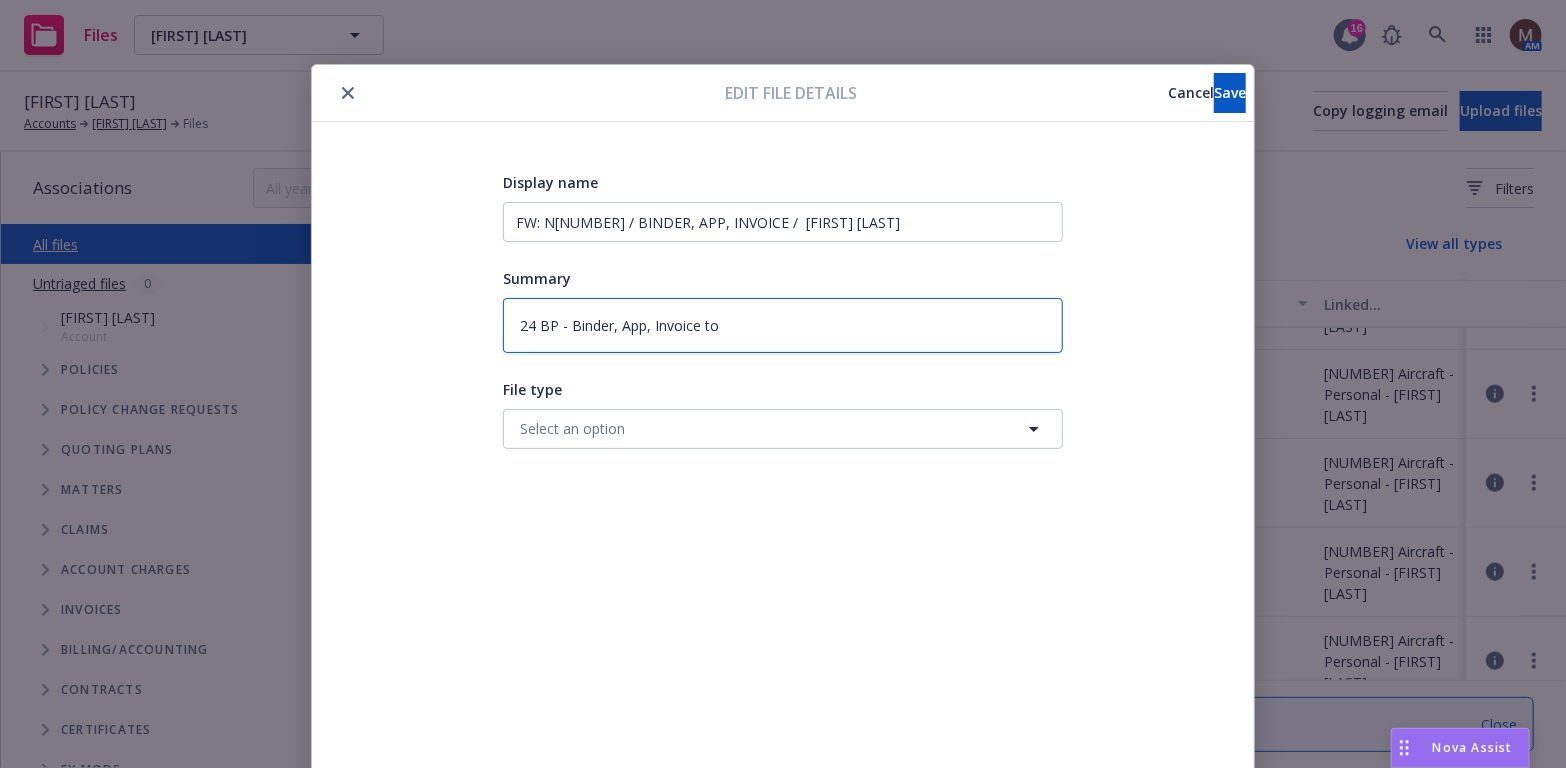 type on "x" 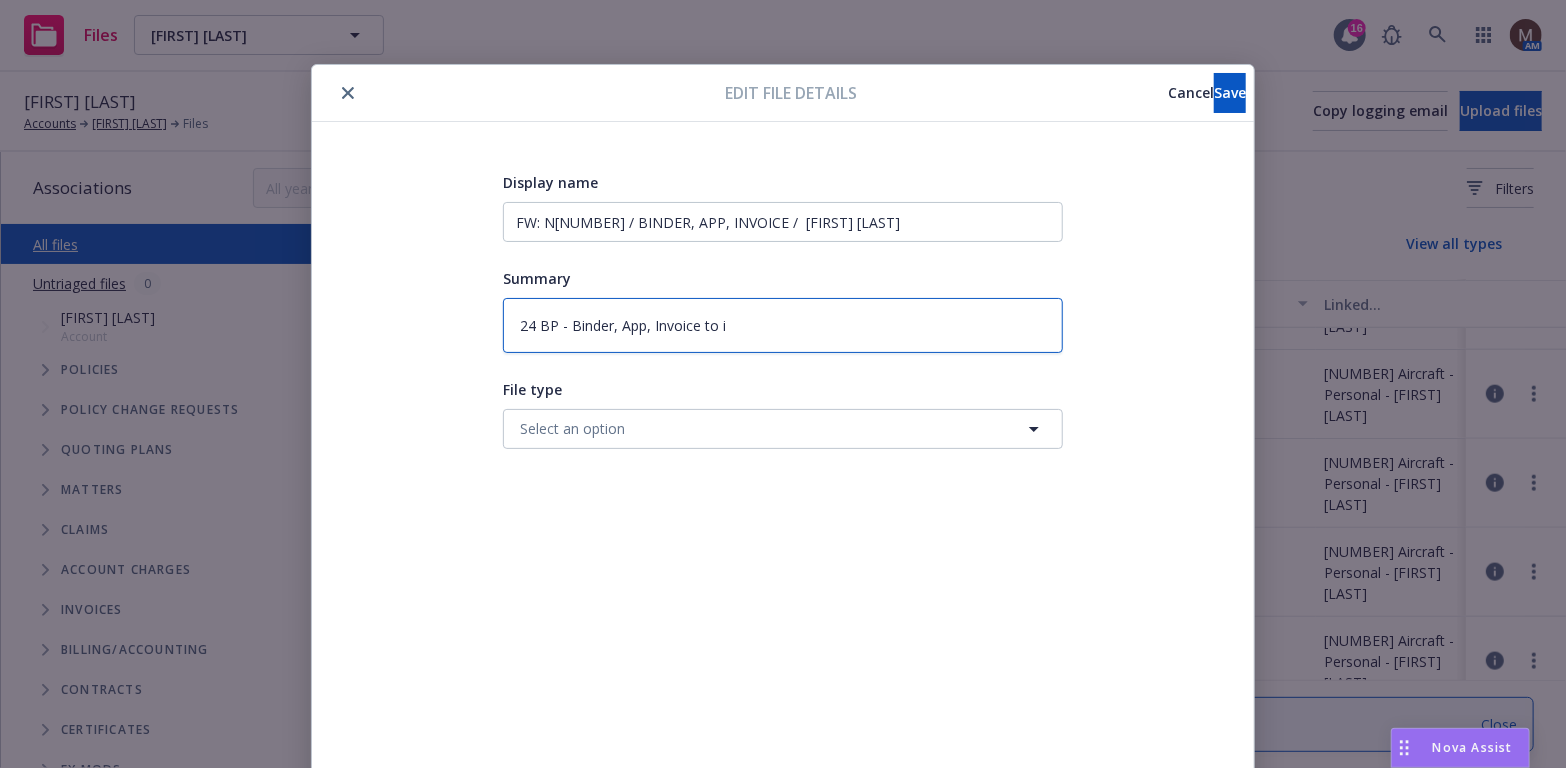 type on "x" 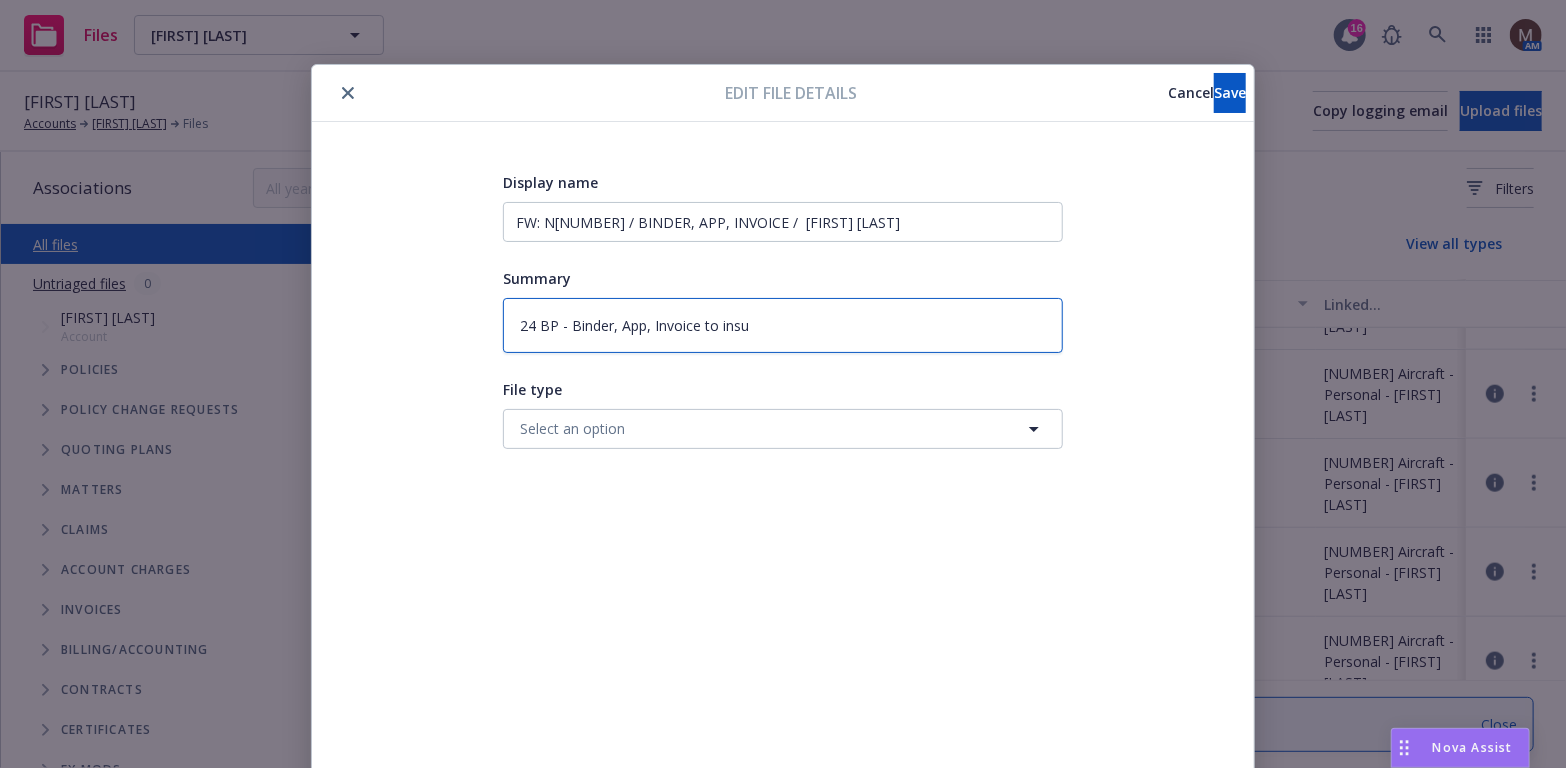 type on "x" 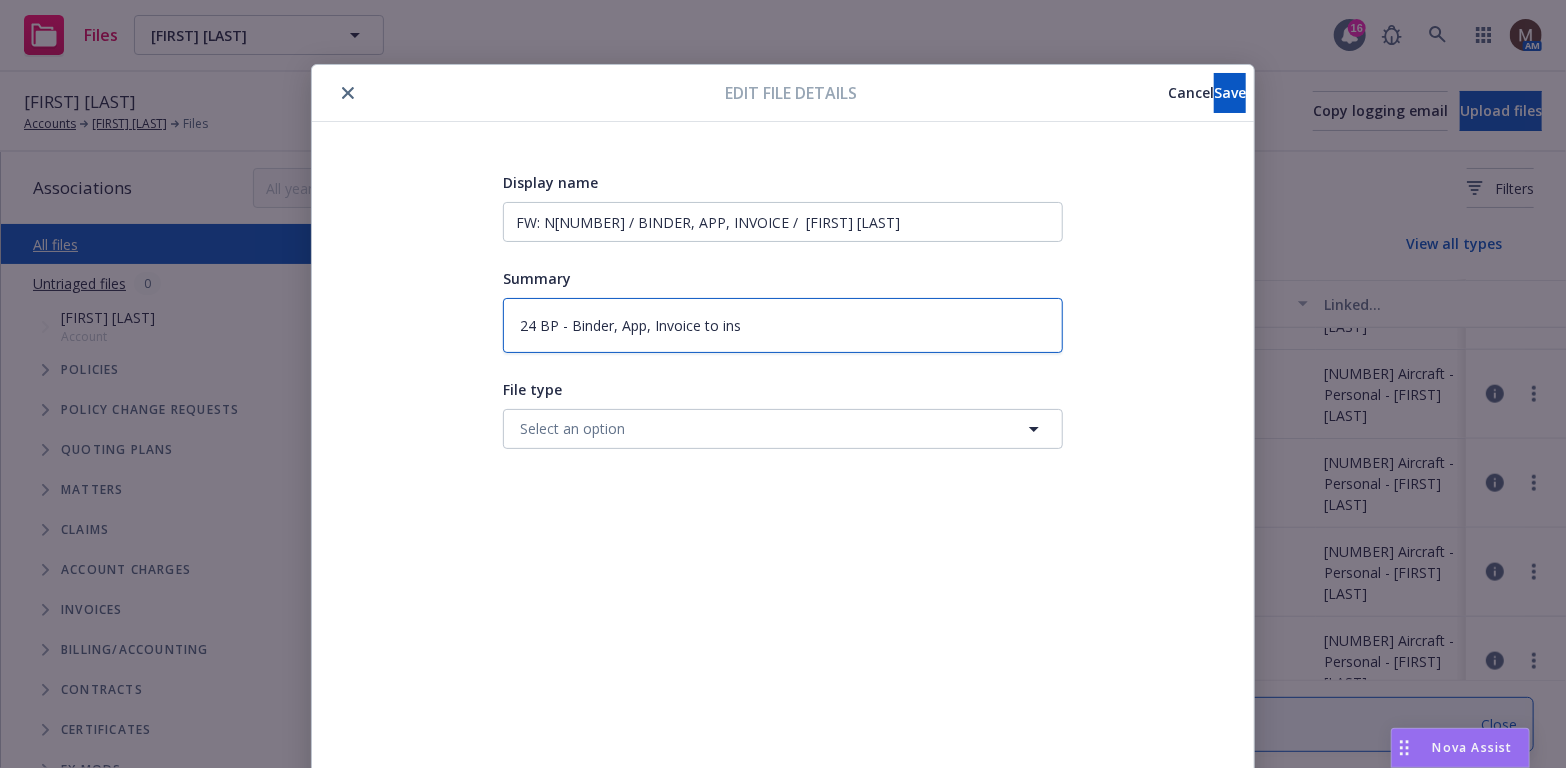 type on "x" 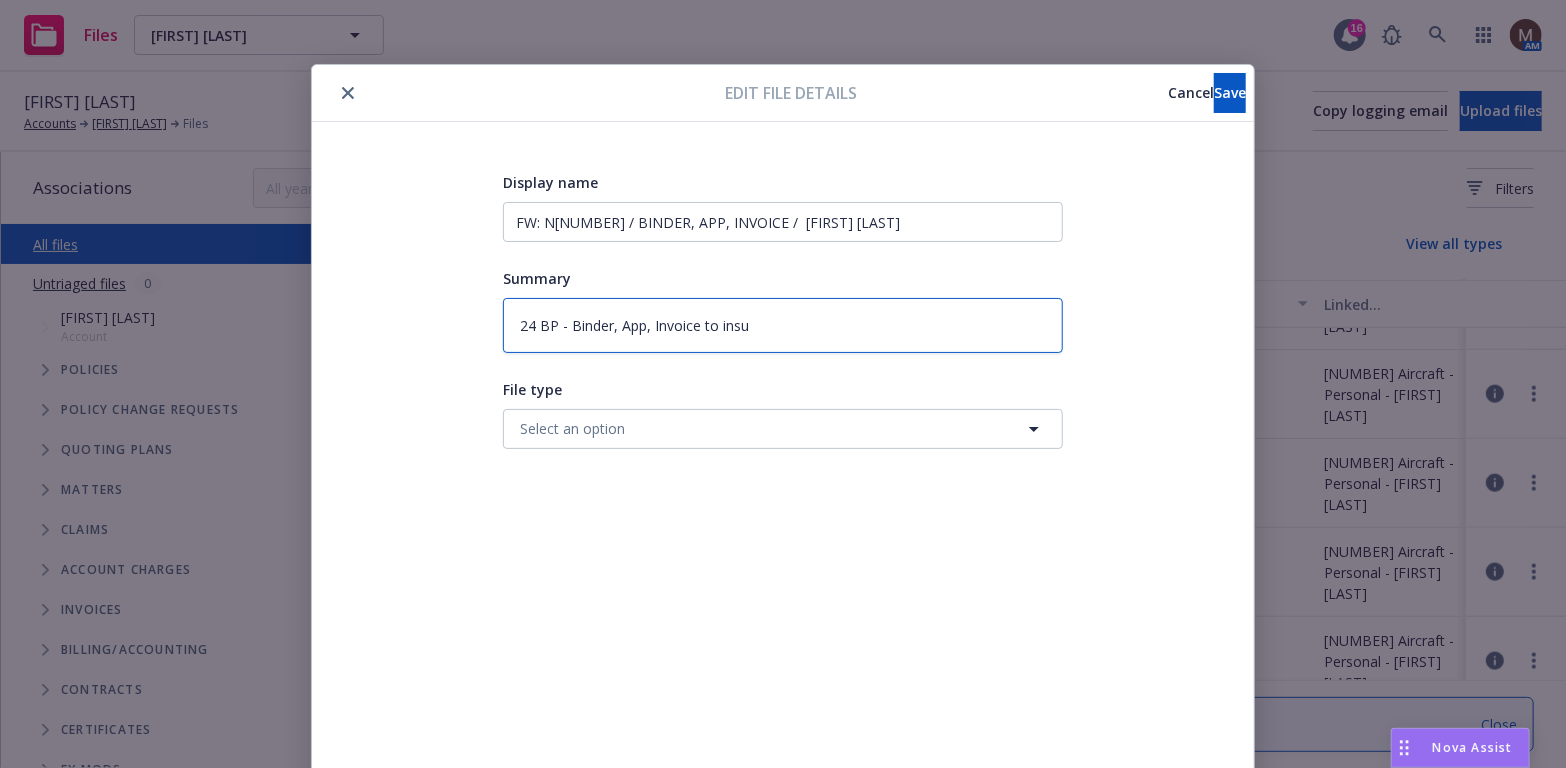 type on "x" 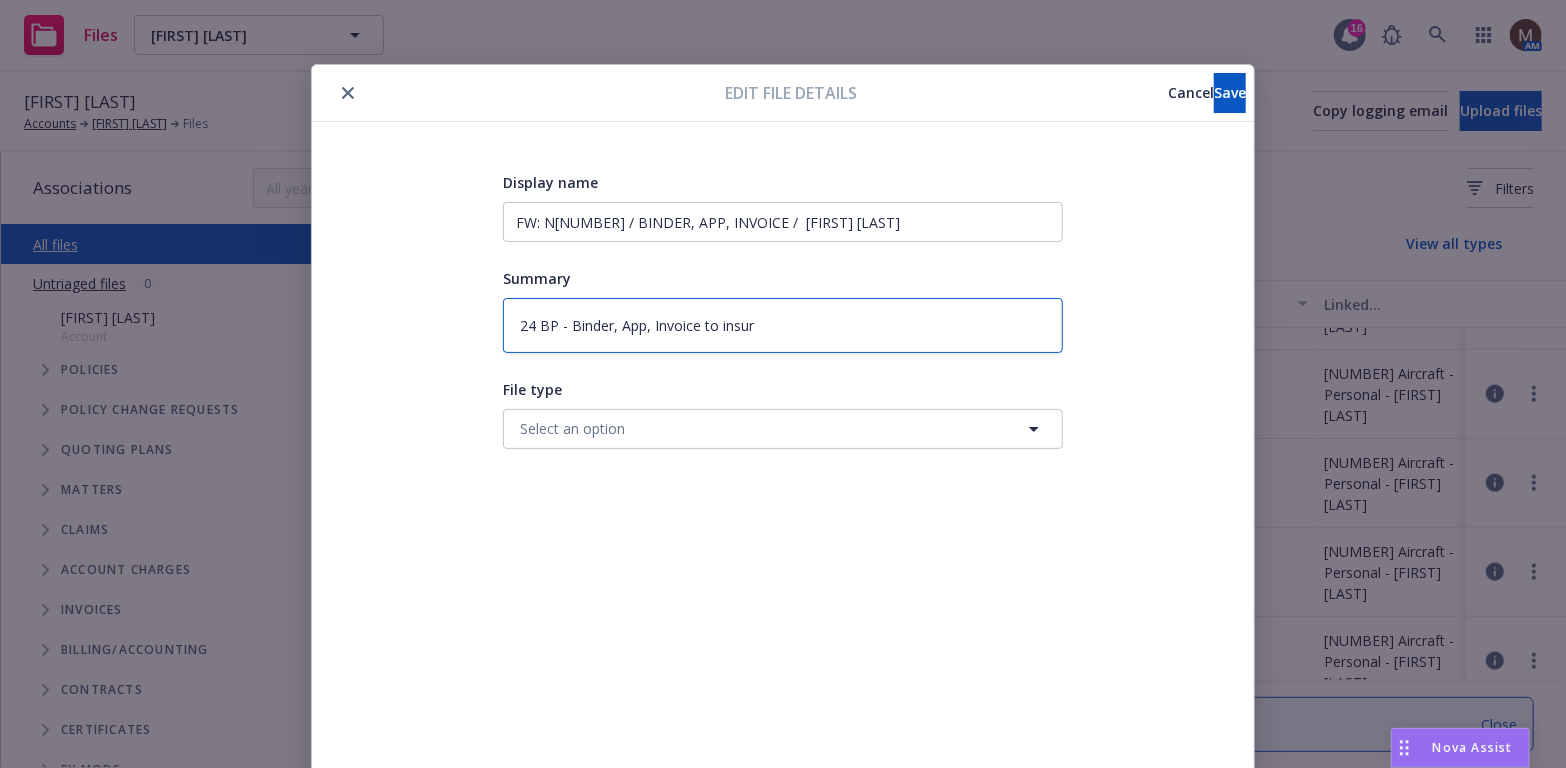 type on "x" 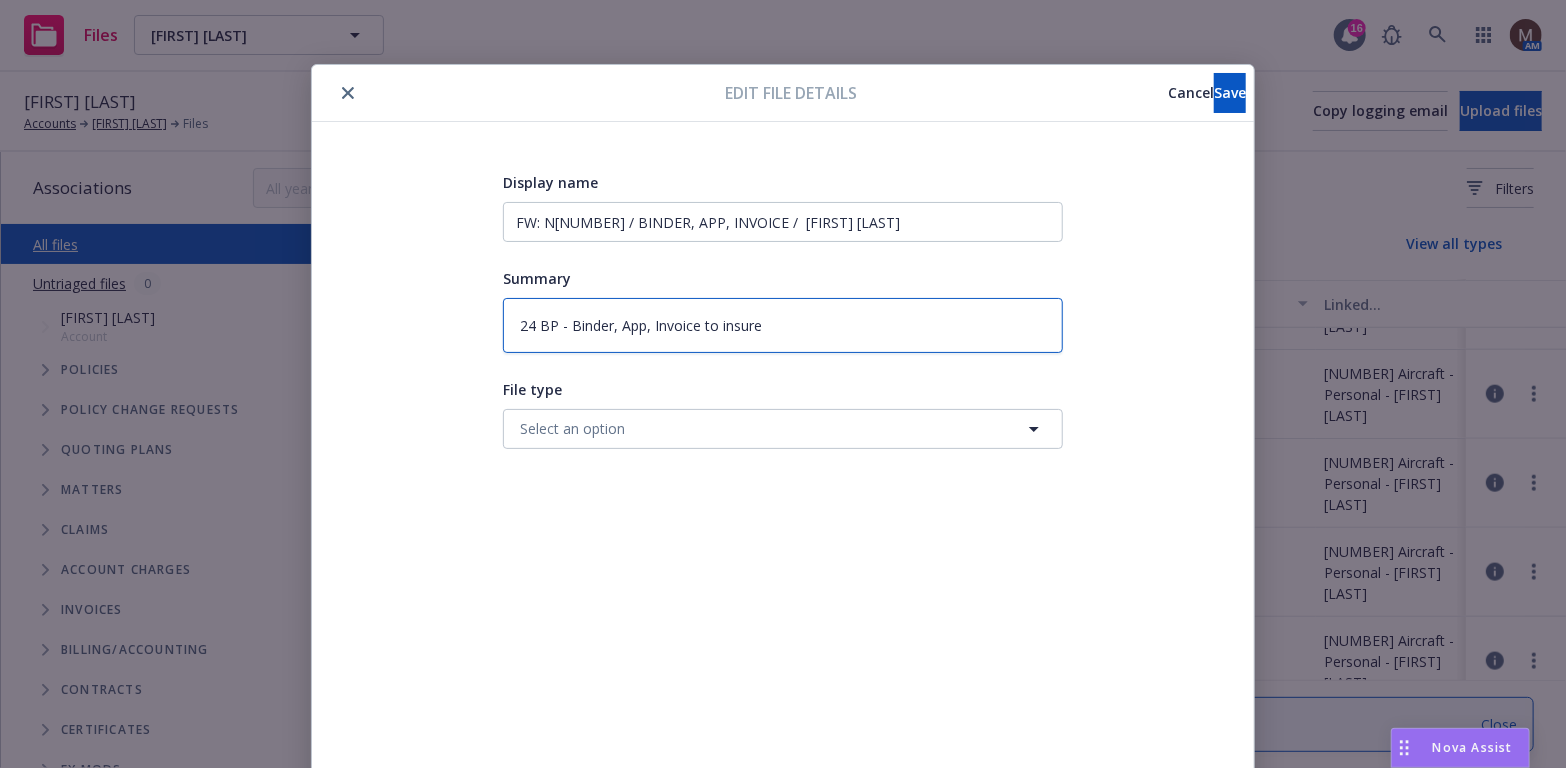 type on "x" 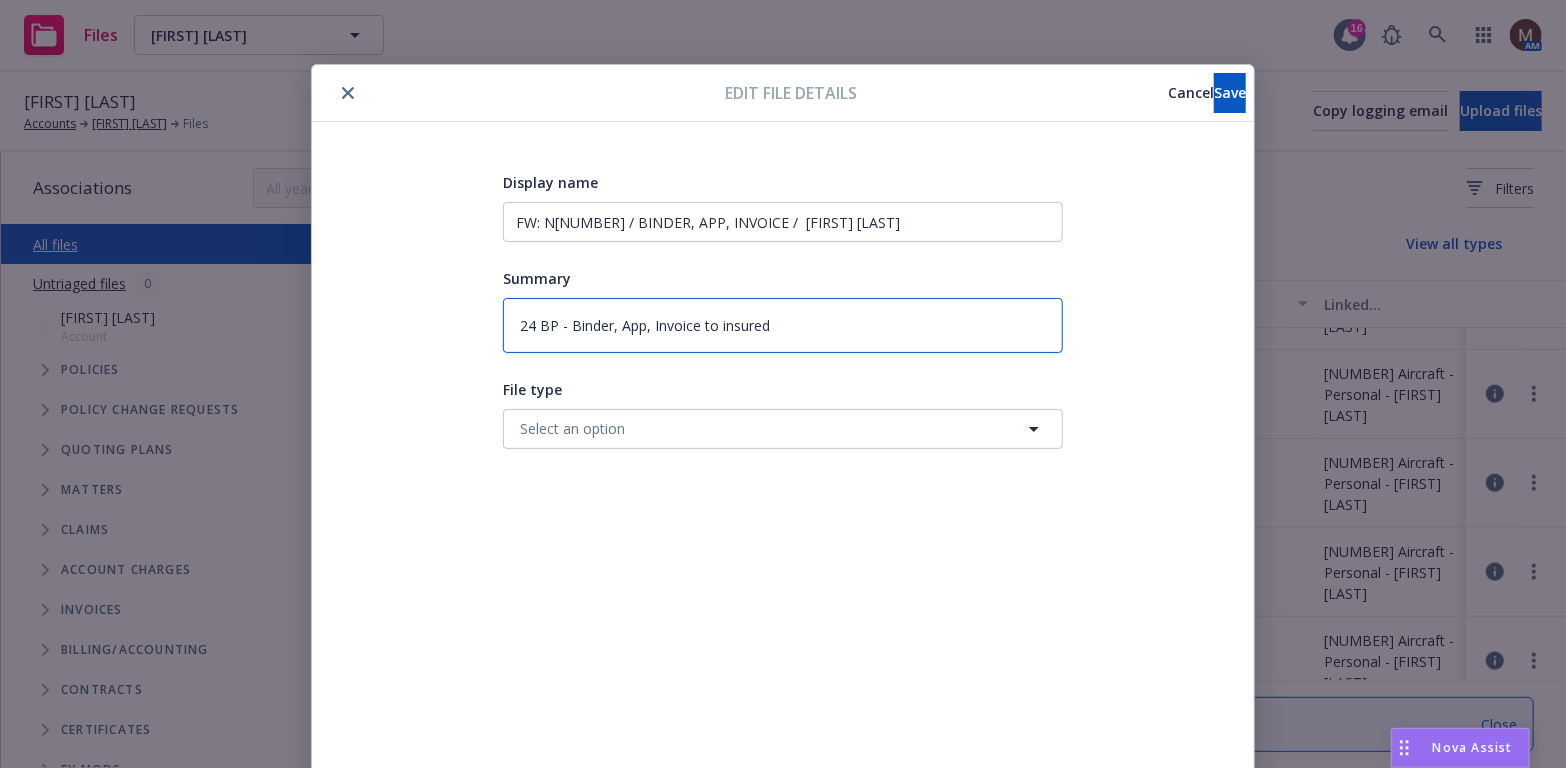 type on "x" 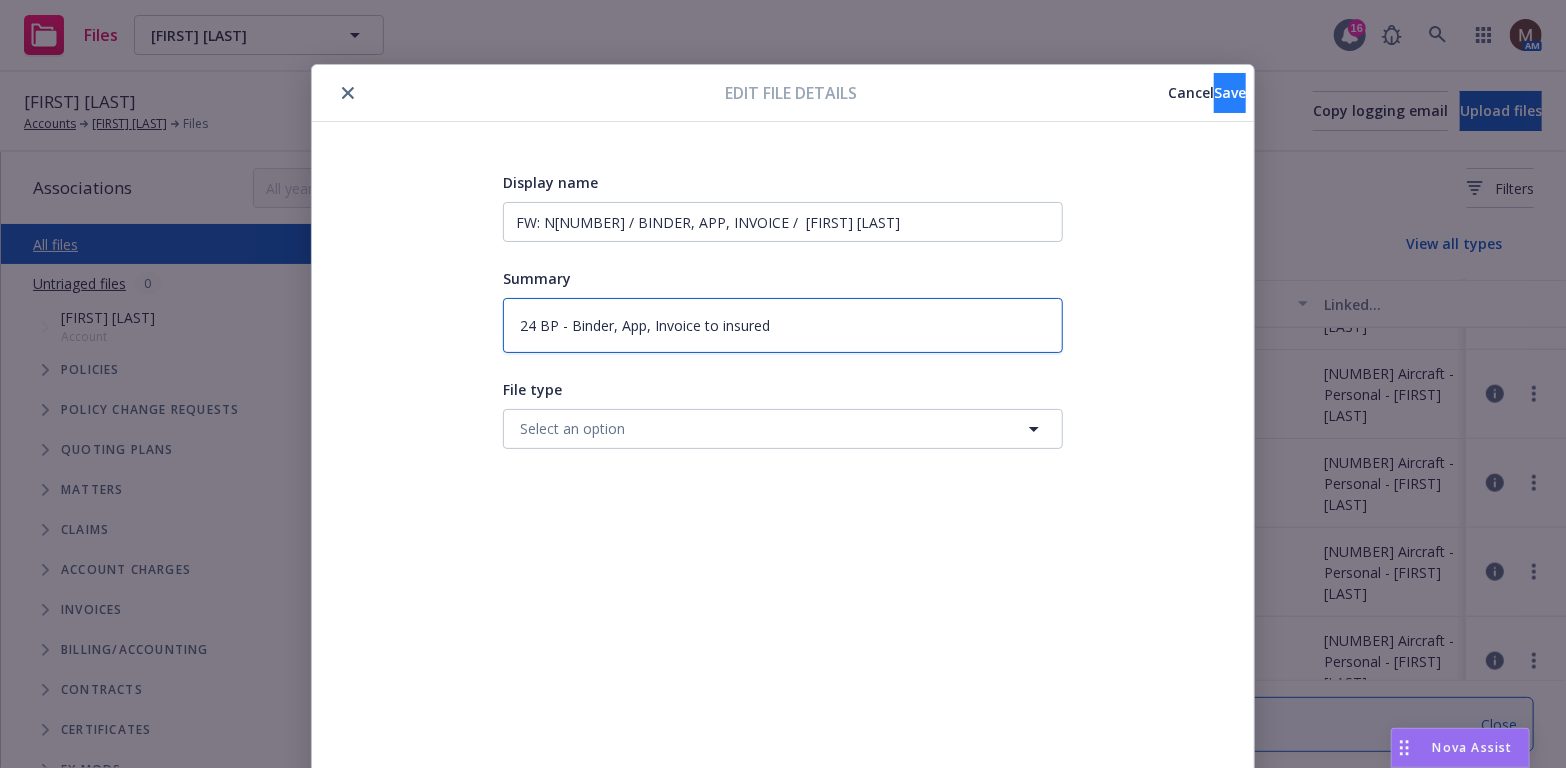 type on "24 BP - Binder, App, Invoice to insured" 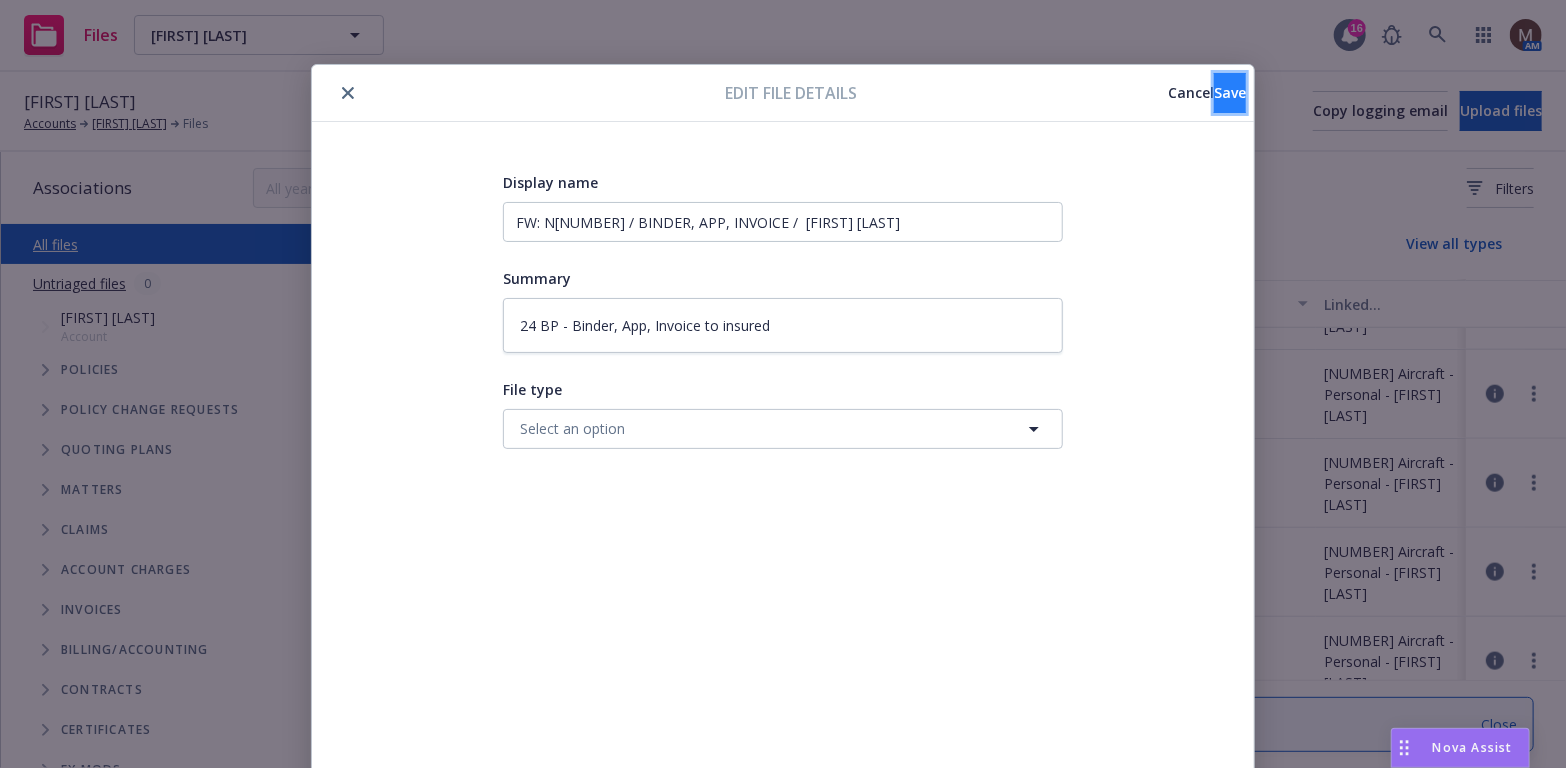 click on "Save" at bounding box center [1230, 92] 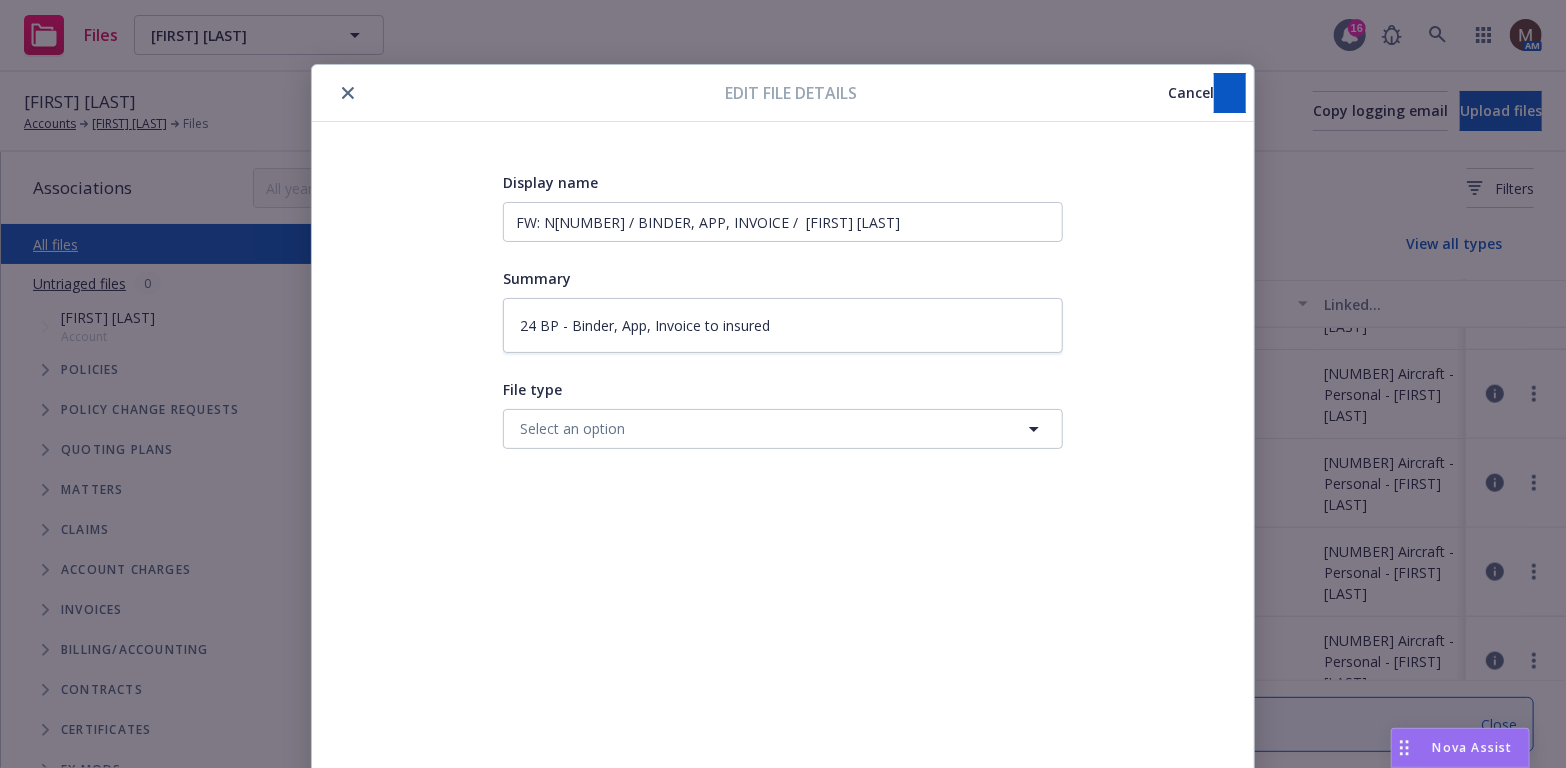 type on "x" 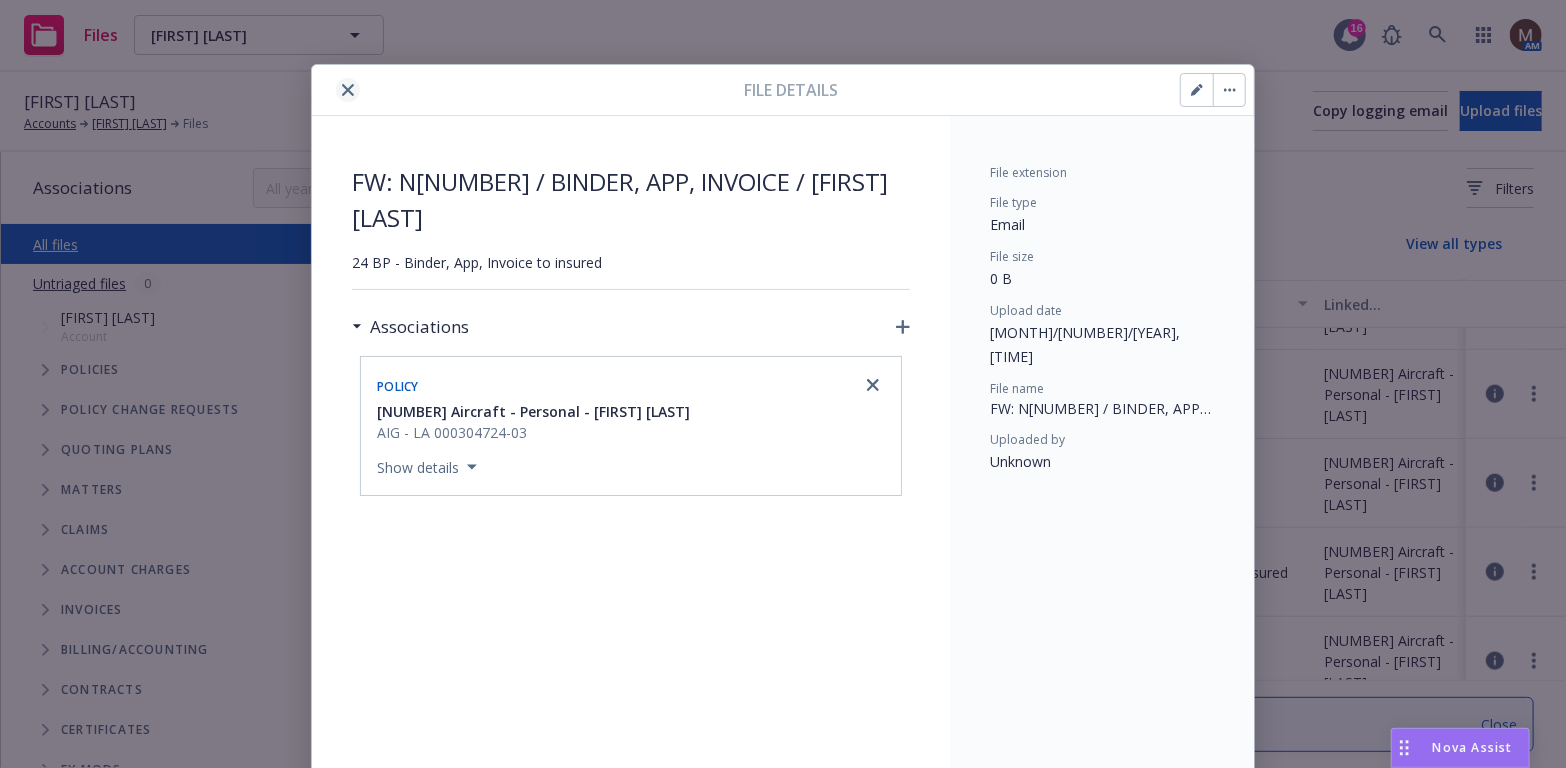 click 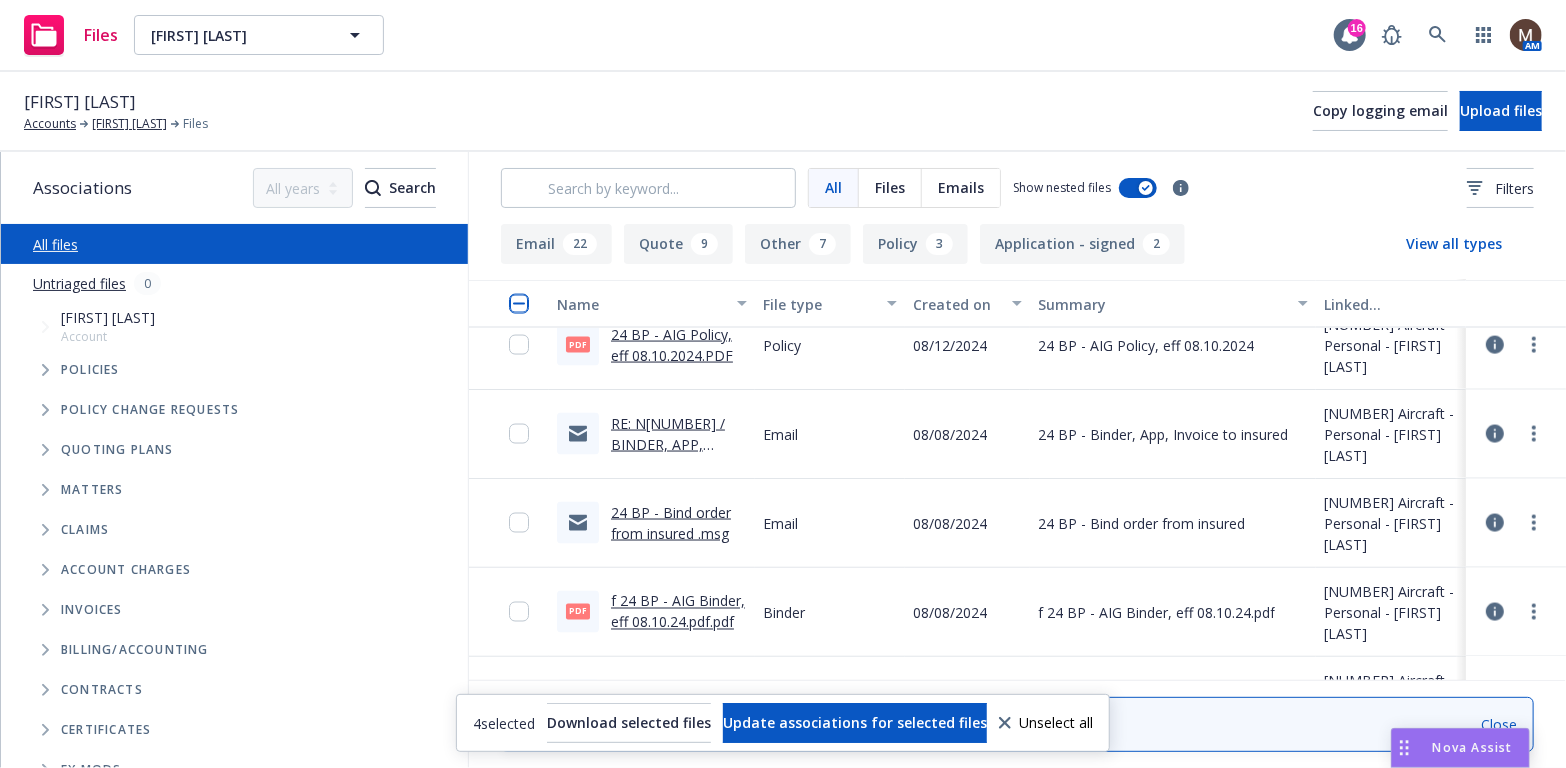 scroll, scrollTop: 1800, scrollLeft: 0, axis: vertical 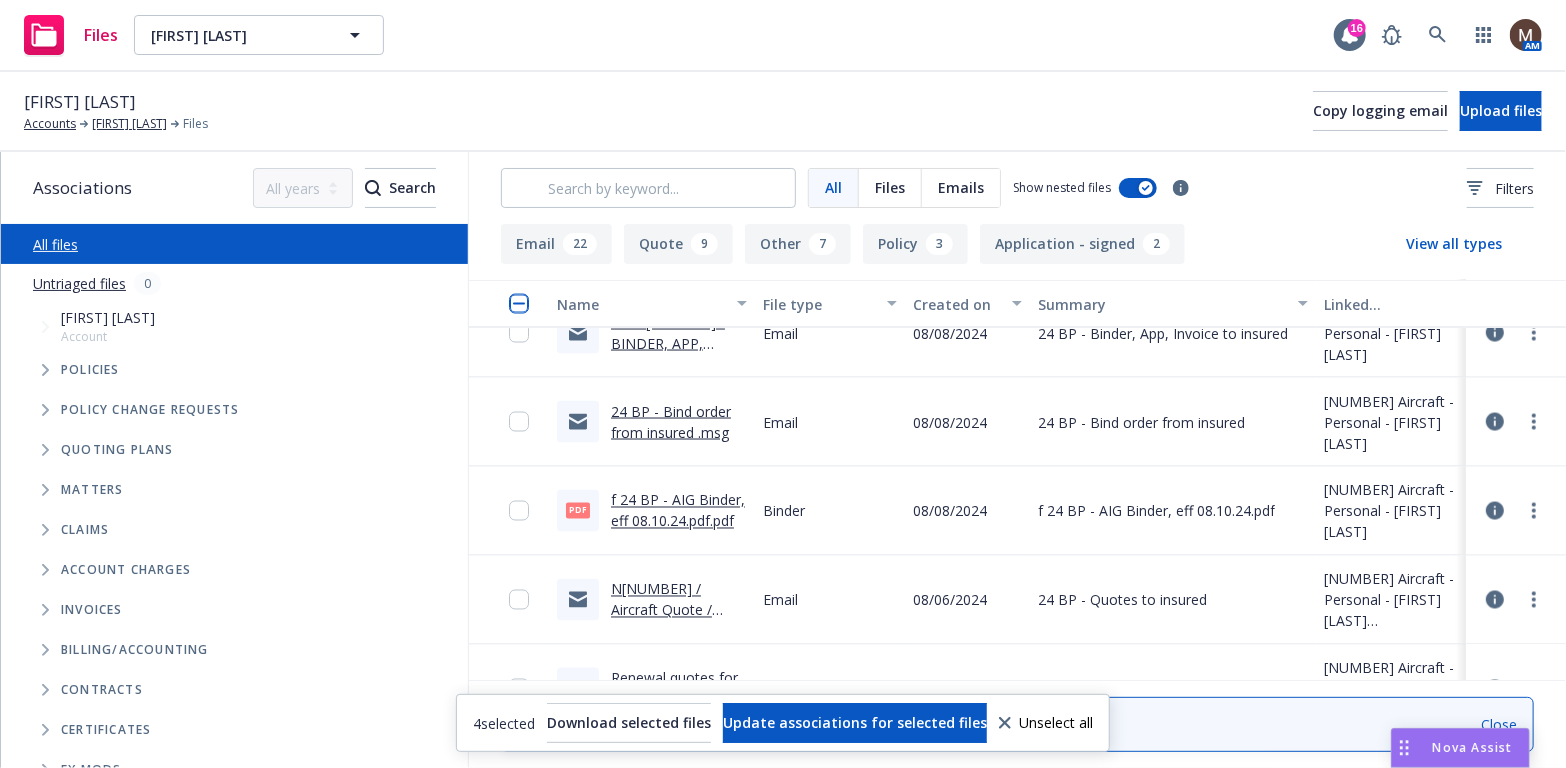 click on "f 24 BP - AIG Binder, eff 08.10.24.pdf.pdf" at bounding box center (678, 511) 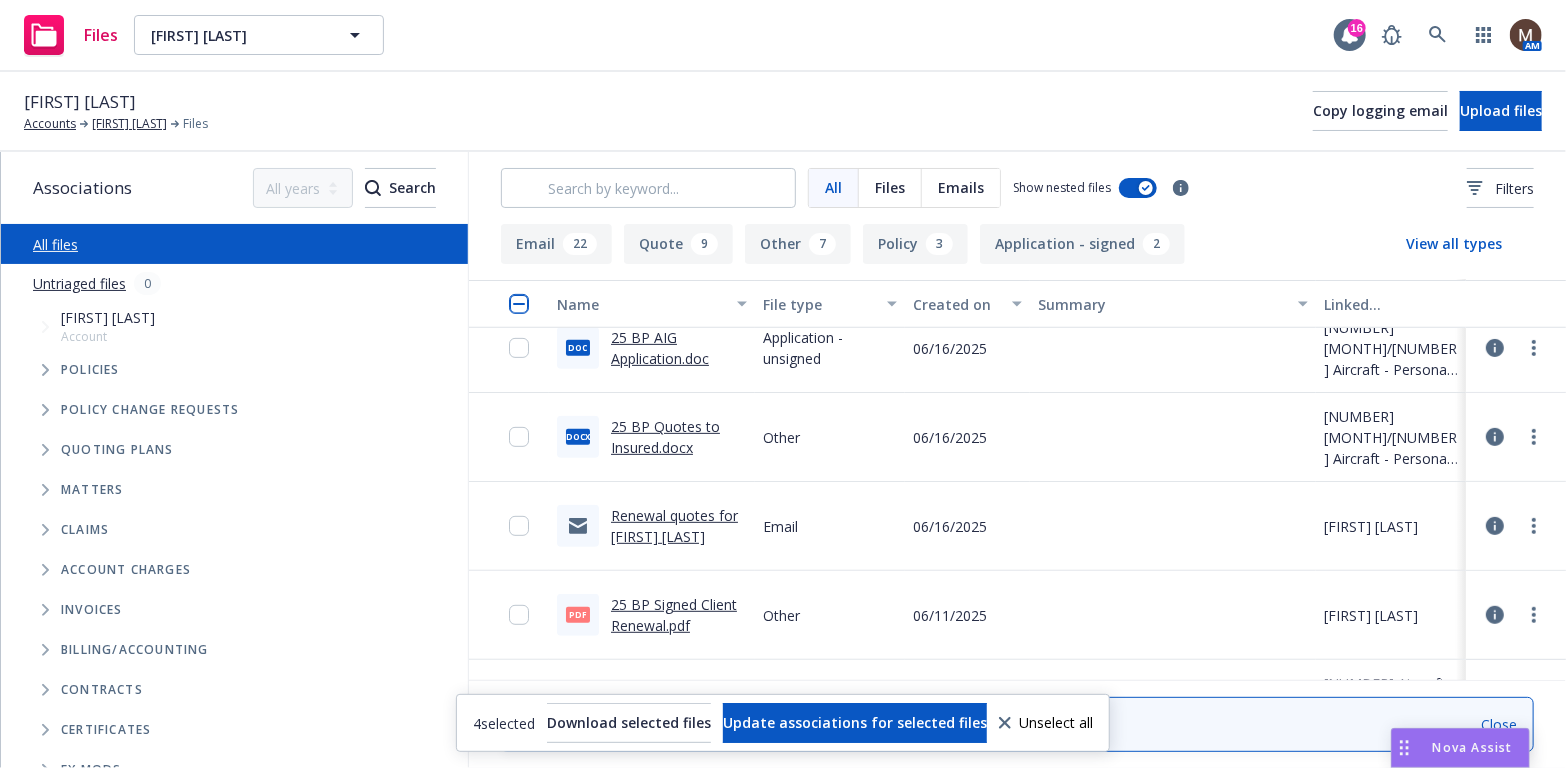 scroll, scrollTop: 500, scrollLeft: 0, axis: vertical 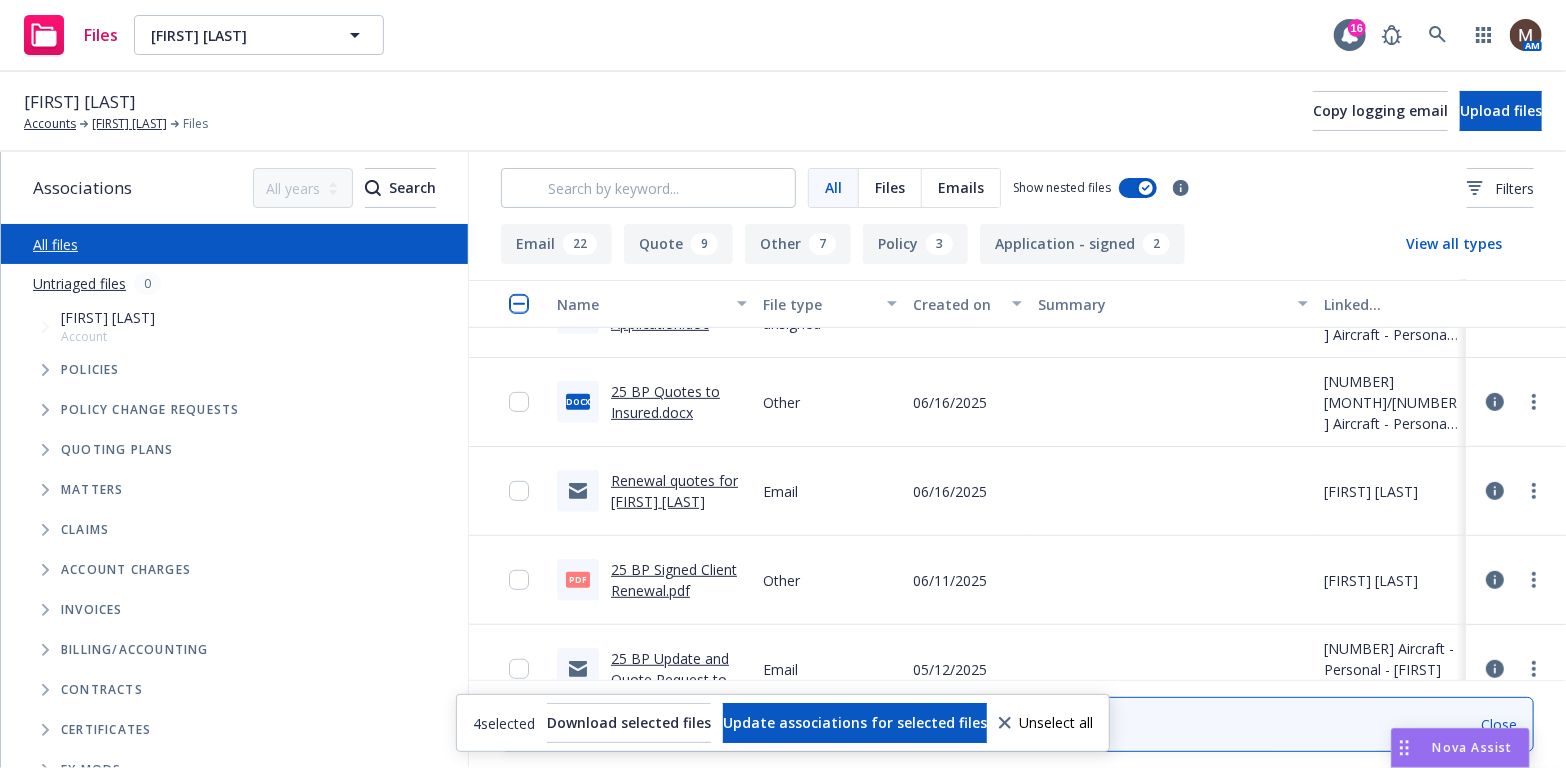 click on "25 BP Signed Client Renewal.pdf" at bounding box center [674, 580] 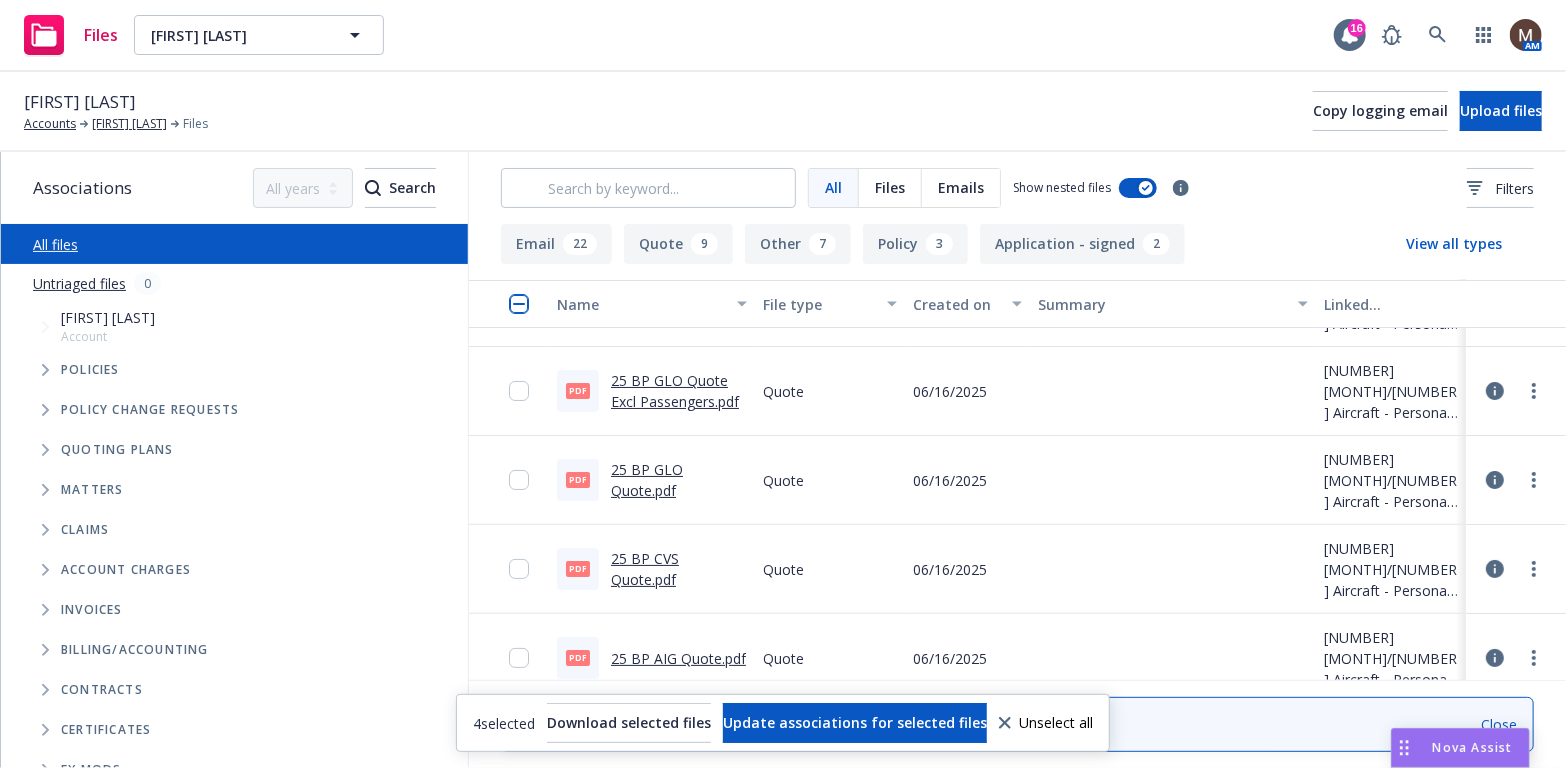 scroll, scrollTop: 100, scrollLeft: 0, axis: vertical 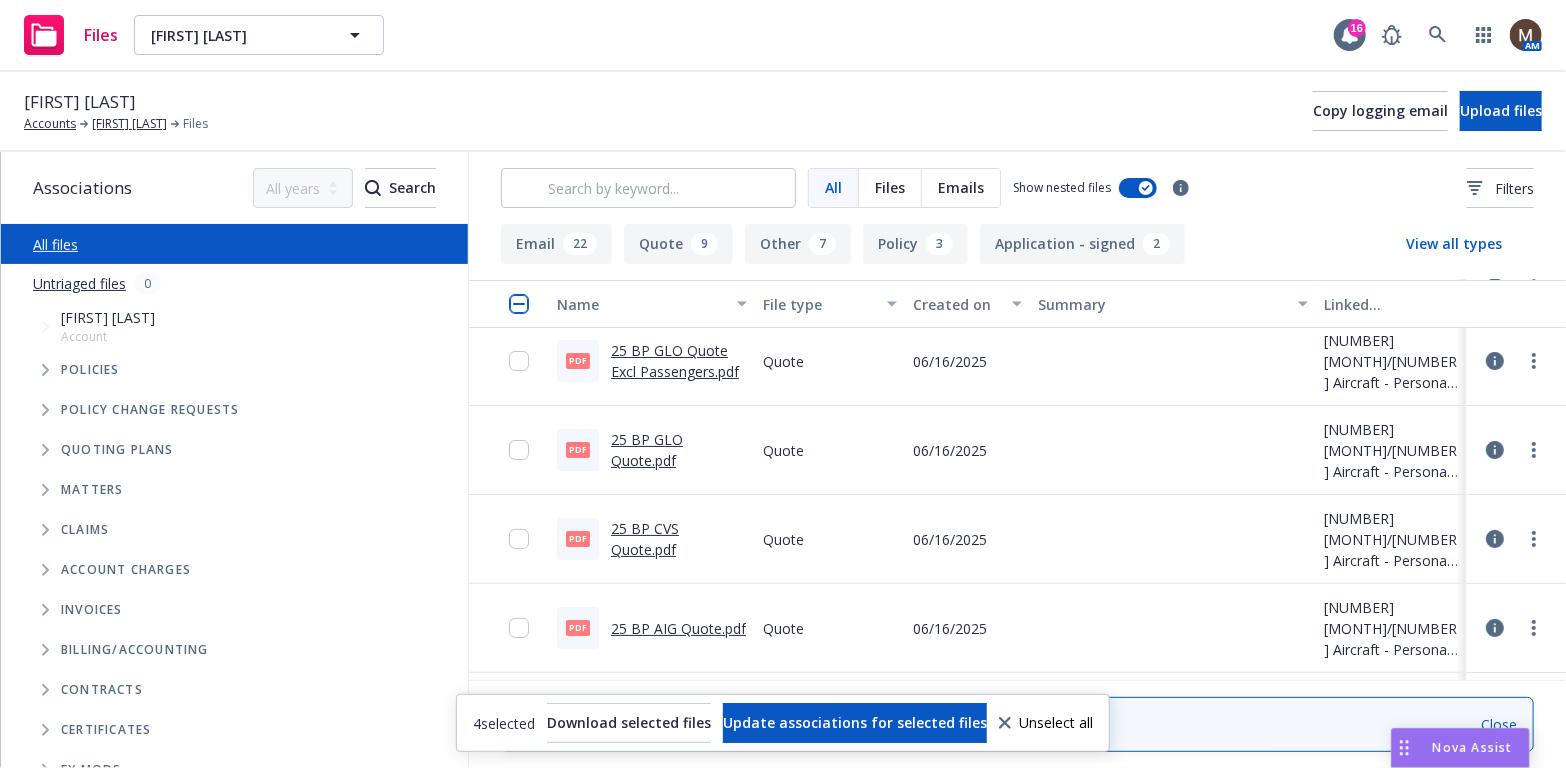 click on "25 BP AIG Quote.pdf" at bounding box center (678, 628) 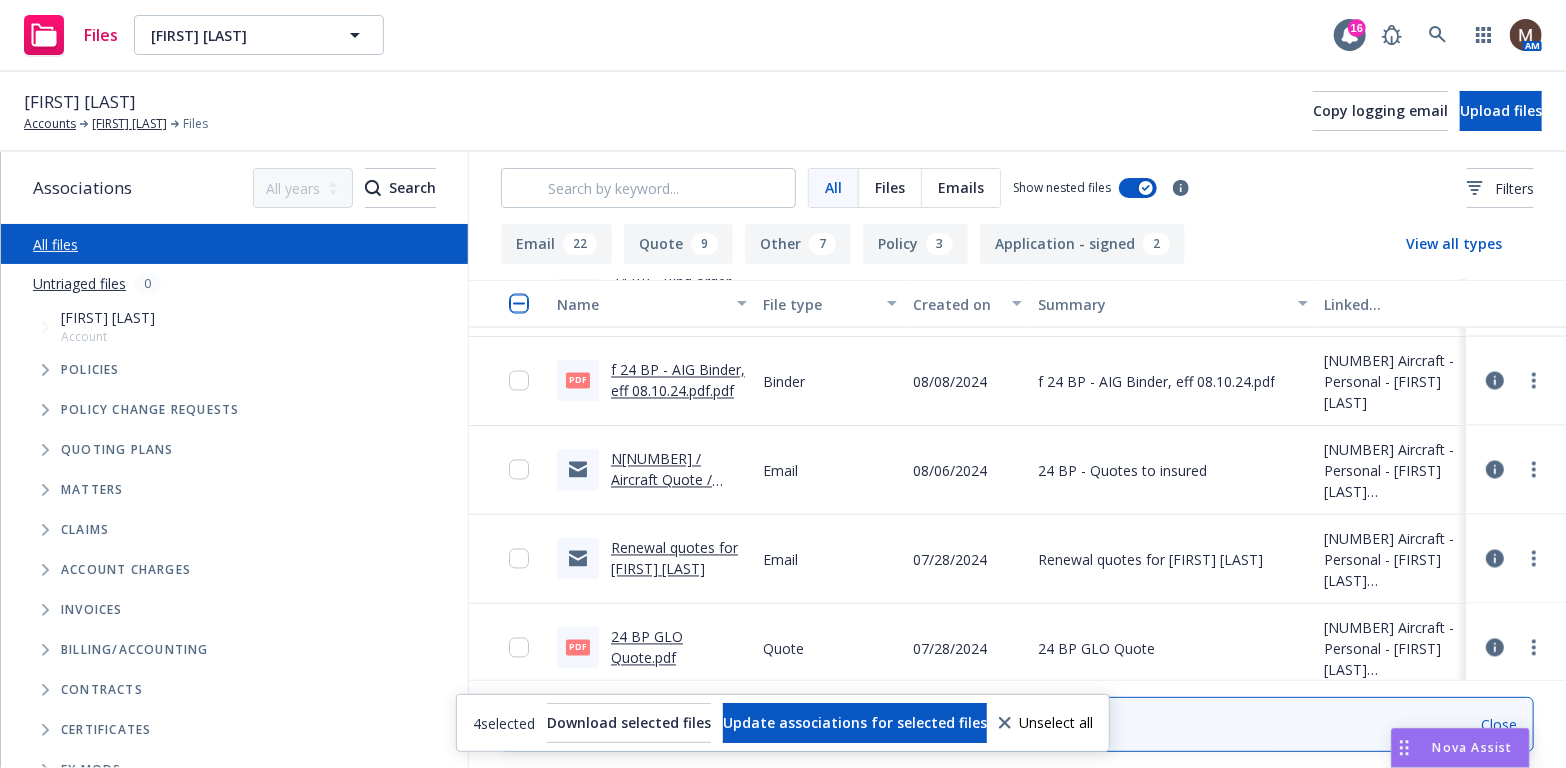 scroll, scrollTop: 1900, scrollLeft: 0, axis: vertical 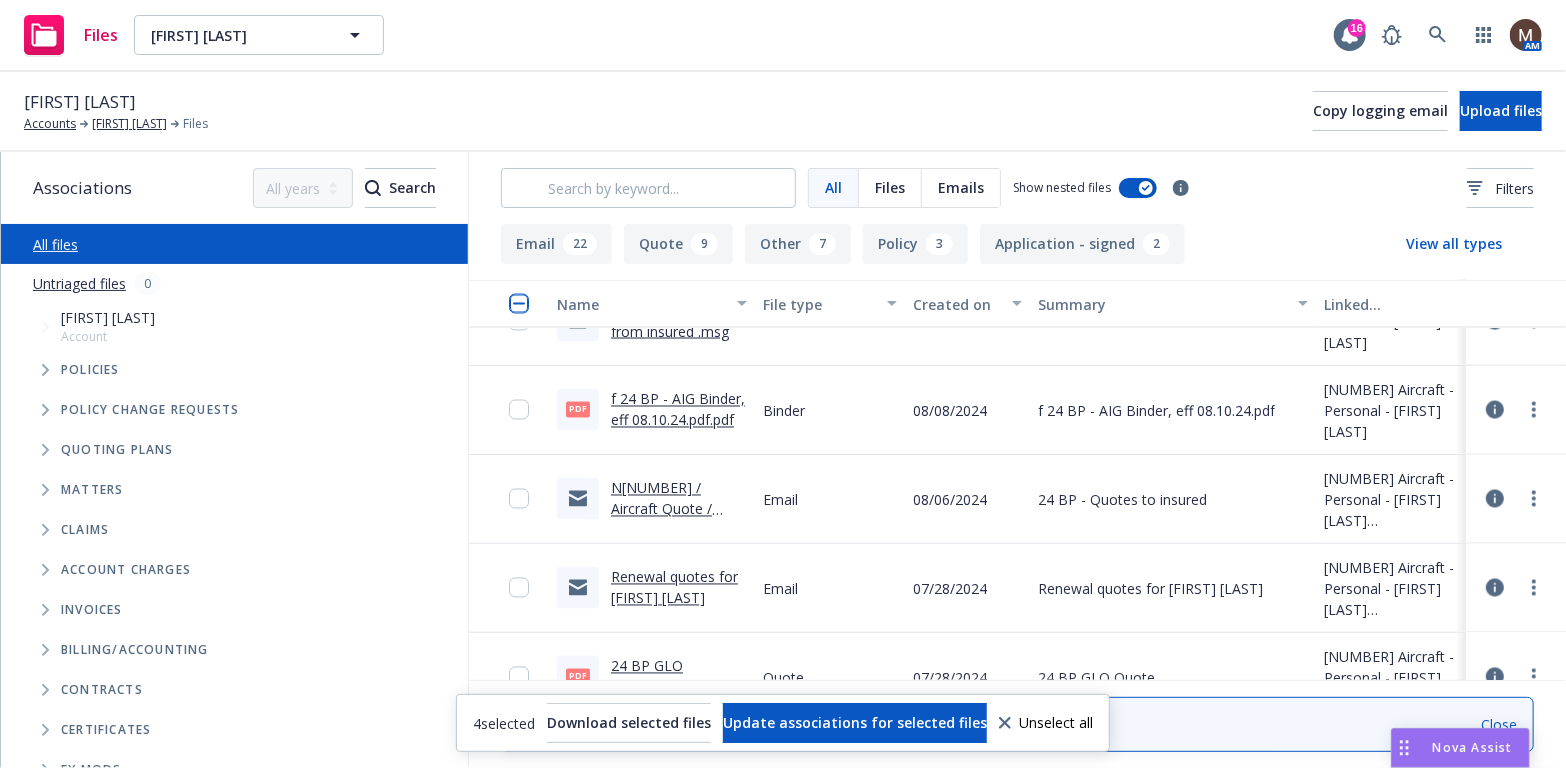 click on "N[NUMBER] / Aircraft Quote /  [FIRST] [LAST]" at bounding box center (661, 509) 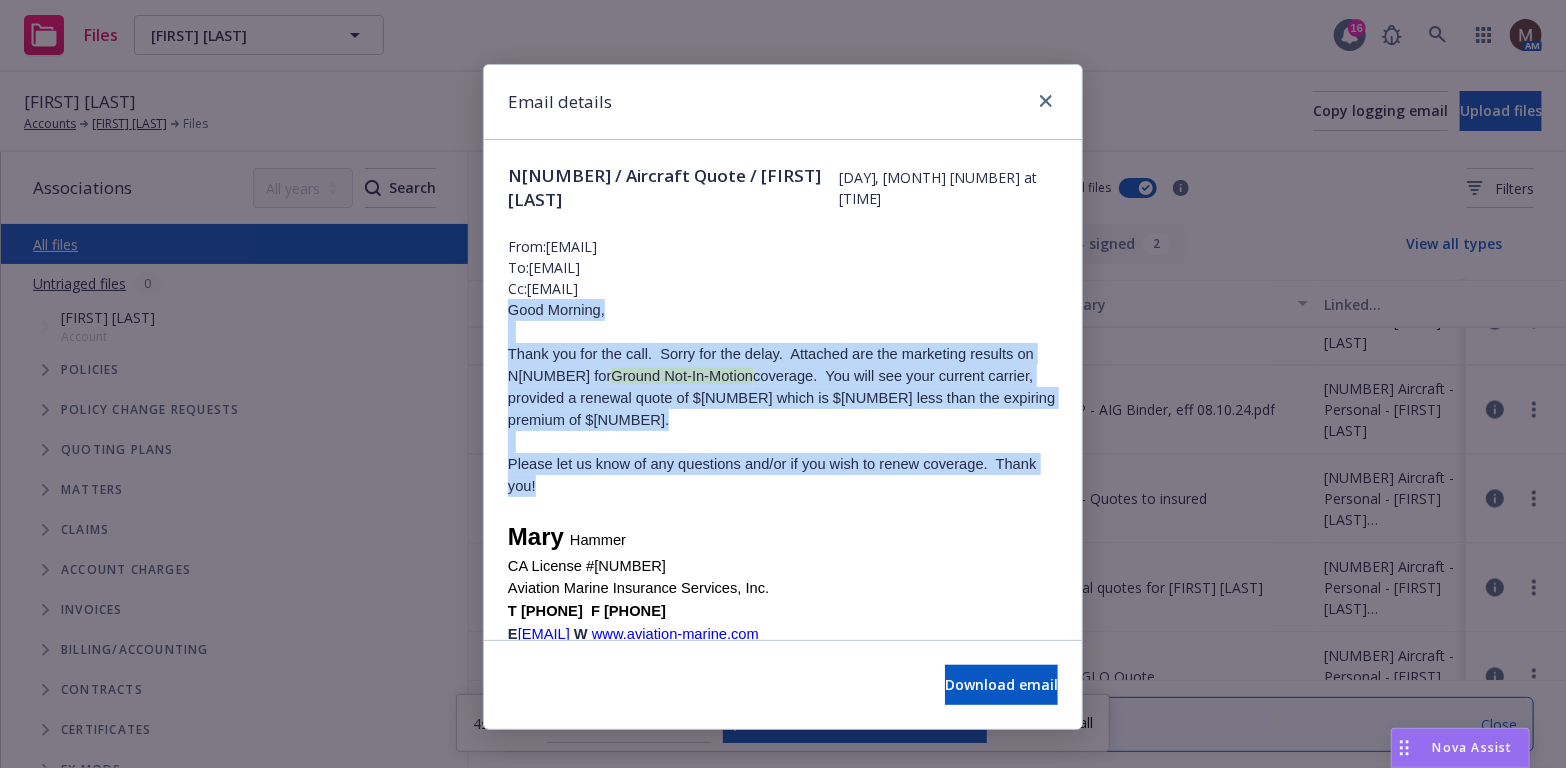 drag, startPoint x: 538, startPoint y: 492, endPoint x: 482, endPoint y: 316, distance: 184.69434 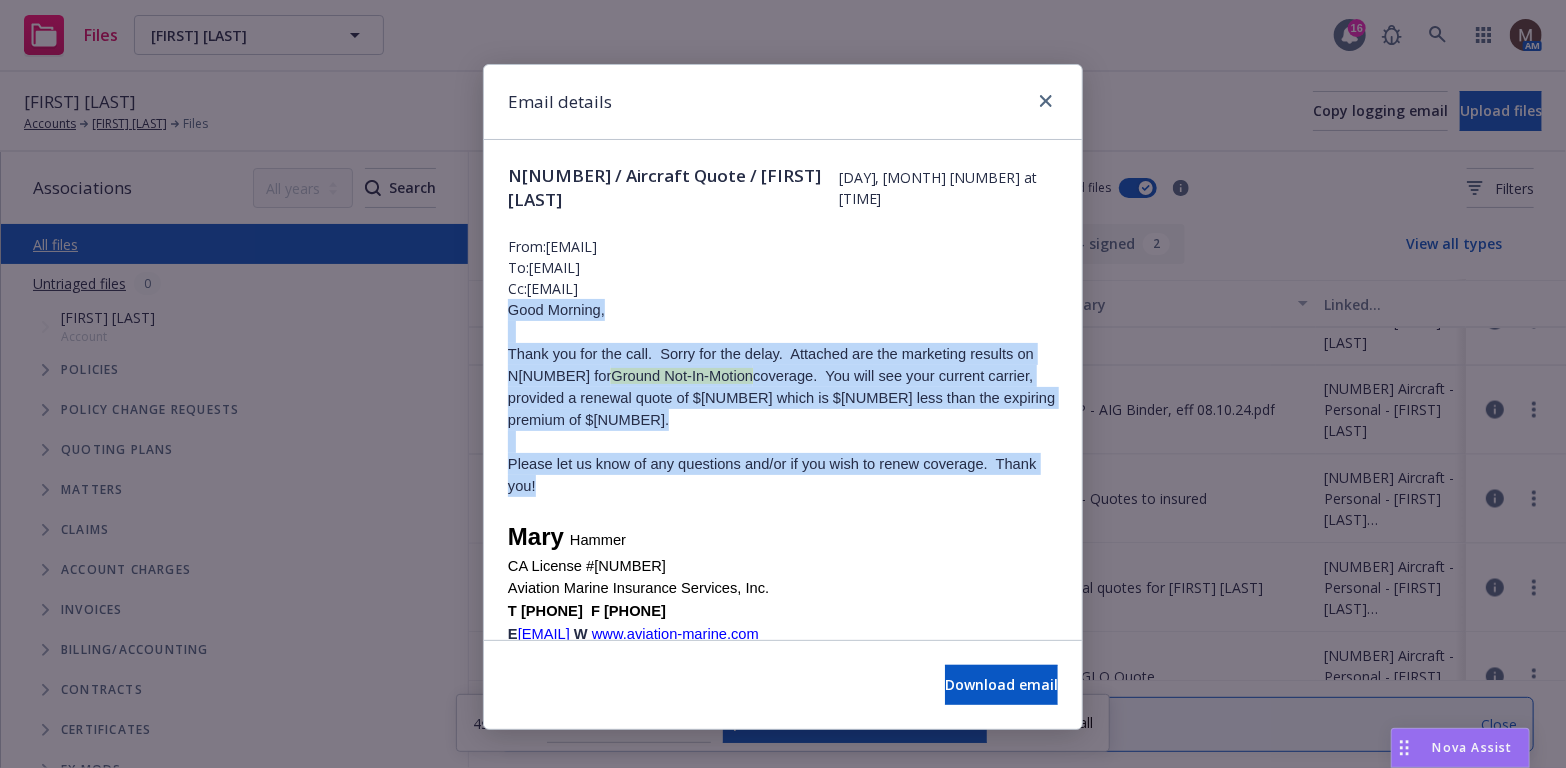 click on "N[NUMBER] / Aircraft Quote /  [FIRST] [LAST] [DAY], [MONTH] [NUMBER] at [TIME] From:  [EMAIL] To:  [EMAIL] Cc:  [EMAIL]
Good Morning,
Thank you for the call.  Sorry for the delay.  Attached are the marketing results on N[NUMBER] for
Ground Not-In-Motion  coverage.  You will see your current carrier, provided a renewal quote of $[NUMBER] which is $[NUMBER] less than the expiring premium of $[NUMBER].
Please let us know of any questions and/or if you wish to renew coverage.  Thank you!
[FIRST]
[LAST]
CA License #[NUMBER]
Aviation Marine Insurance Services, Inc.
T [PHONE]  F [PHONE]
E  [EMAIL]
W   www.aviation-marine.com
[NUMBER] [STREET] [SUITE] [CITY], [STATE]" at bounding box center [783, 622] 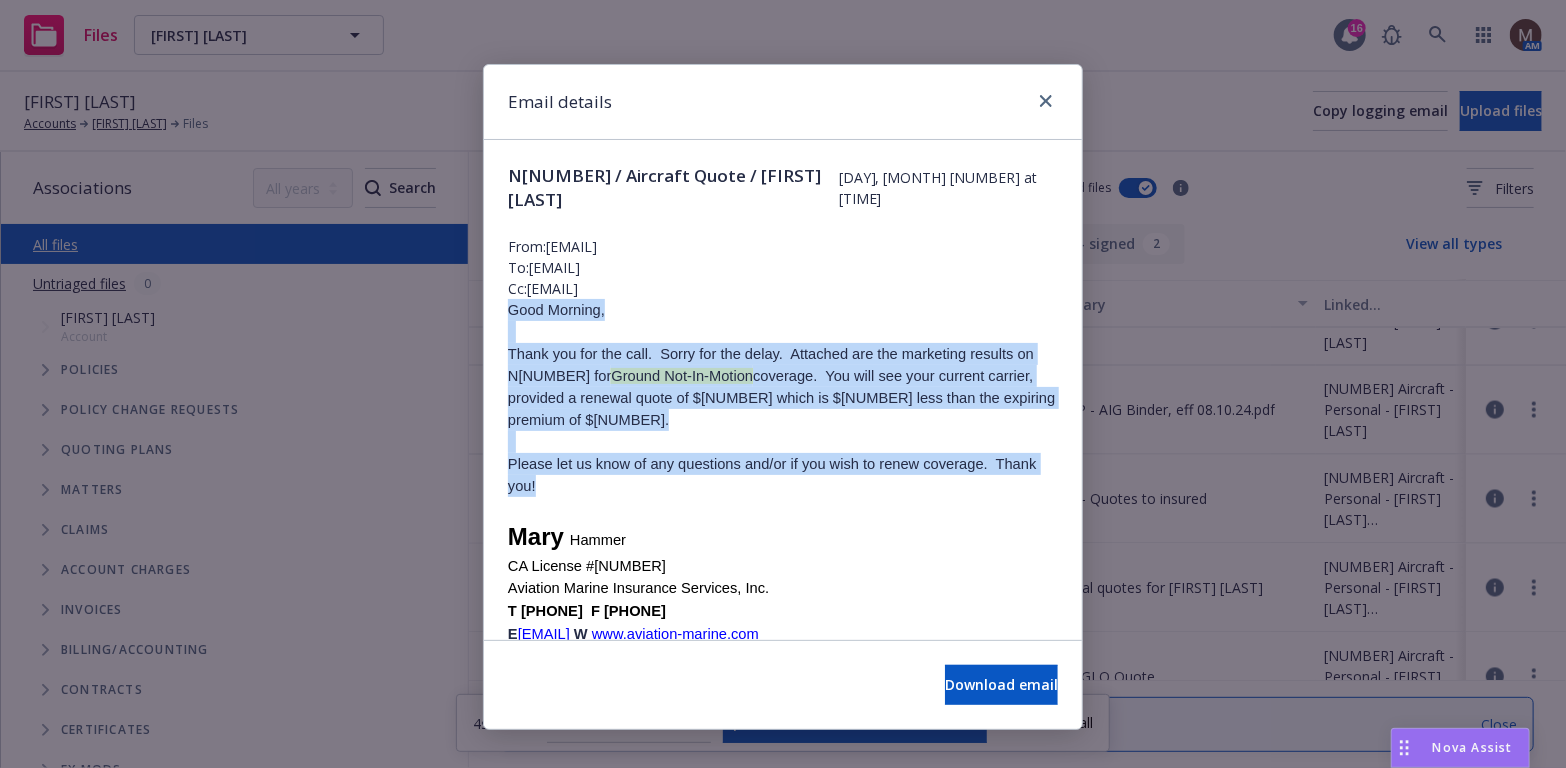 copy on "Good Morning,
Thank you for the call.  Sorry for the delay.  Attached are the marketing results on N[NUMBER] for
Ground Not-In-Motion  coverage.  You will see your current carrier, provided a renewal quote of $[NUMBER] which is $[NUMBER] less than the expiring premium of $[NUMBER].
Please let us know of any questions and/or if you wish to renew coverage.  Thank you!" 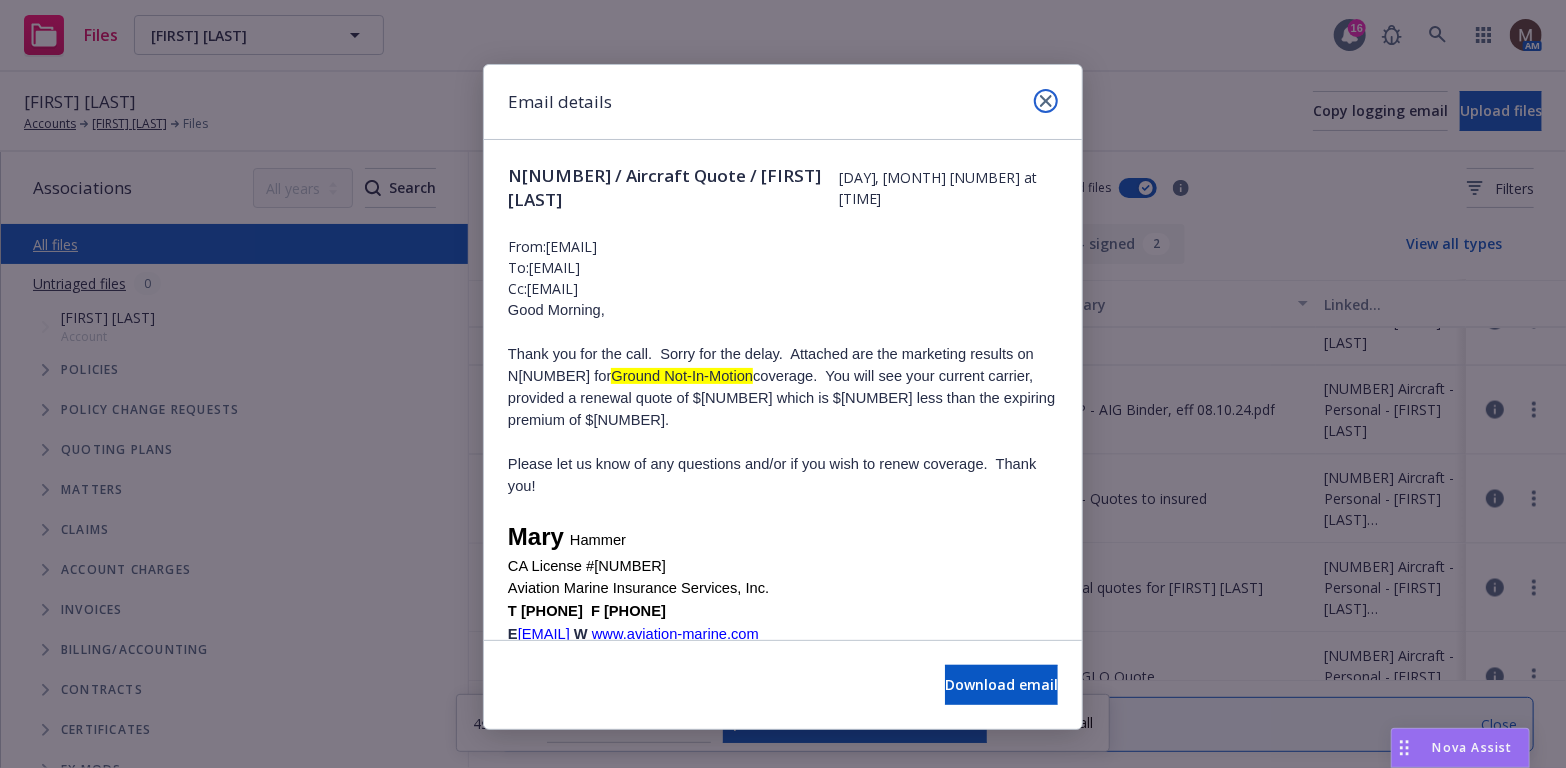 drag, startPoint x: 1034, startPoint y: 98, endPoint x: 1036, endPoint y: 115, distance: 17.117243 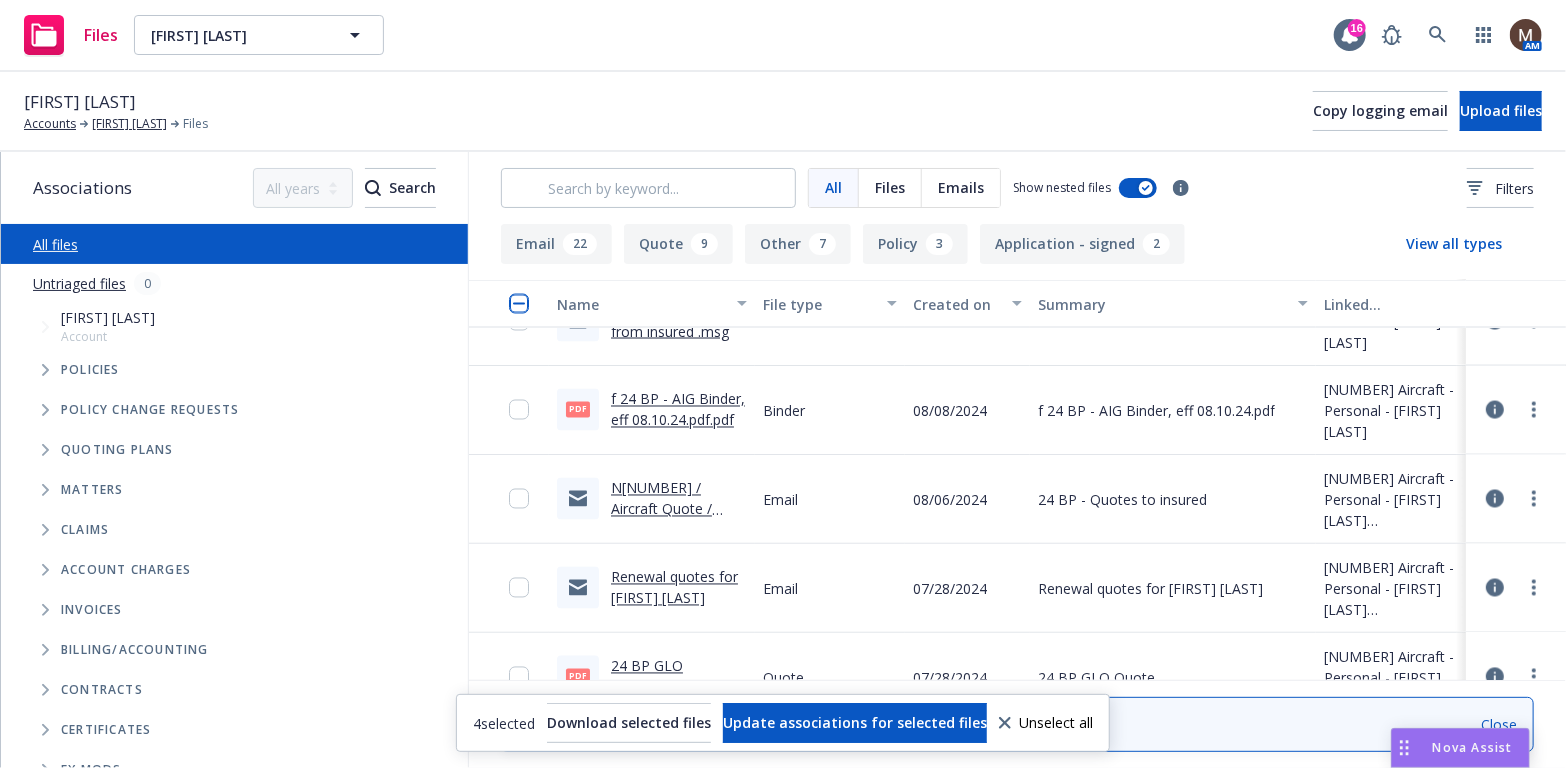 drag, startPoint x: 145, startPoint y: 119, endPoint x: 152, endPoint y: 133, distance: 15.652476 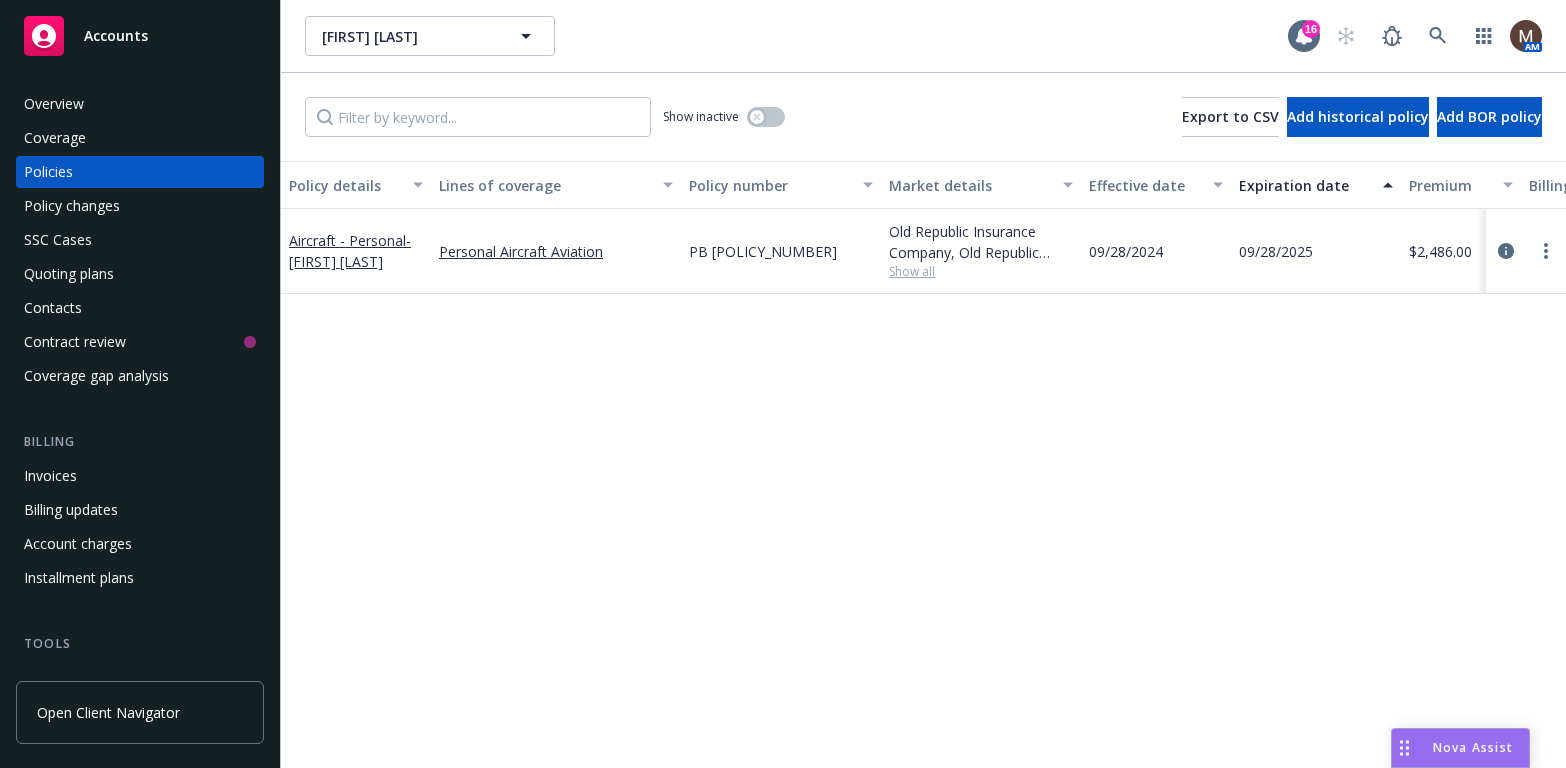 scroll, scrollTop: 0, scrollLeft: 0, axis: both 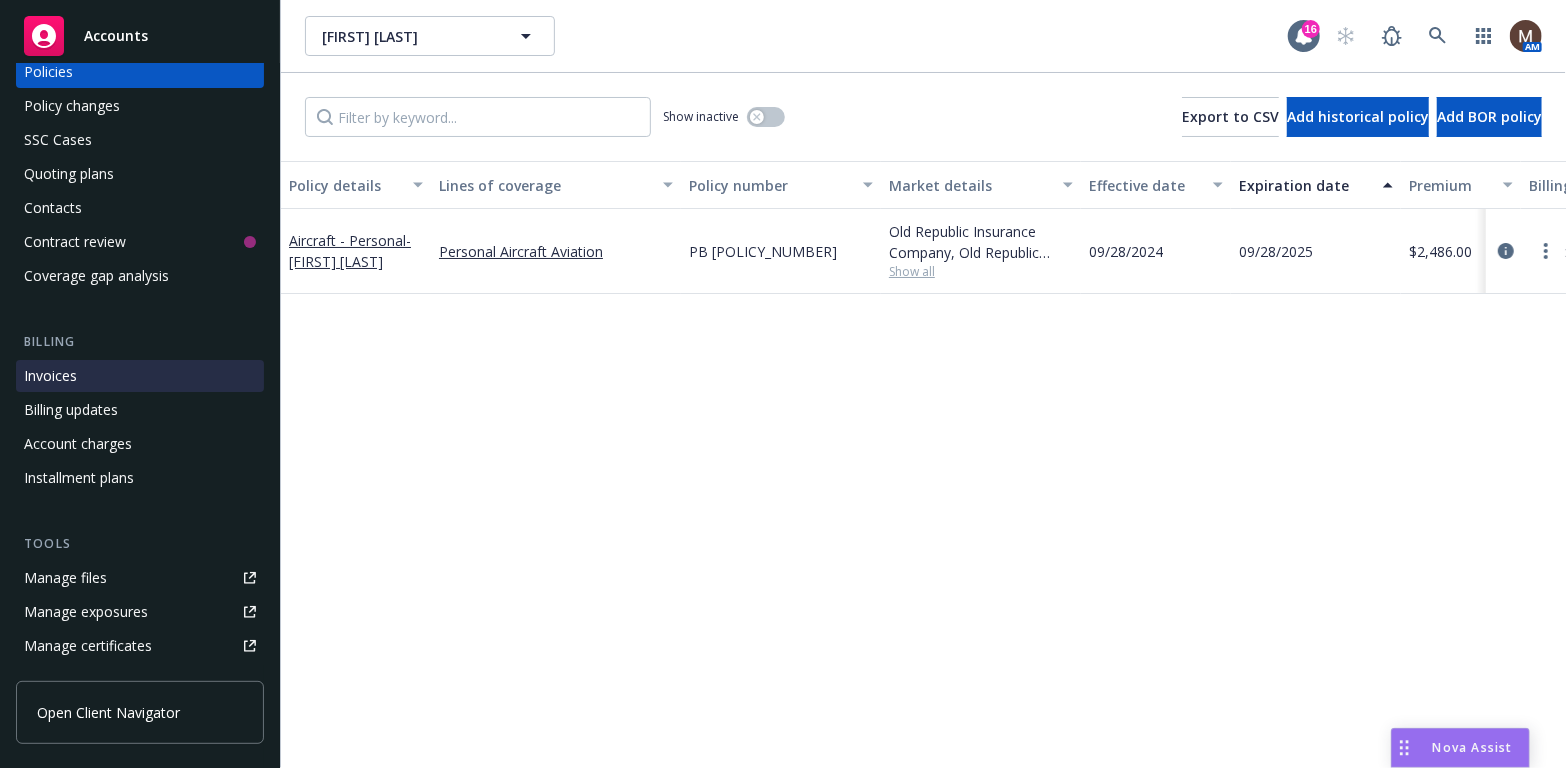 click on "Invoices" at bounding box center [140, 376] 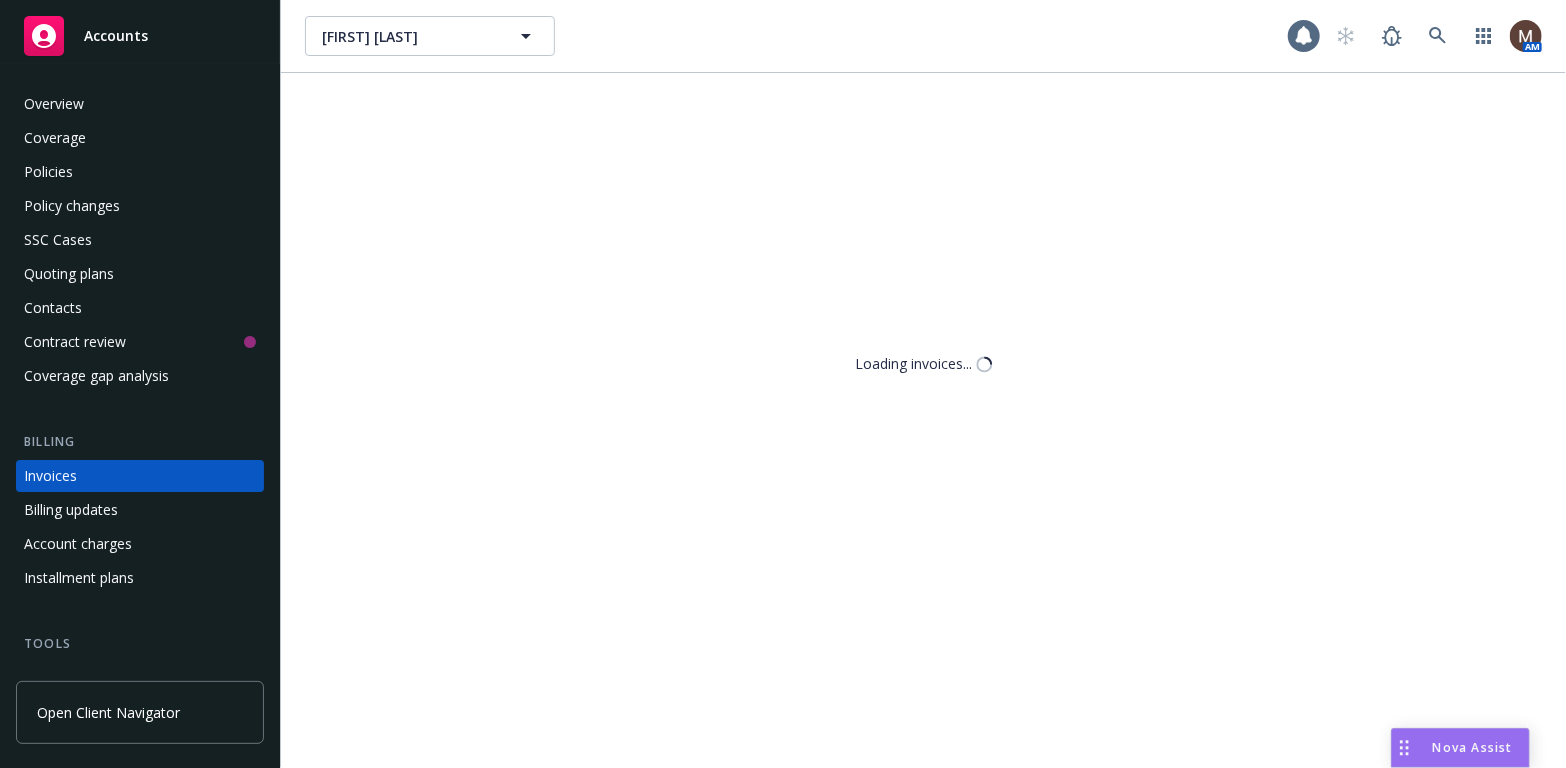 scroll, scrollTop: 59, scrollLeft: 0, axis: vertical 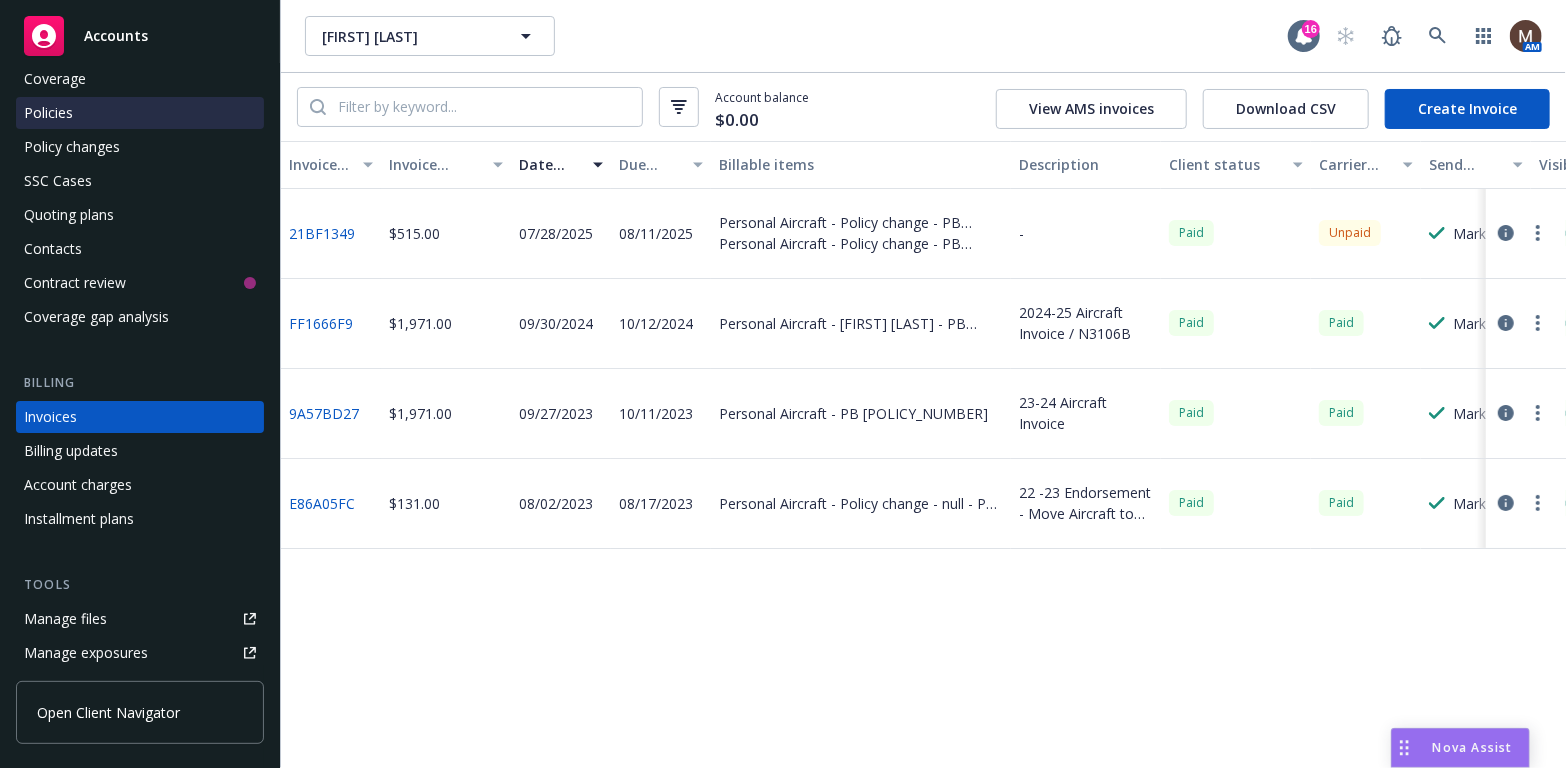 click on "Policies" at bounding box center (140, 113) 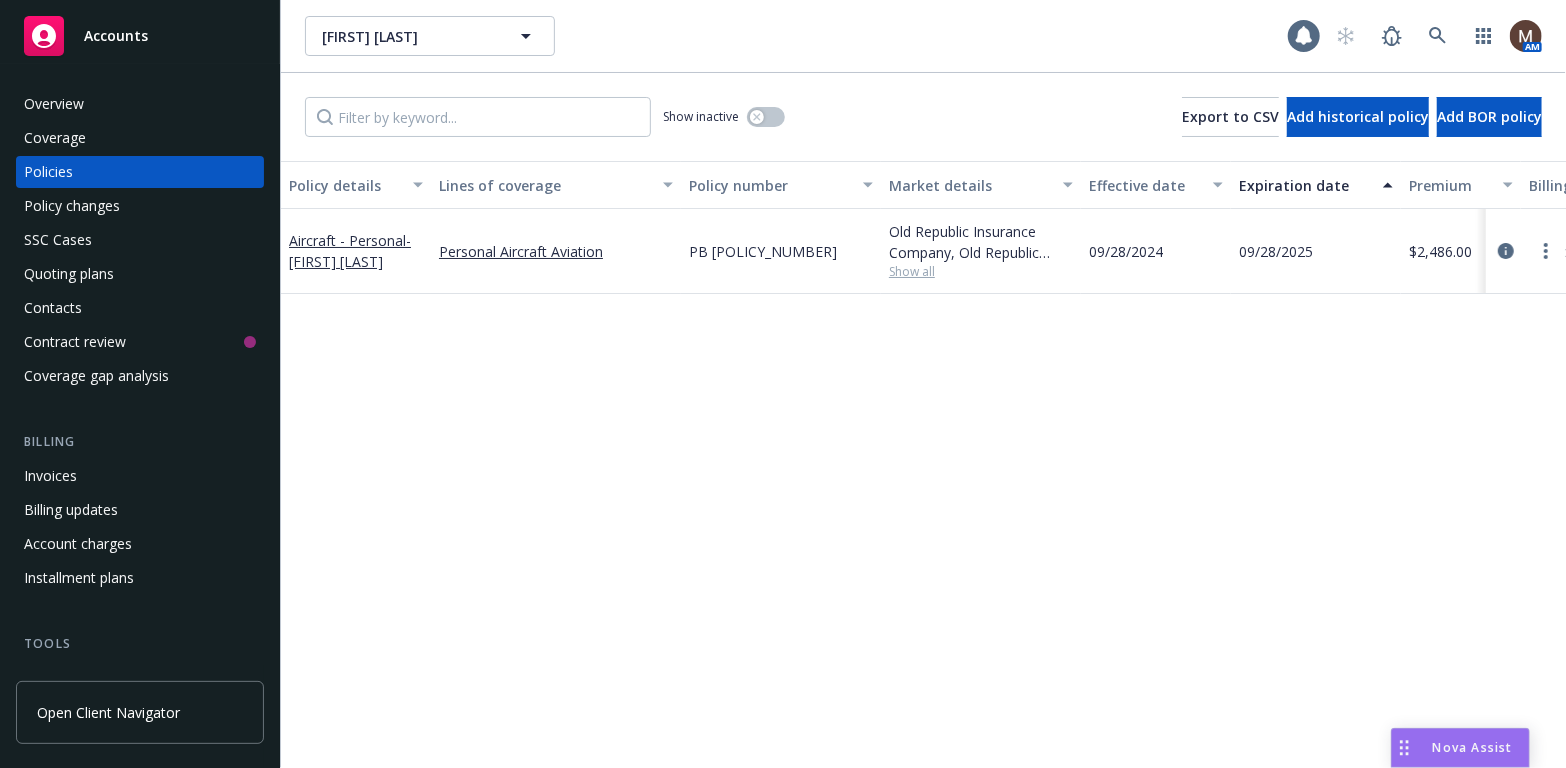 scroll, scrollTop: 100, scrollLeft: 0, axis: vertical 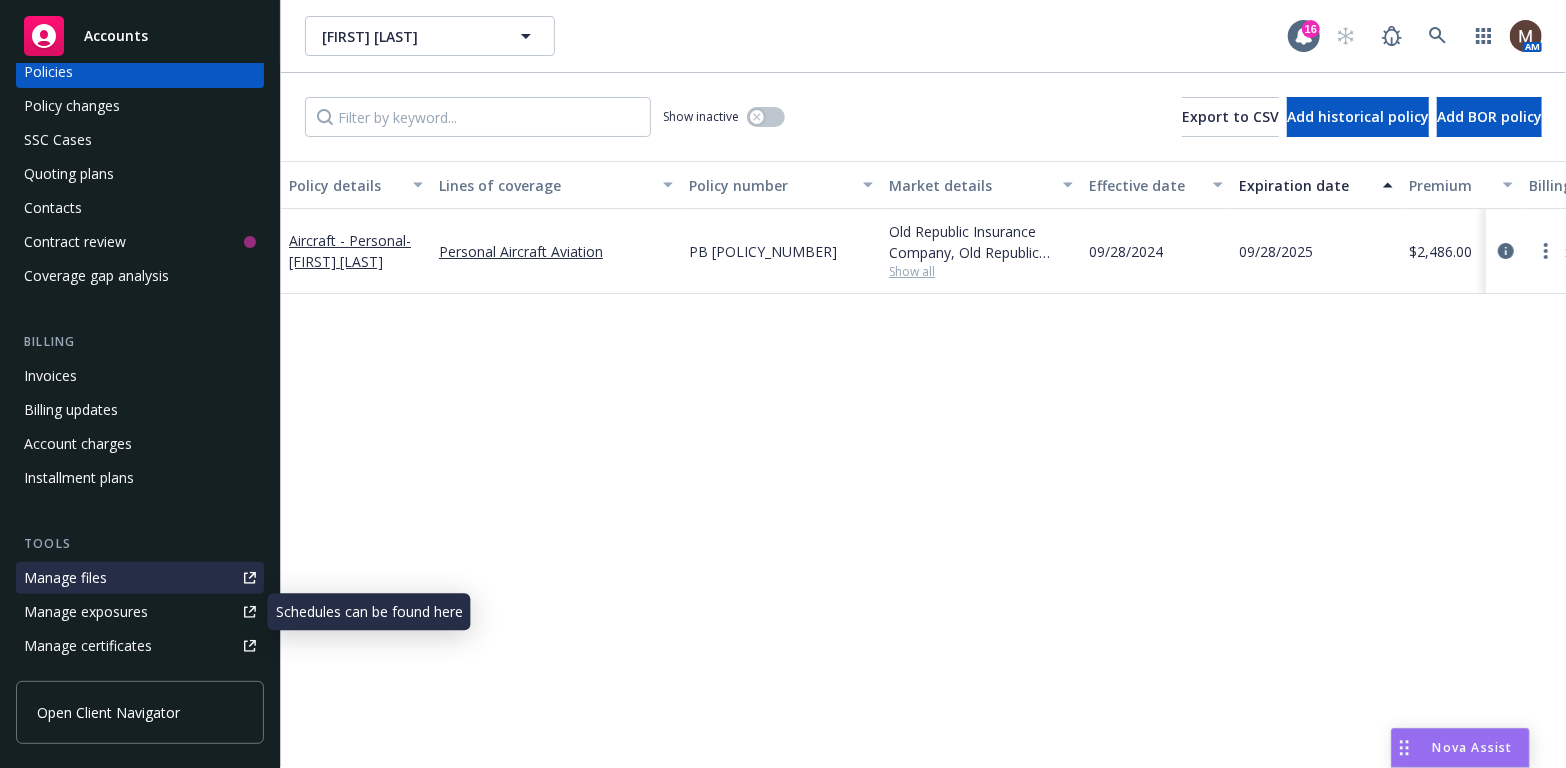 click on "Manage files" at bounding box center (65, 578) 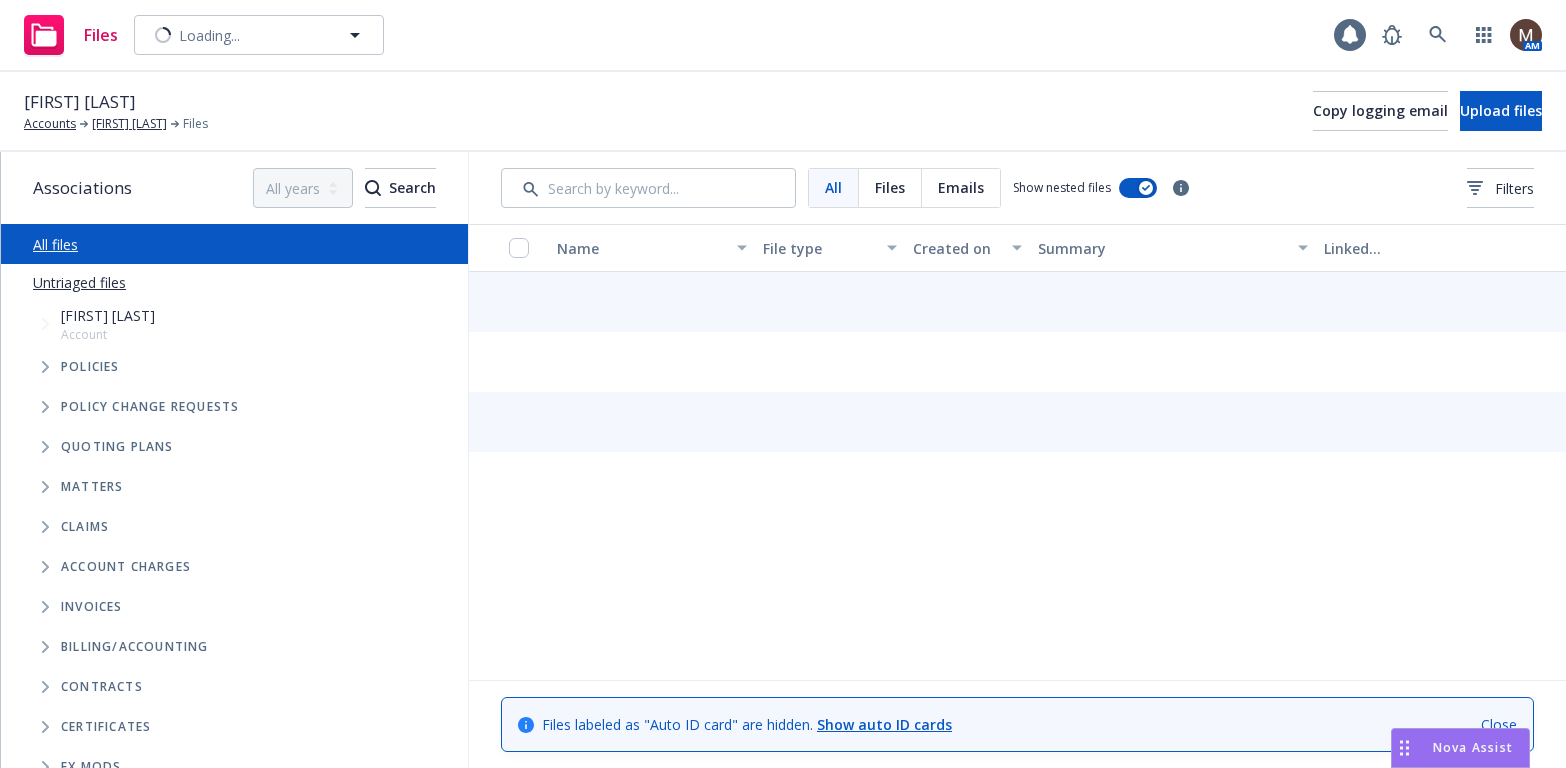 scroll, scrollTop: 0, scrollLeft: 0, axis: both 